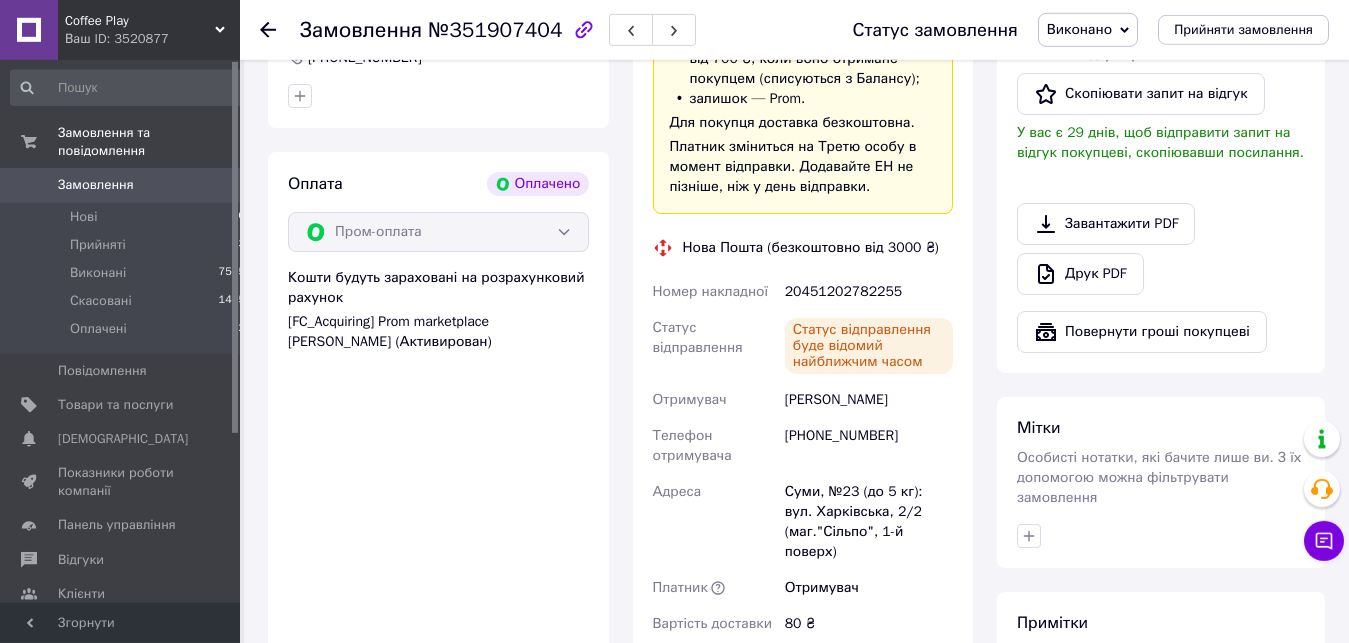 scroll, scrollTop: 612, scrollLeft: 0, axis: vertical 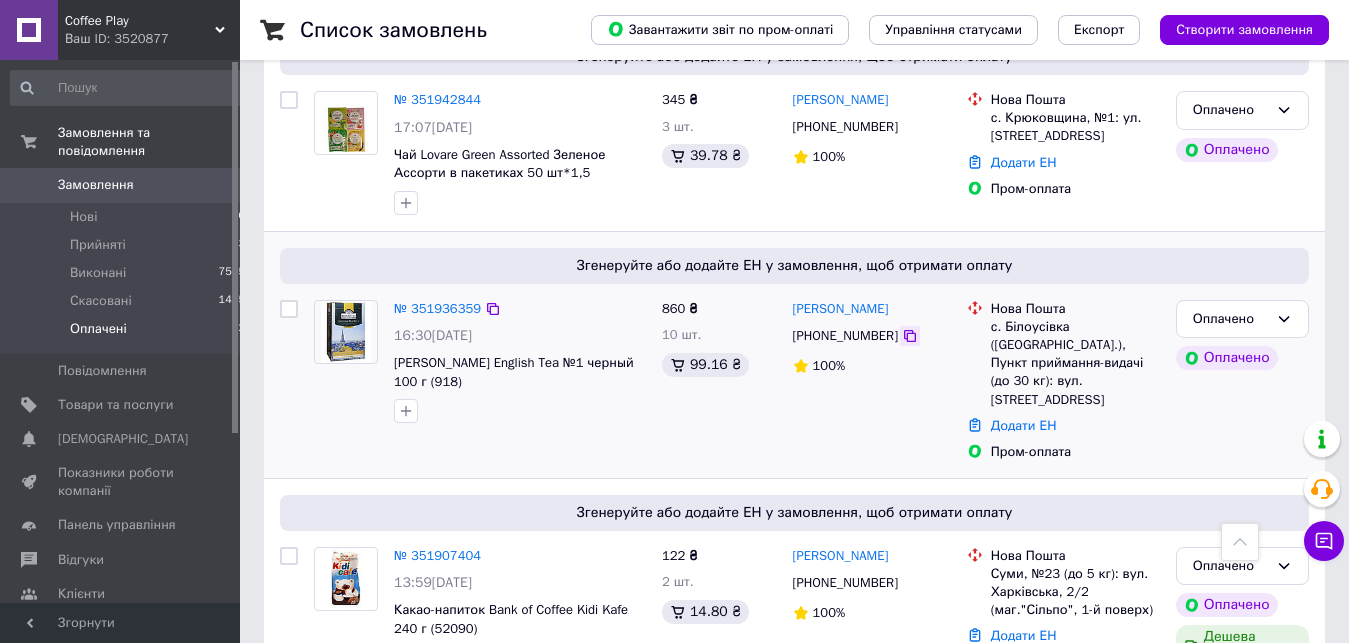 click 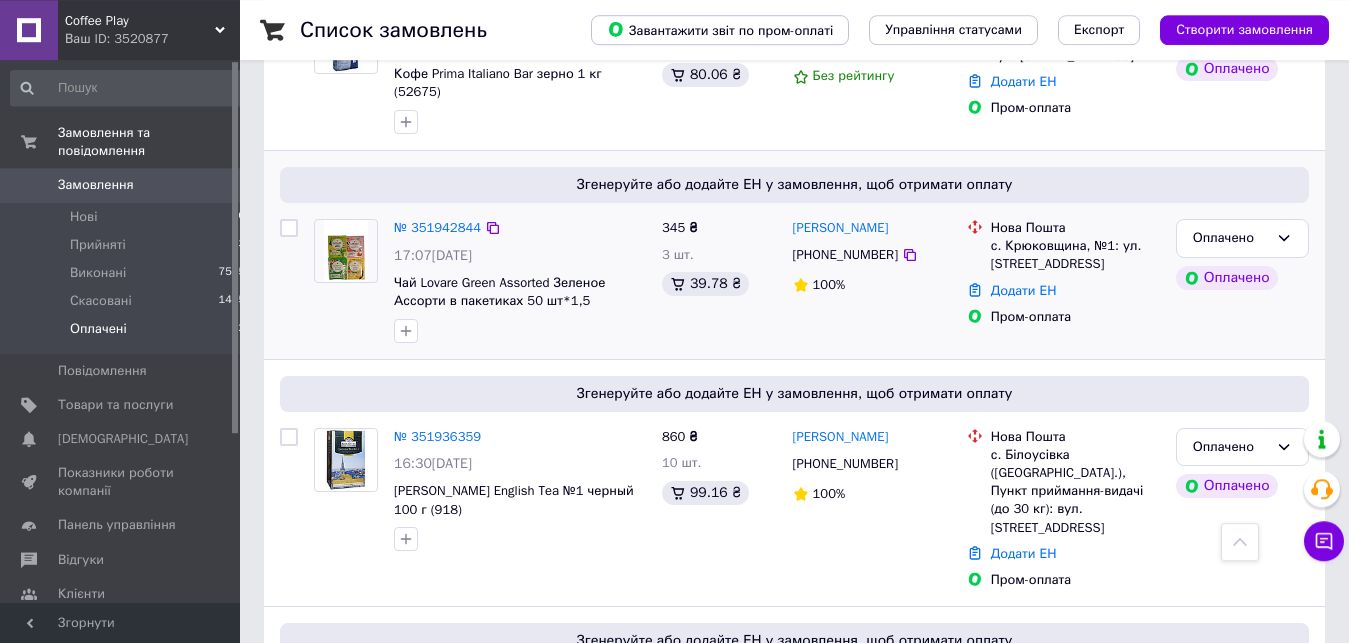 scroll, scrollTop: 1479, scrollLeft: 0, axis: vertical 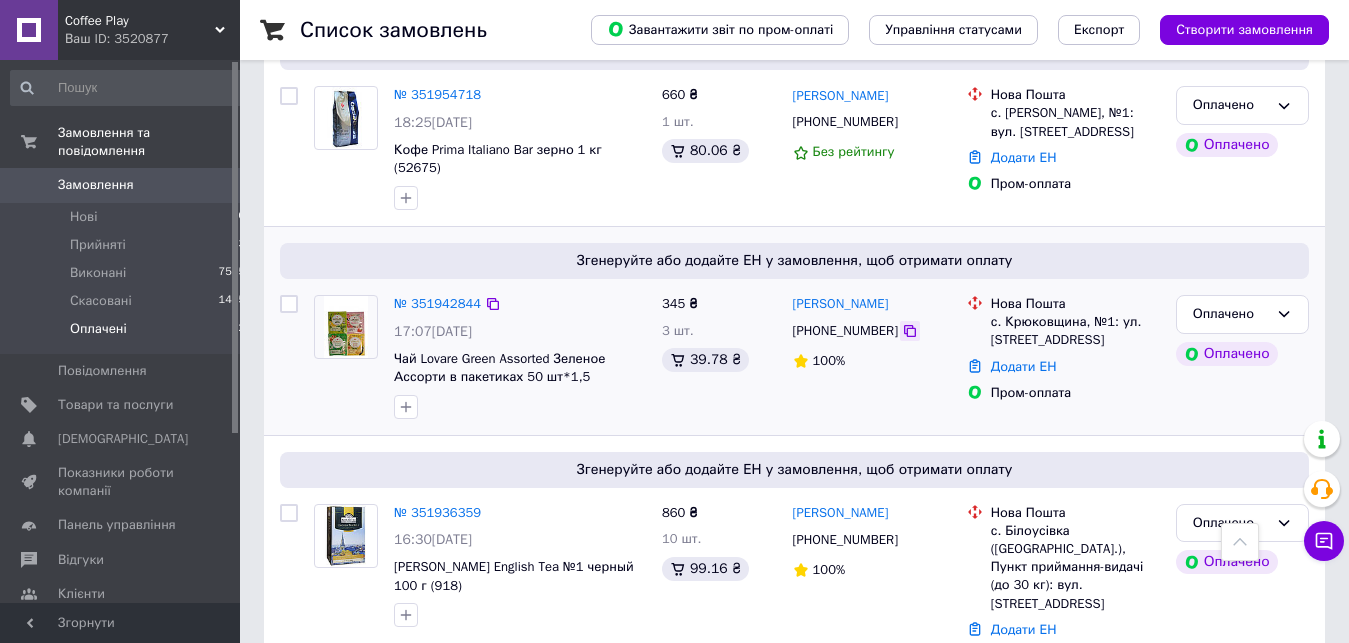 click 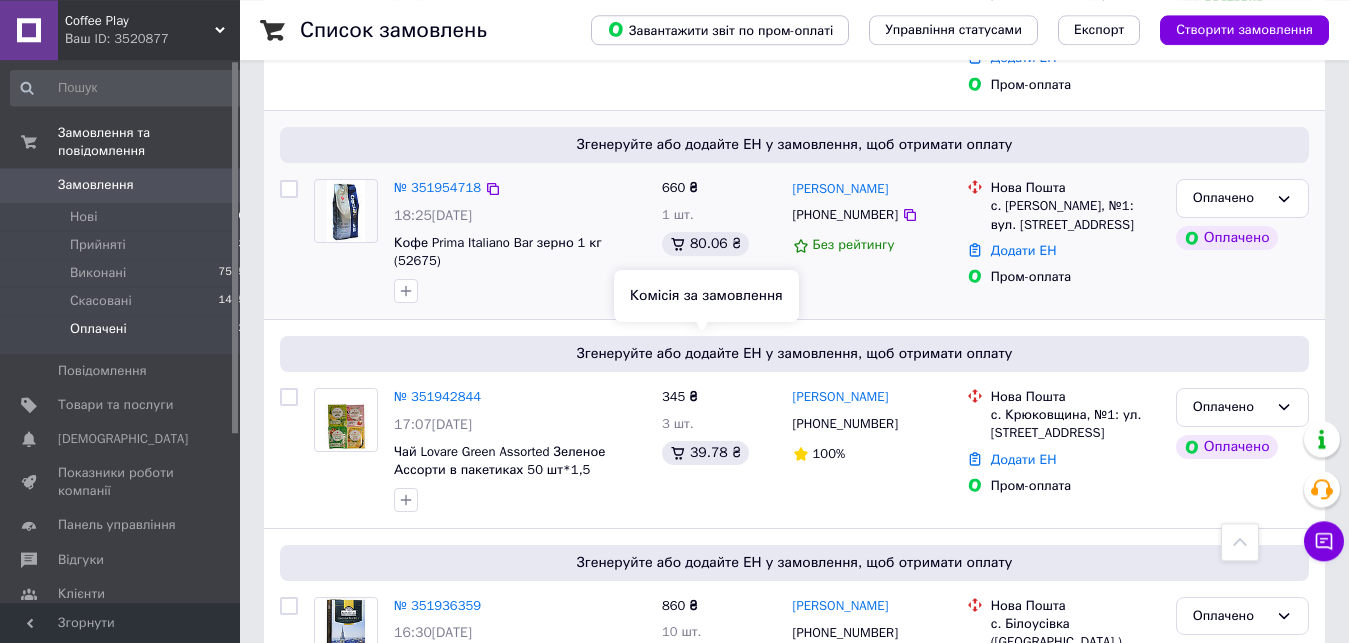 scroll, scrollTop: 1275, scrollLeft: 0, axis: vertical 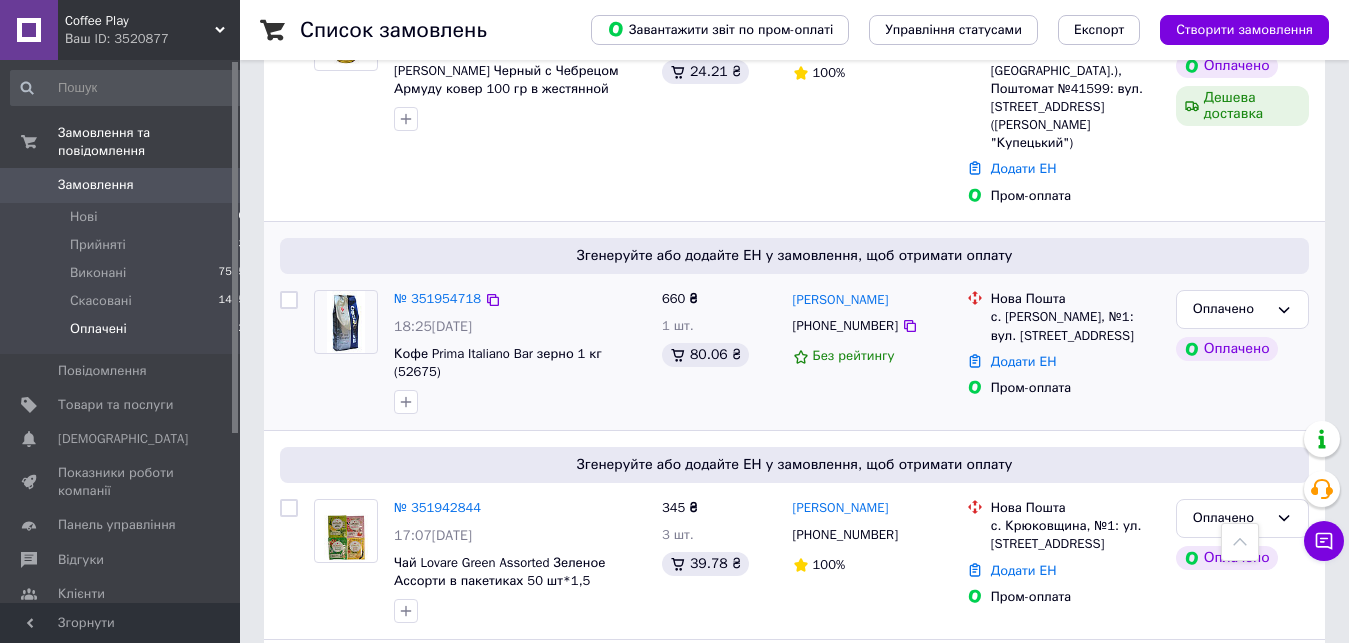 drag, startPoint x: 897, startPoint y: 241, endPoint x: 880, endPoint y: 277, distance: 39.812057 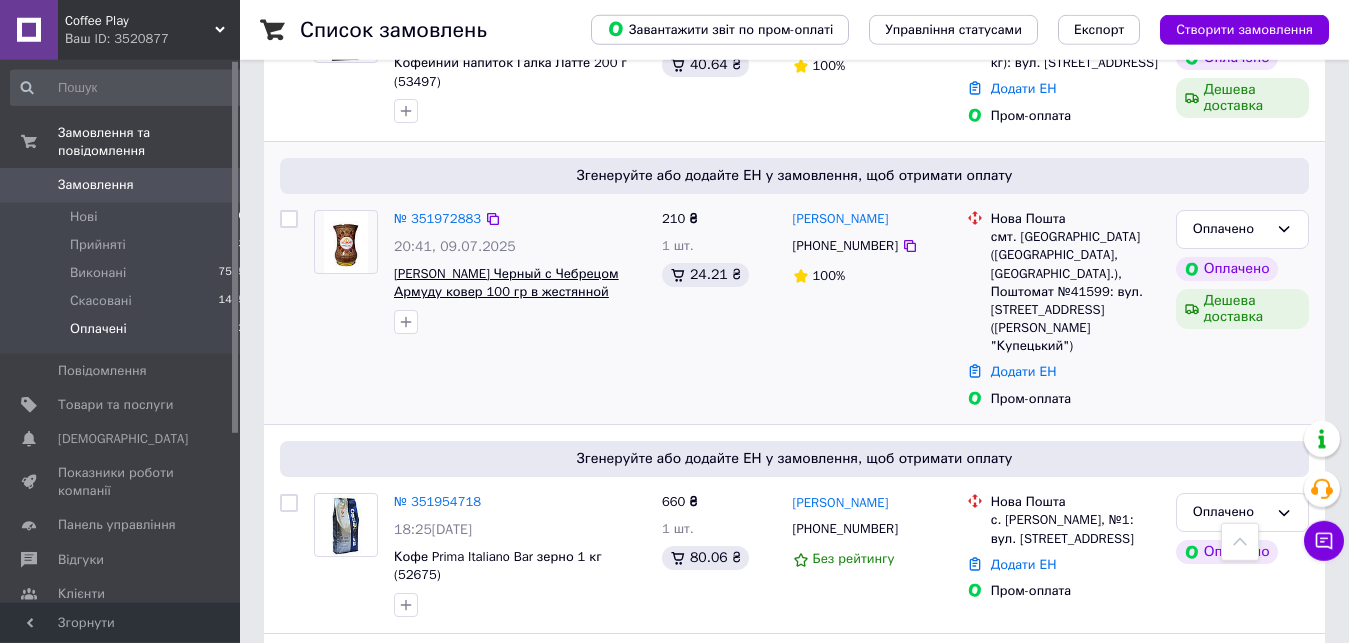 scroll, scrollTop: 1071, scrollLeft: 0, axis: vertical 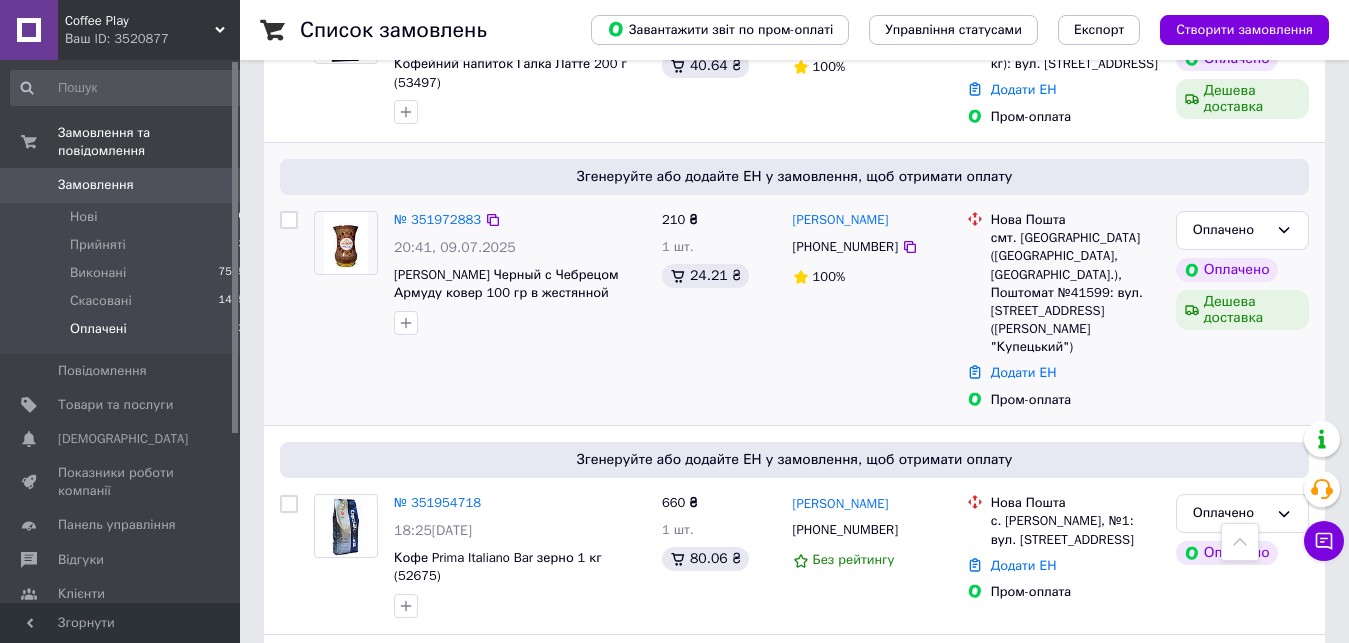 drag, startPoint x: 905, startPoint y: 193, endPoint x: 879, endPoint y: 212, distance: 32.202484 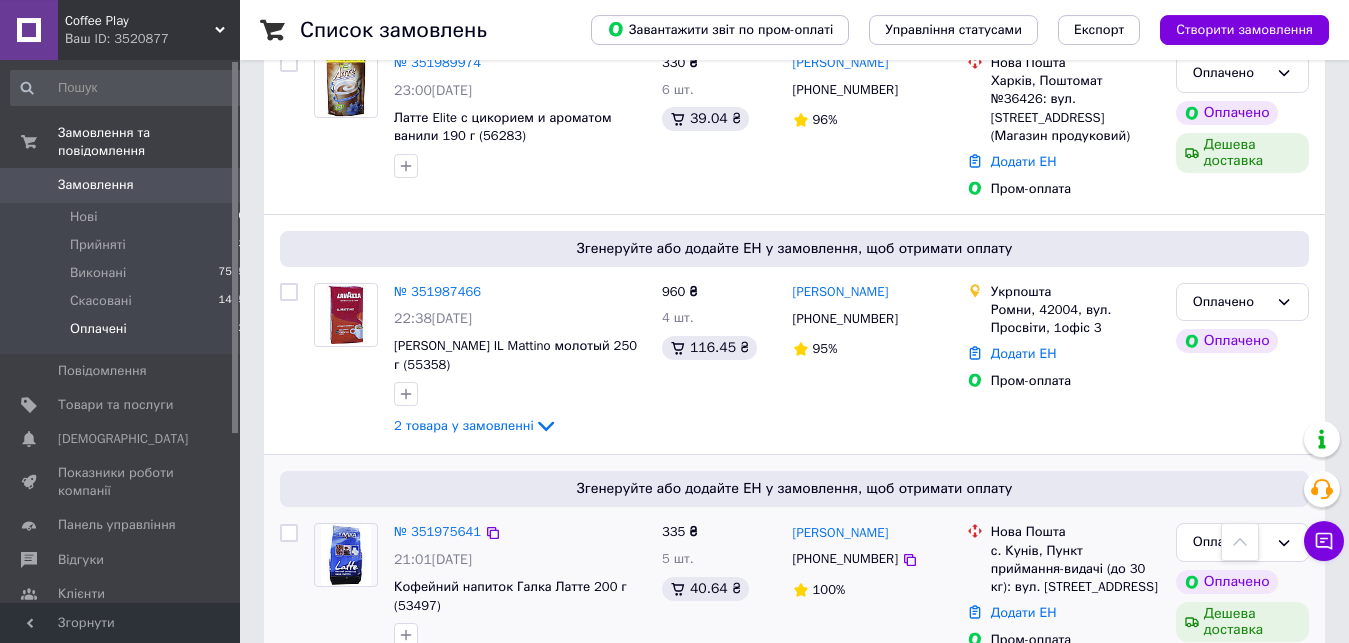 scroll, scrollTop: 765, scrollLeft: 0, axis: vertical 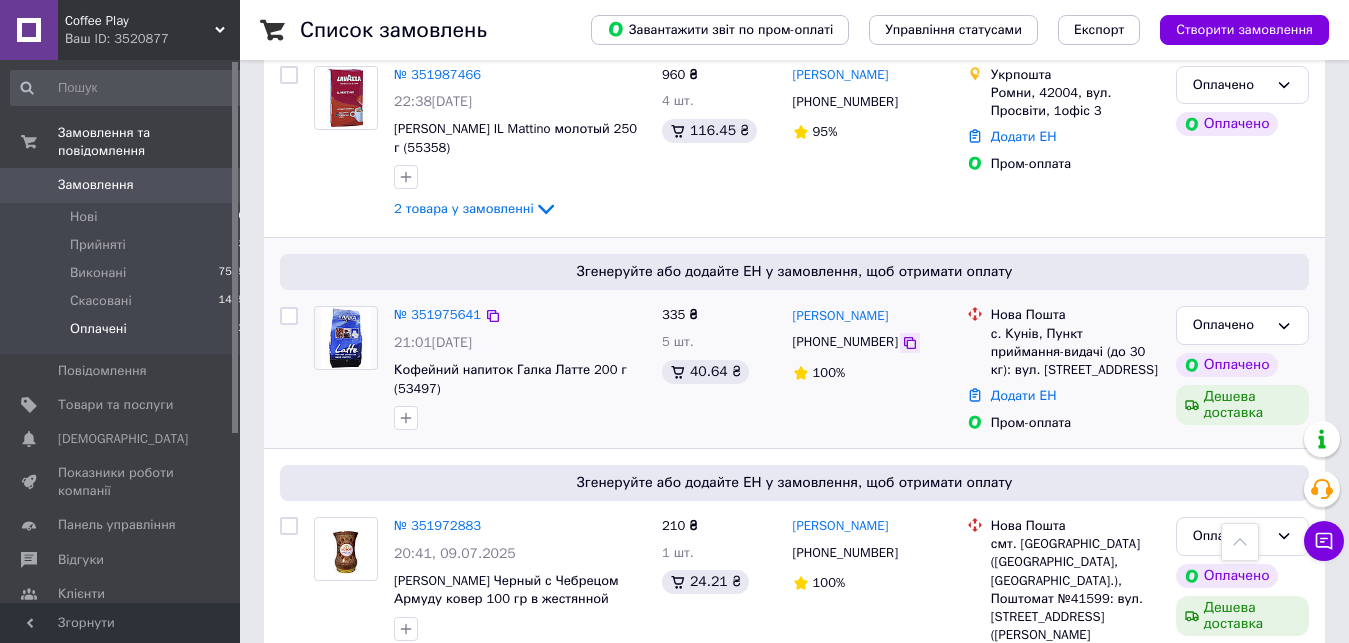 click 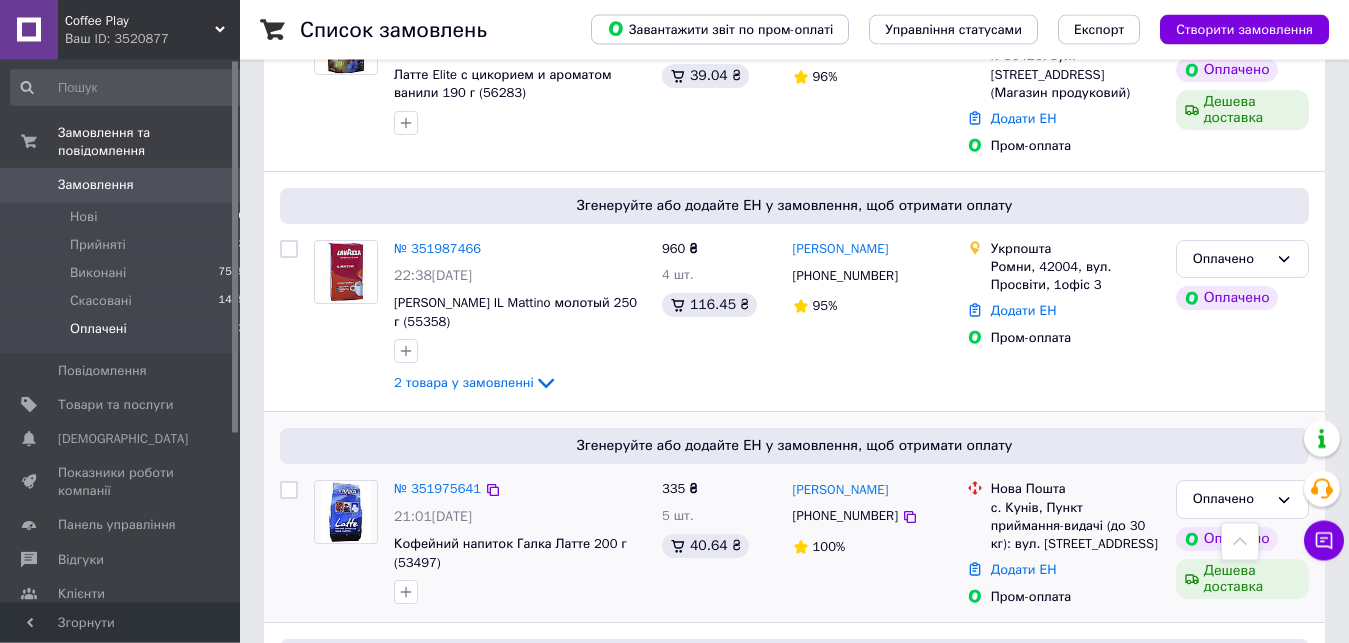scroll, scrollTop: 561, scrollLeft: 0, axis: vertical 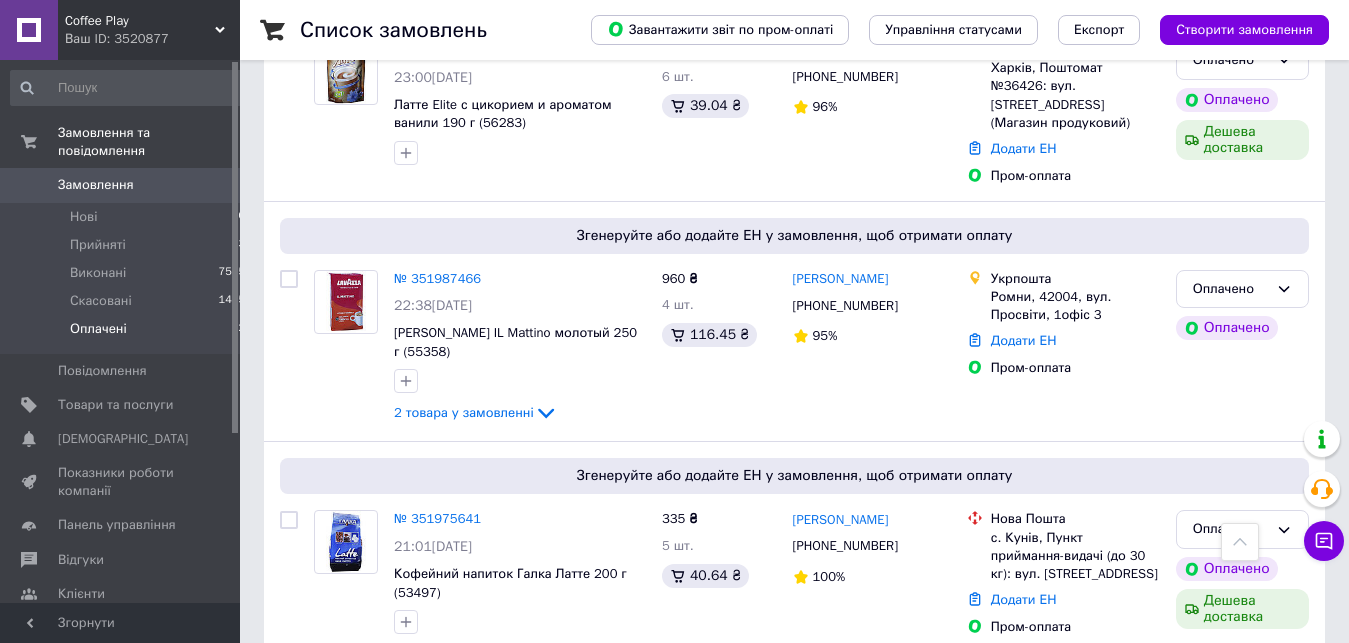 drag, startPoint x: 900, startPoint y: 254, endPoint x: 764, endPoint y: 626, distance: 396.0808 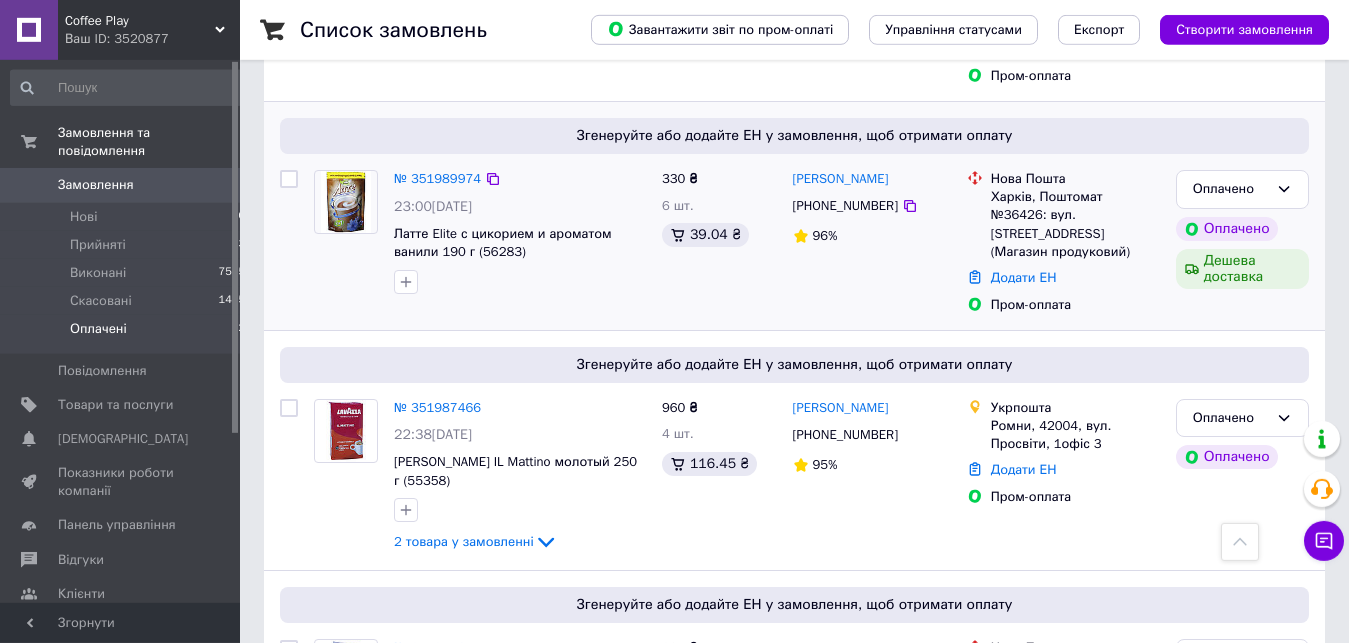 scroll, scrollTop: 357, scrollLeft: 0, axis: vertical 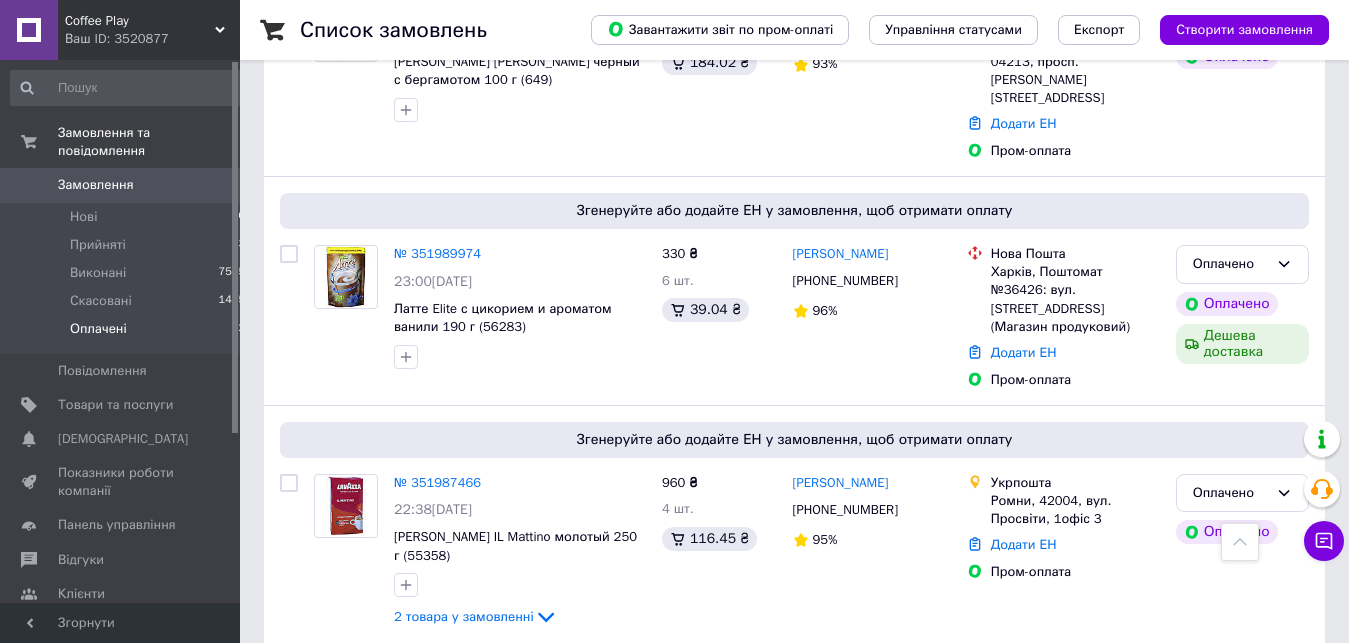 drag, startPoint x: 897, startPoint y: 250, endPoint x: 822, endPoint y: 609, distance: 366.7506 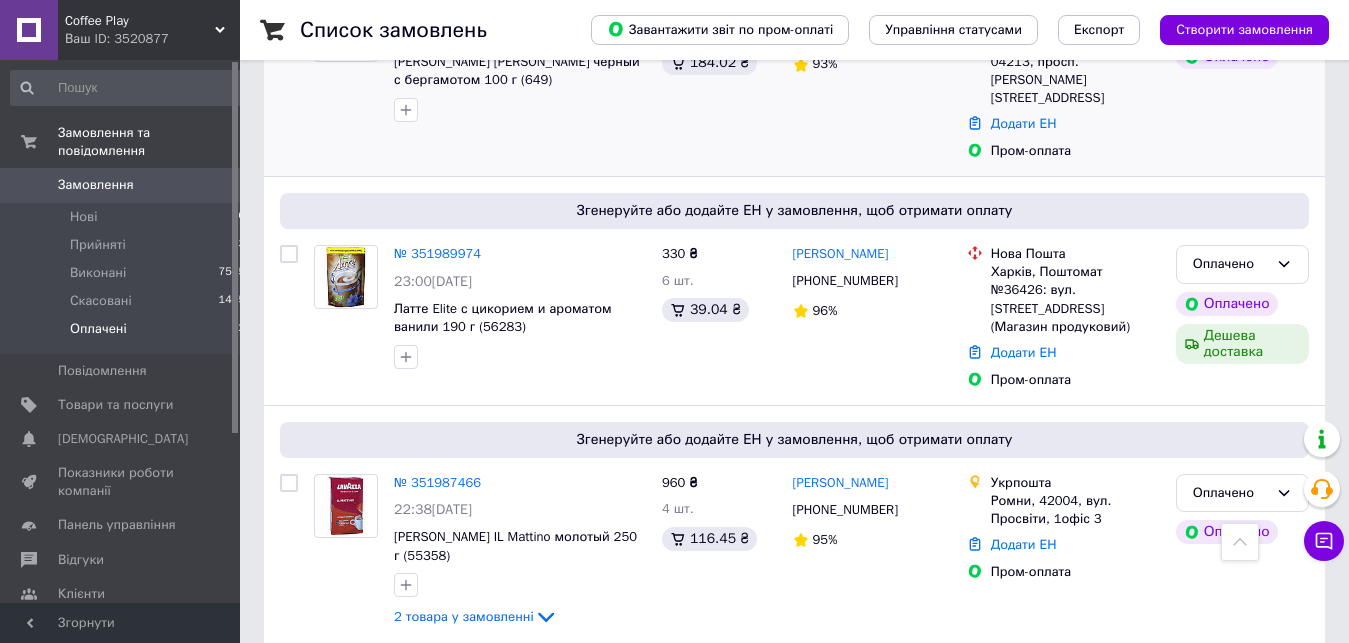 scroll, scrollTop: 0, scrollLeft: 0, axis: both 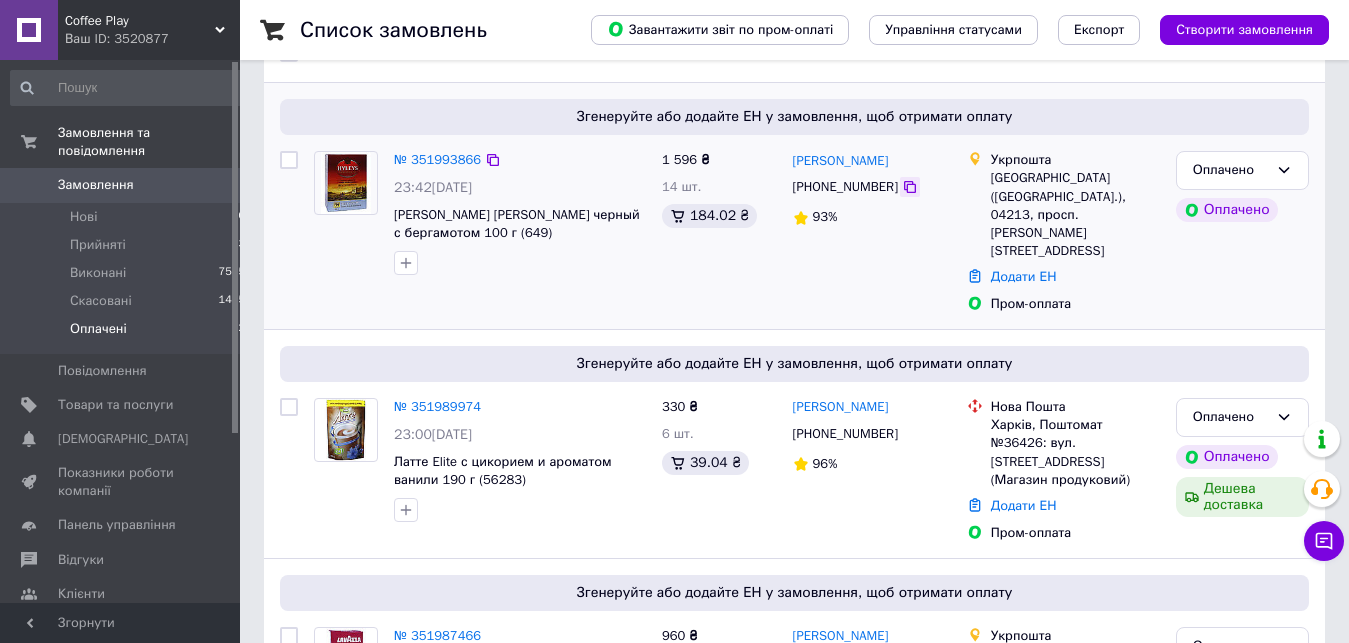 click 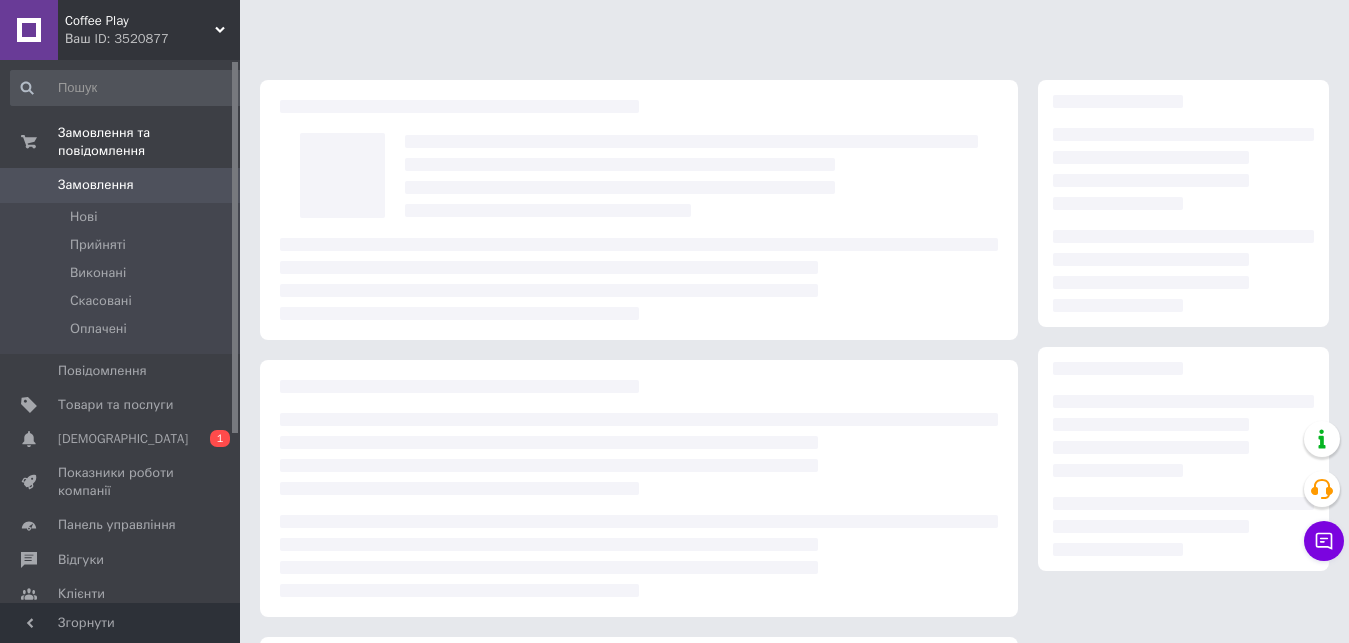 scroll, scrollTop: 0, scrollLeft: 0, axis: both 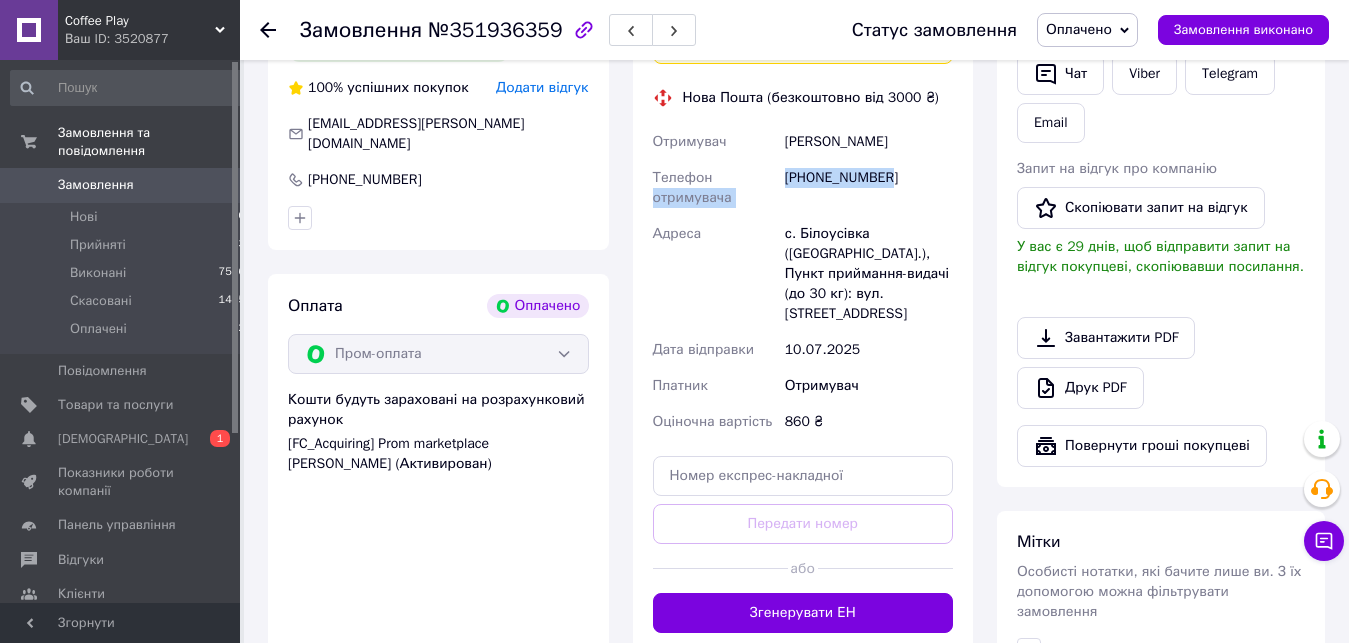 drag, startPoint x: 780, startPoint y: 183, endPoint x: 941, endPoint y: 161, distance: 162.49615 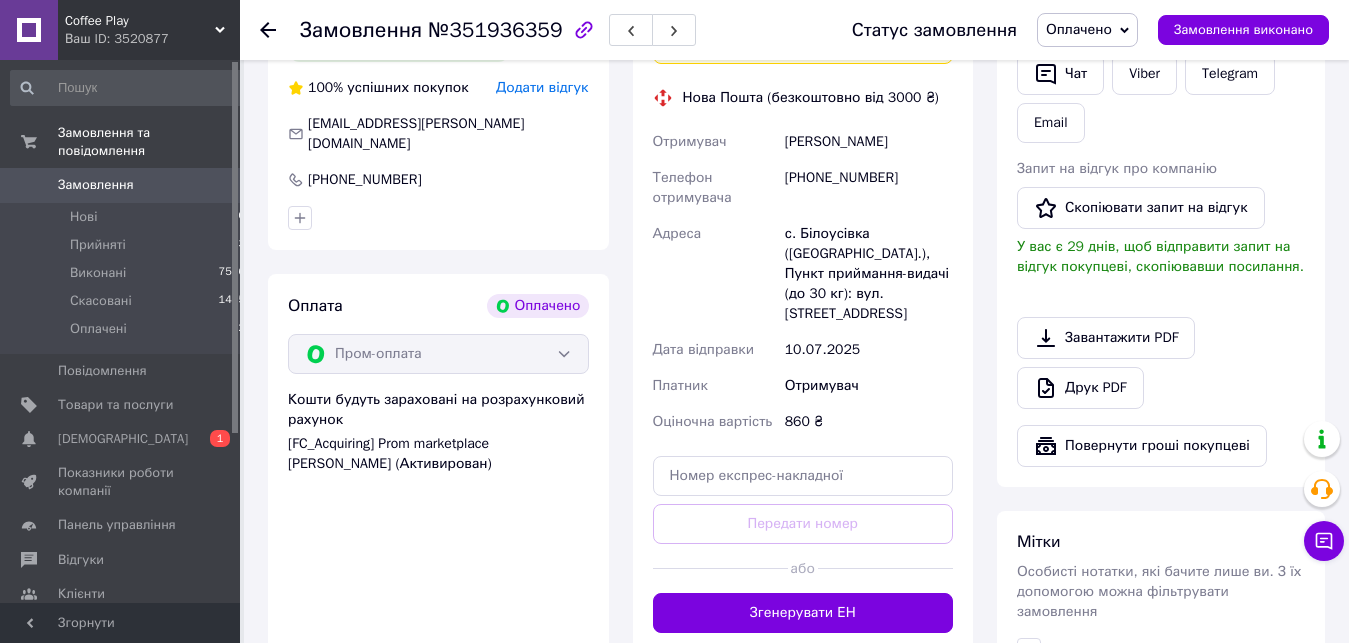 click on "Адреса" at bounding box center [715, 274] 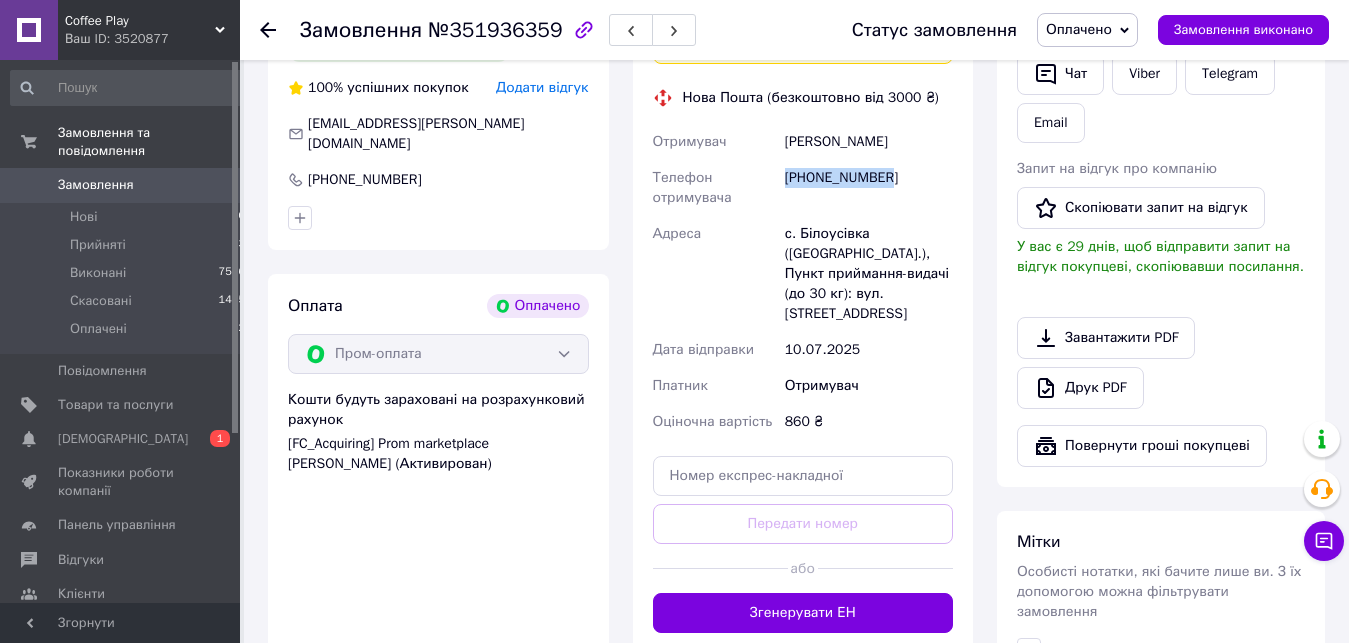 drag, startPoint x: 784, startPoint y: 177, endPoint x: 903, endPoint y: 175, distance: 119.01681 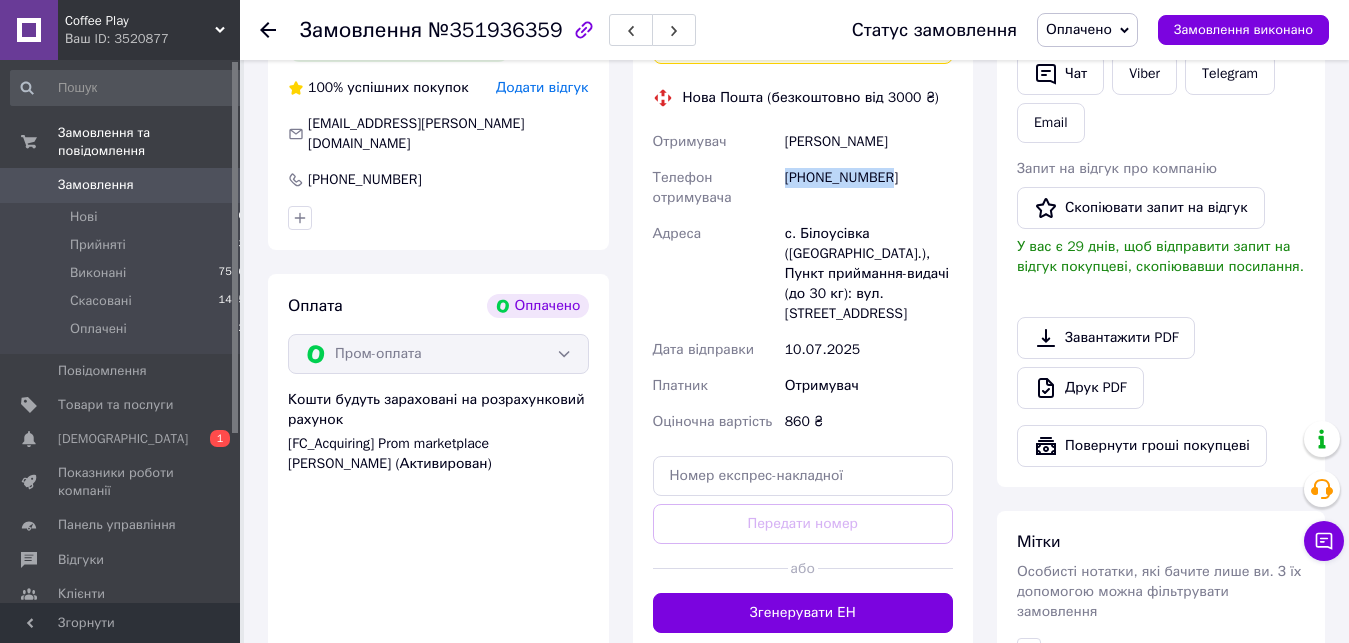 drag, startPoint x: 835, startPoint y: 135, endPoint x: 940, endPoint y: 135, distance: 105 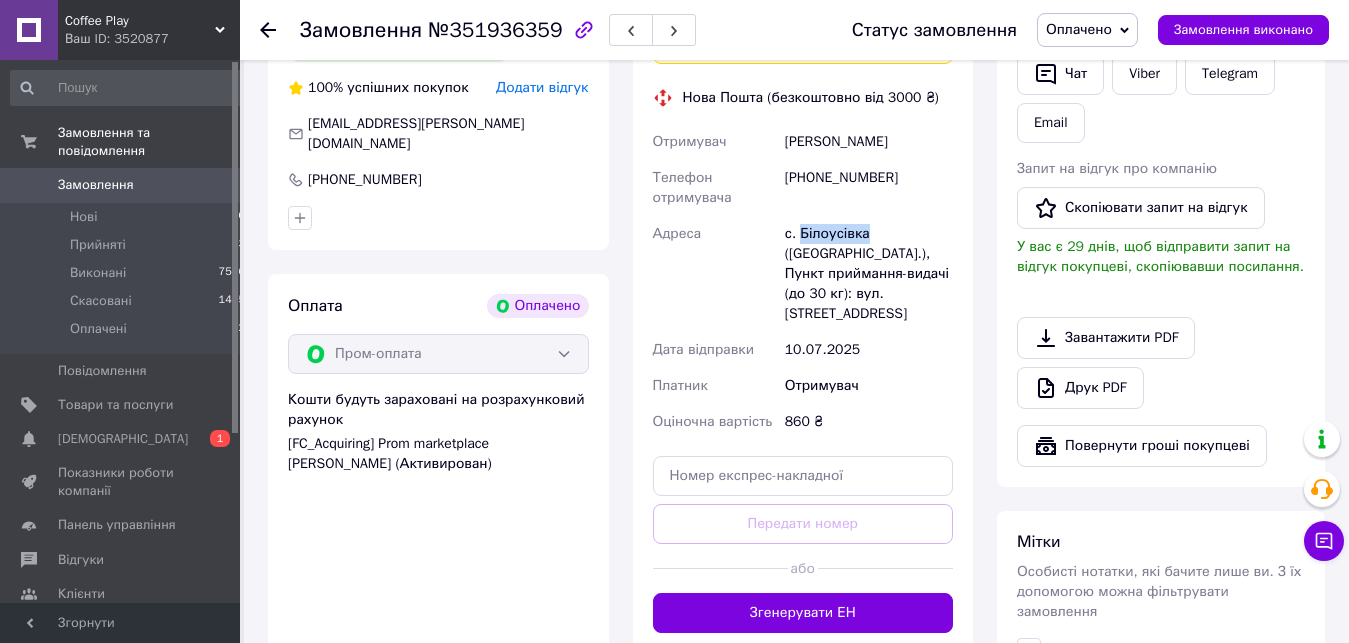 drag, startPoint x: 799, startPoint y: 238, endPoint x: 865, endPoint y: 233, distance: 66.189125 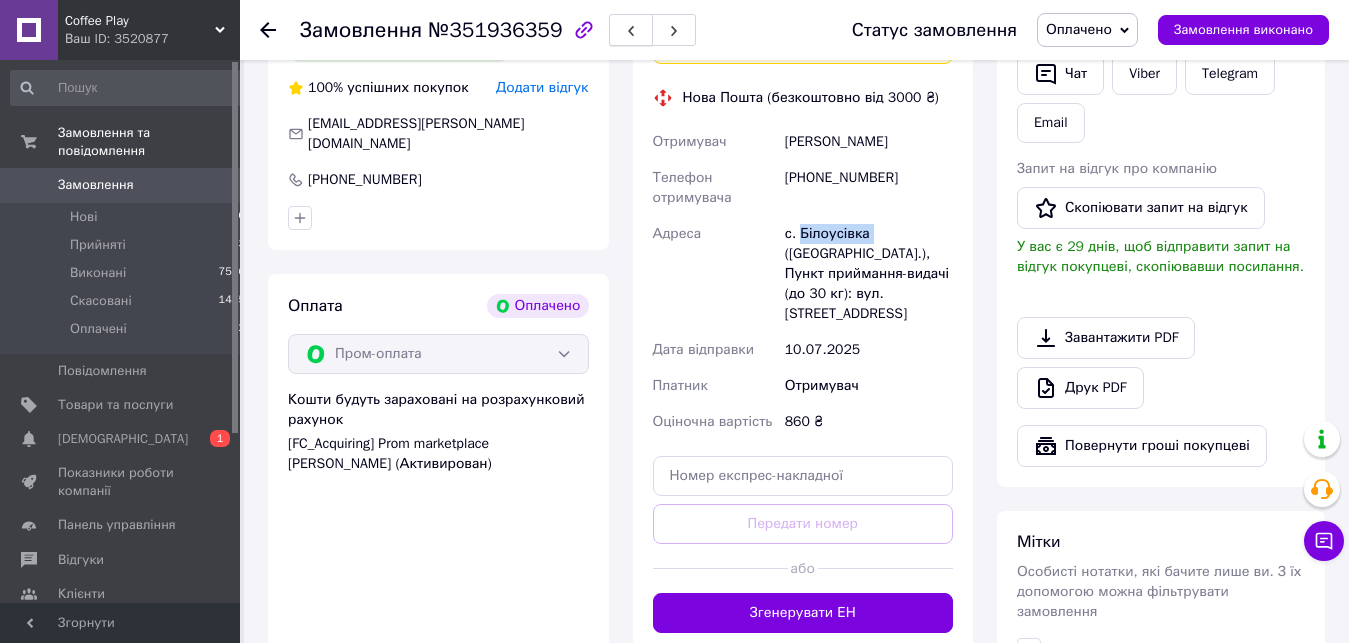copy on "Білоусівка" 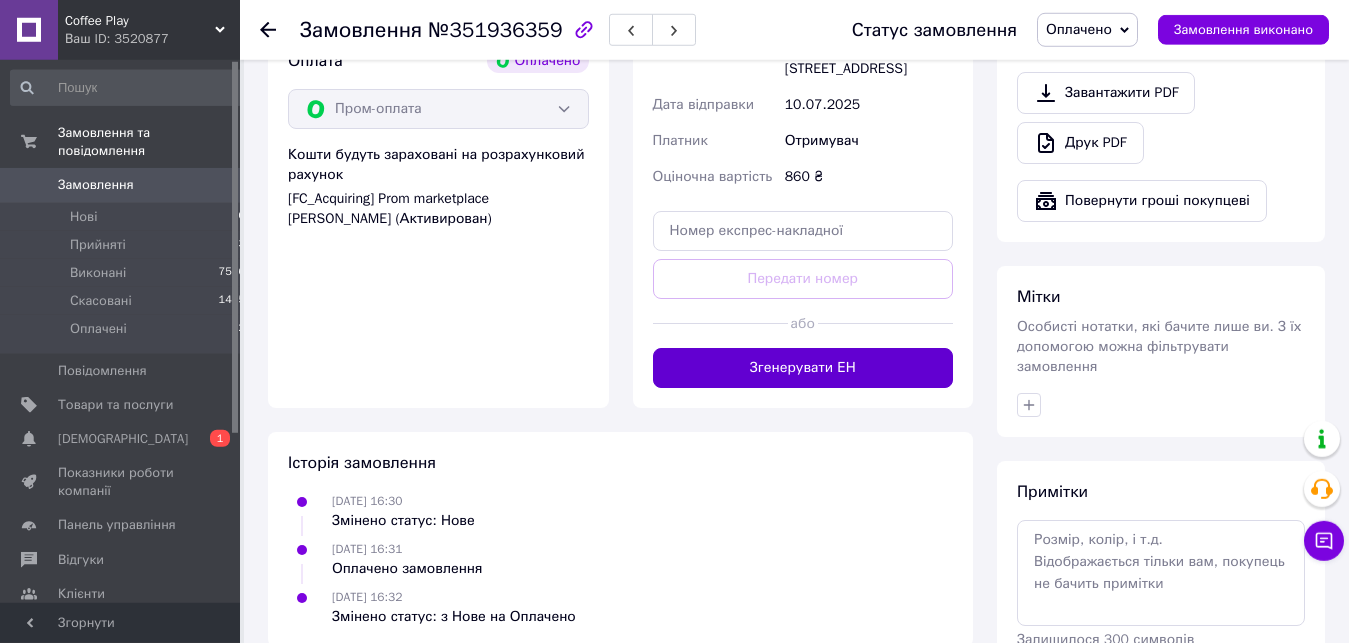 scroll, scrollTop: 816, scrollLeft: 0, axis: vertical 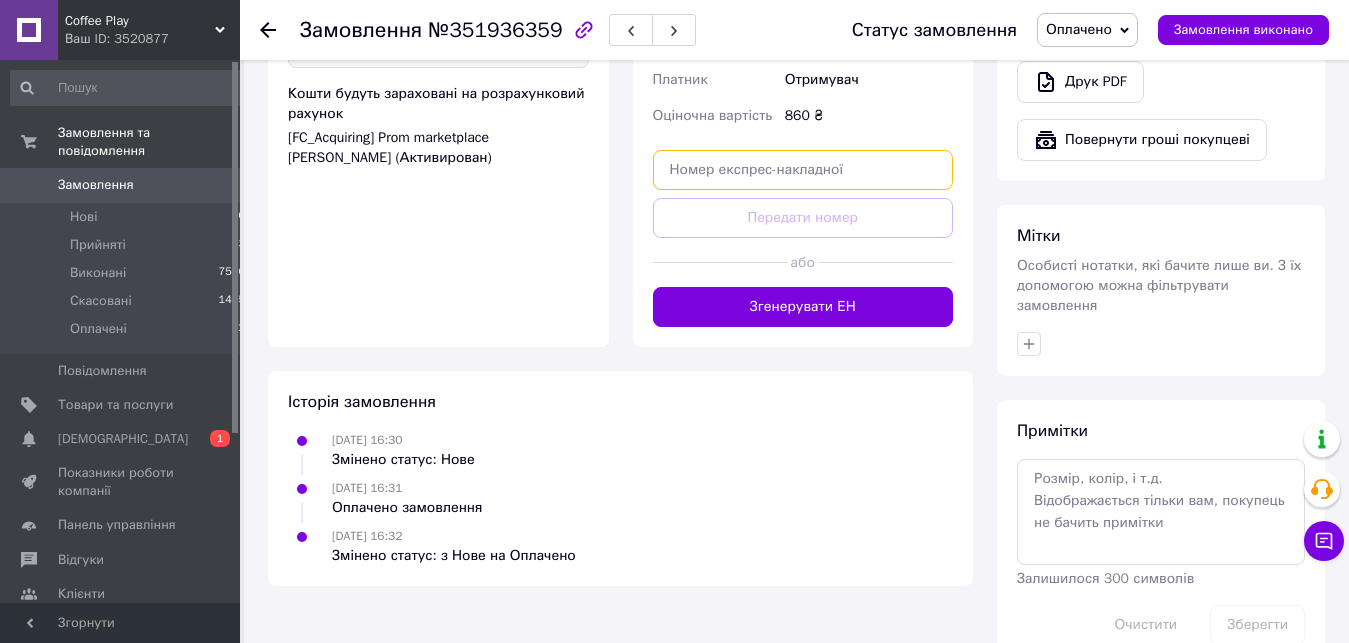paste on "20451202831709" 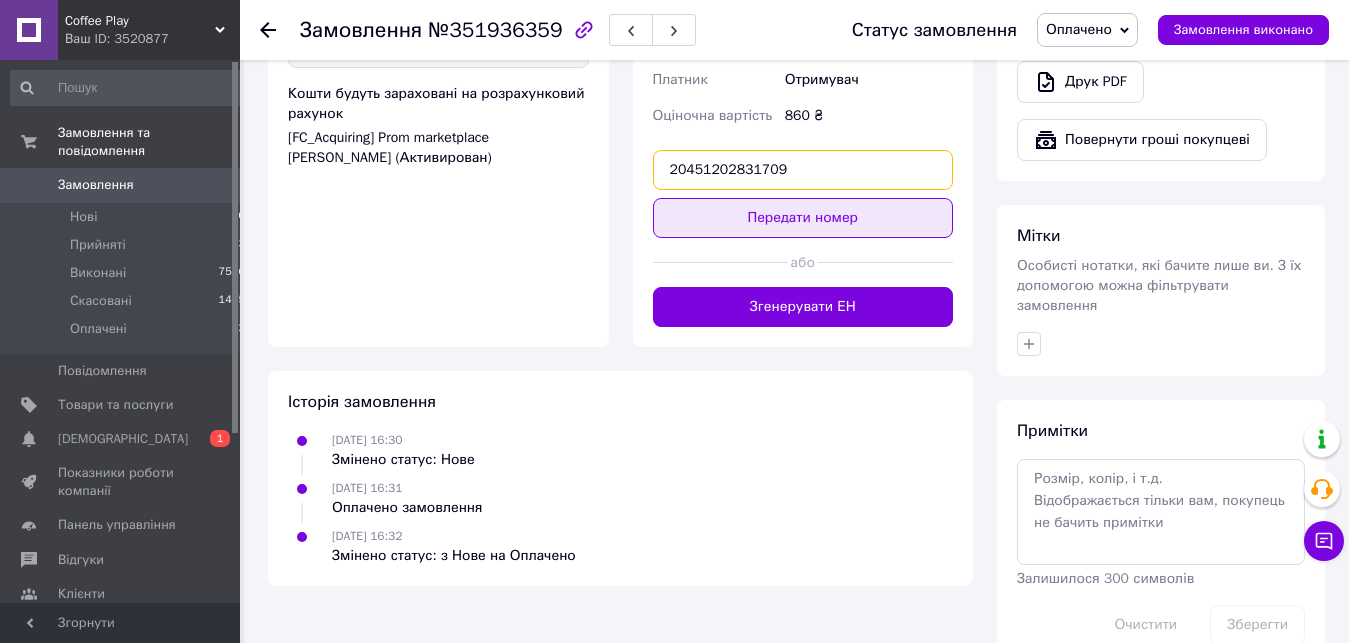 type on "20451202831709" 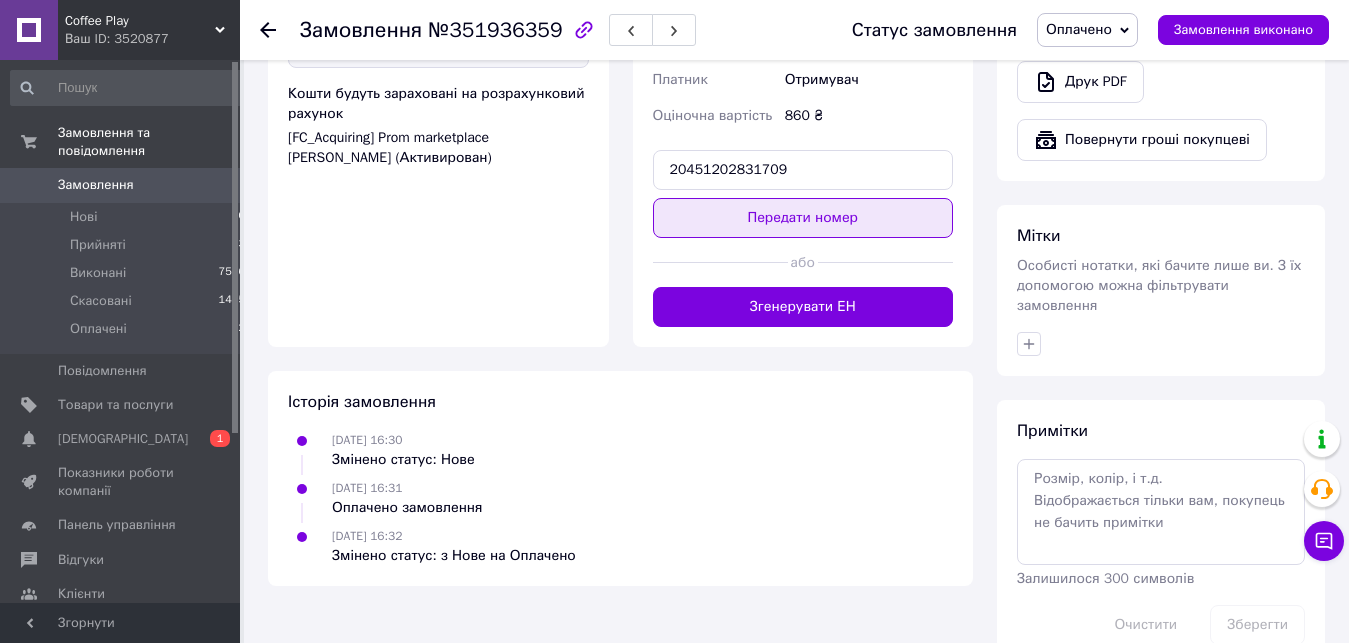 click on "Передати номер" at bounding box center (803, 218) 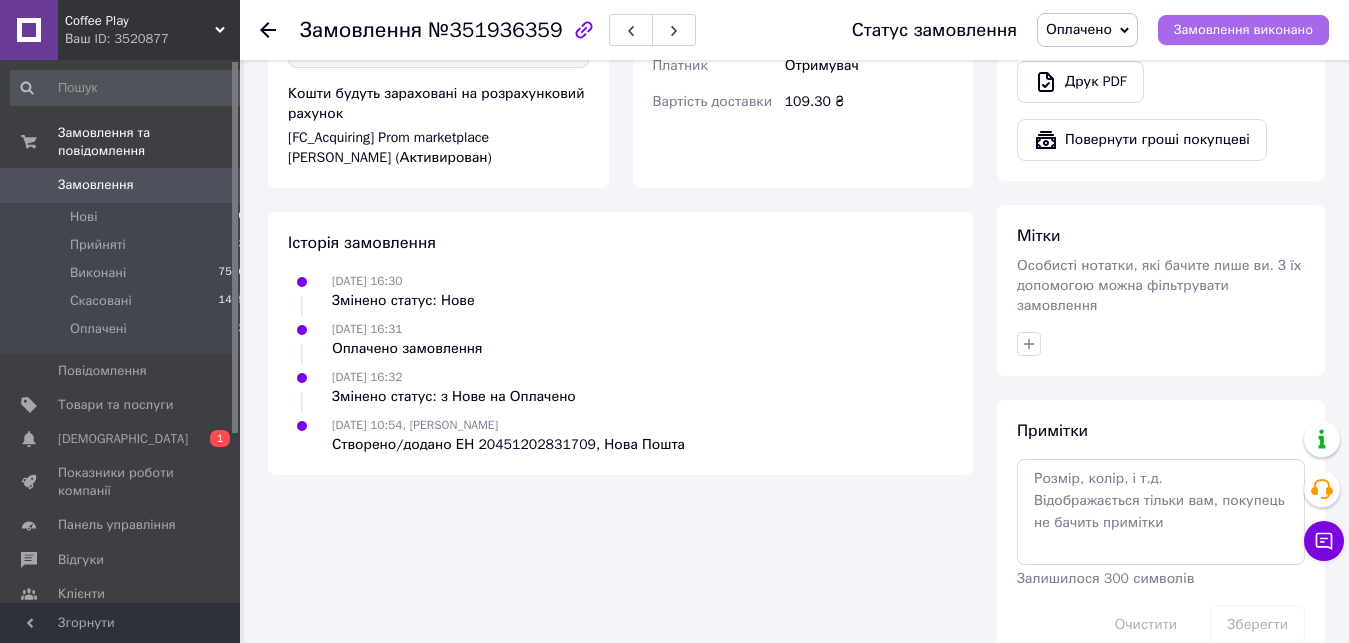click on "Замовлення виконано" at bounding box center (1243, 30) 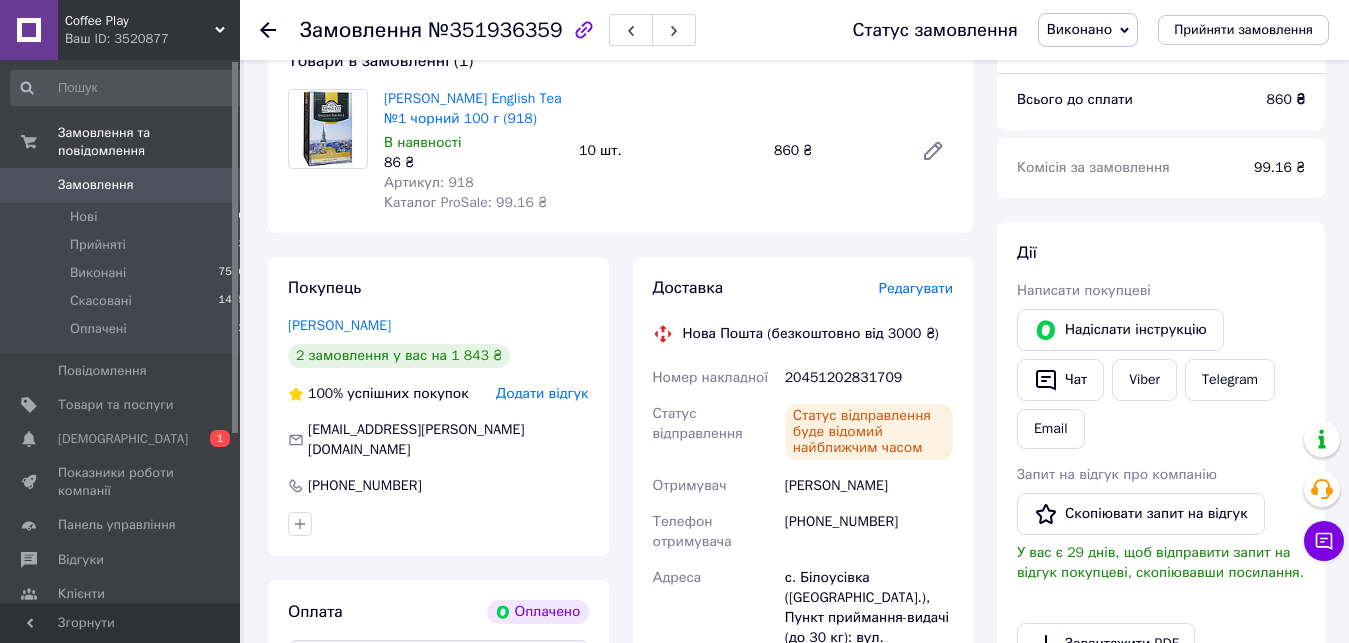 scroll, scrollTop: 0, scrollLeft: 0, axis: both 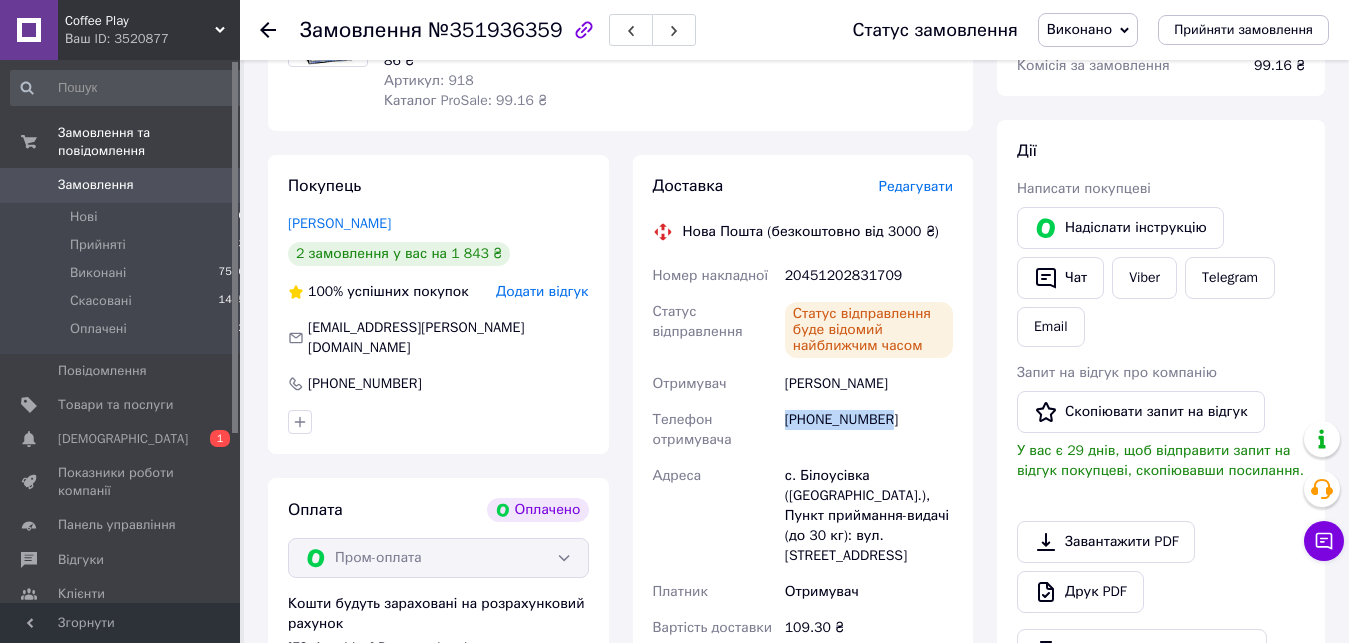 drag, startPoint x: 785, startPoint y: 428, endPoint x: 927, endPoint y: 426, distance: 142.01408 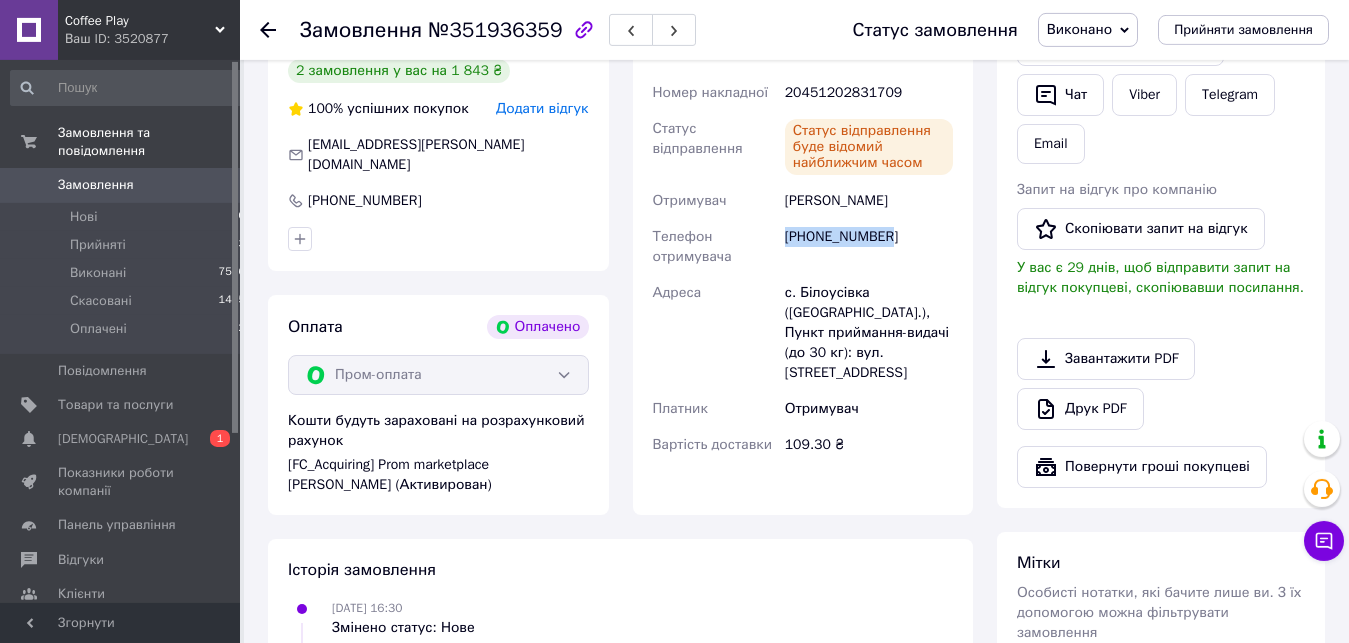 scroll, scrollTop: 510, scrollLeft: 0, axis: vertical 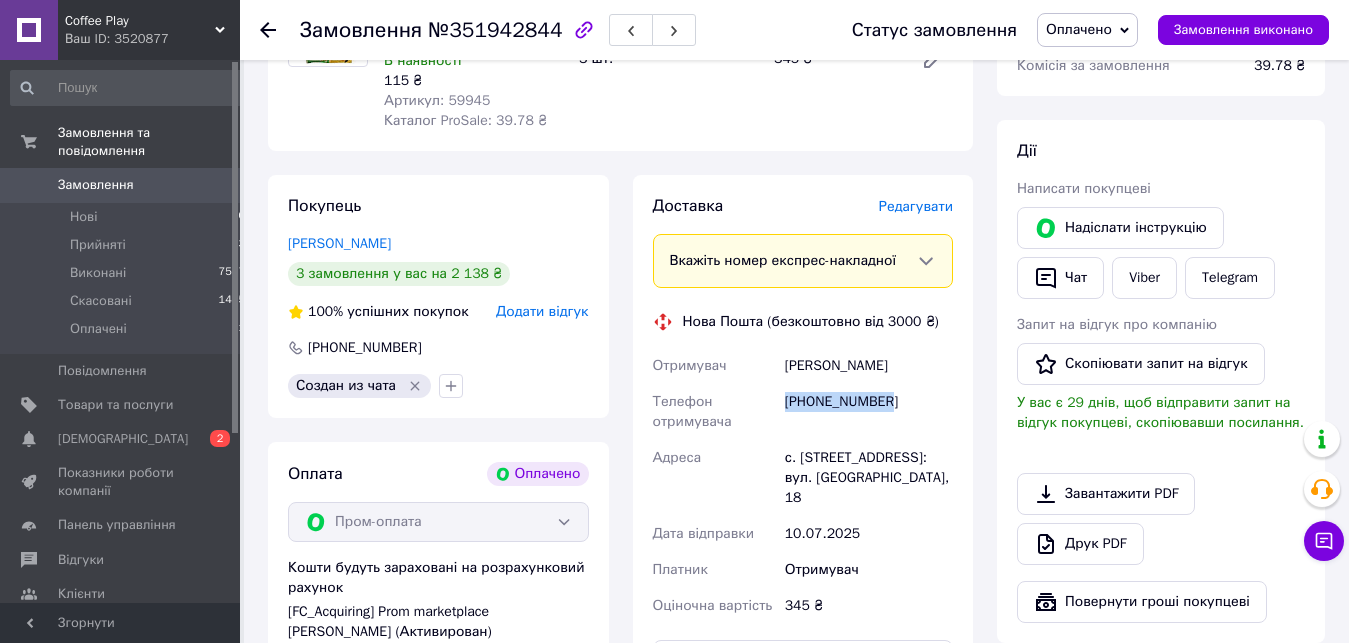 drag, startPoint x: 787, startPoint y: 393, endPoint x: 887, endPoint y: 399, distance: 100.17984 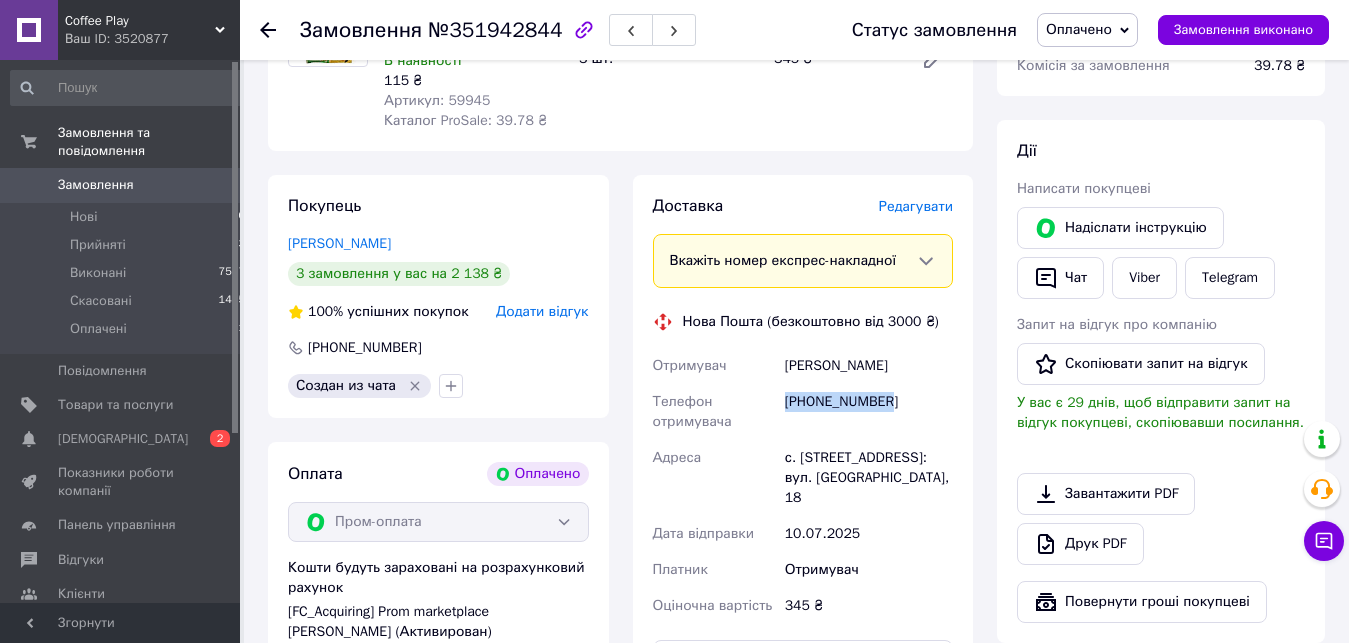 drag, startPoint x: 779, startPoint y: 363, endPoint x: 956, endPoint y: 364, distance: 177.00282 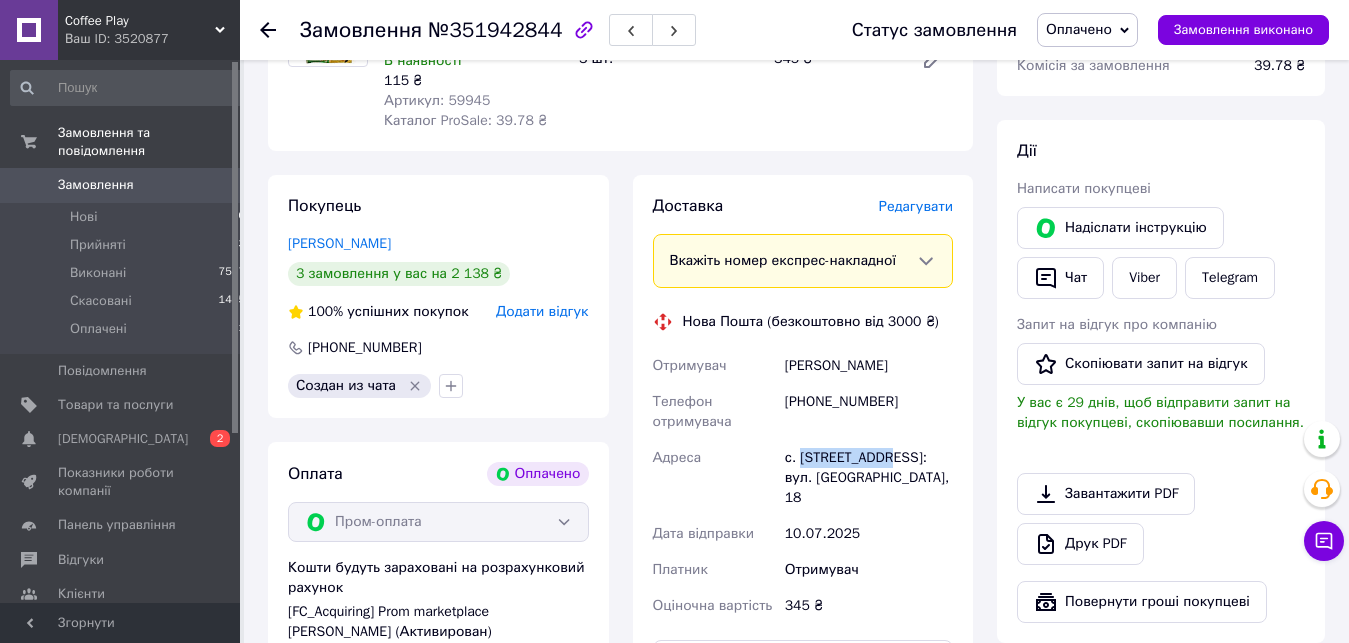 drag, startPoint x: 804, startPoint y: 458, endPoint x: 886, endPoint y: 461, distance: 82.05486 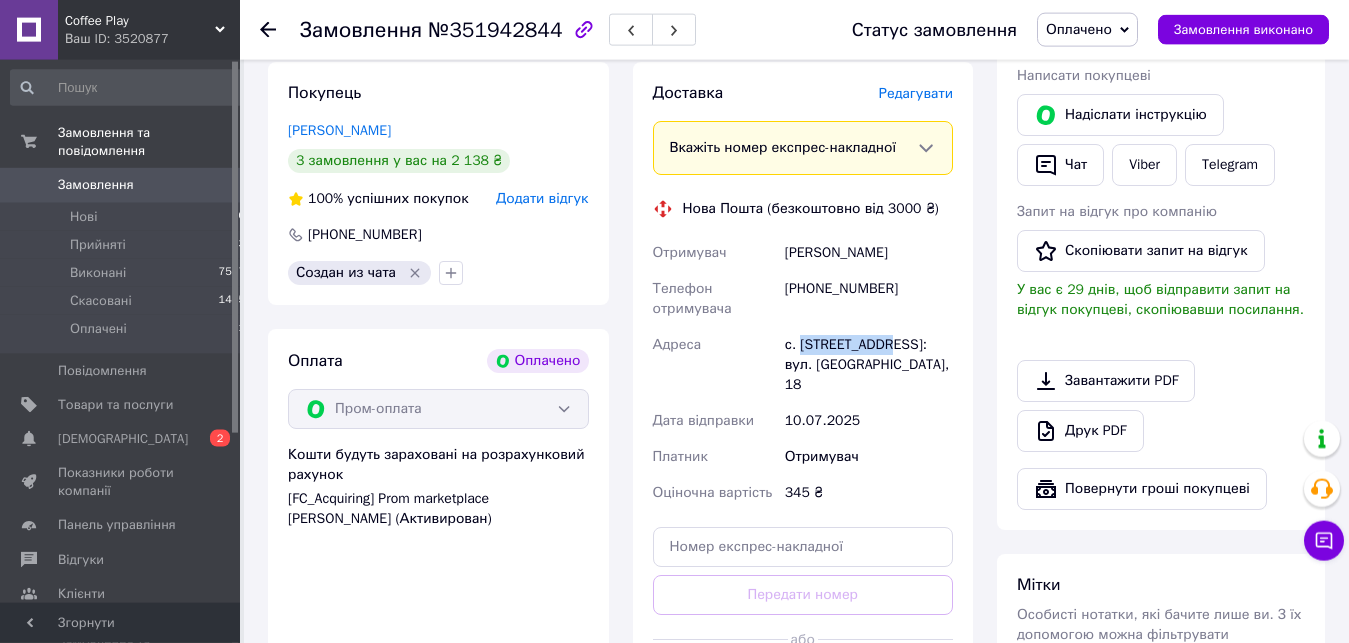 scroll, scrollTop: 408, scrollLeft: 0, axis: vertical 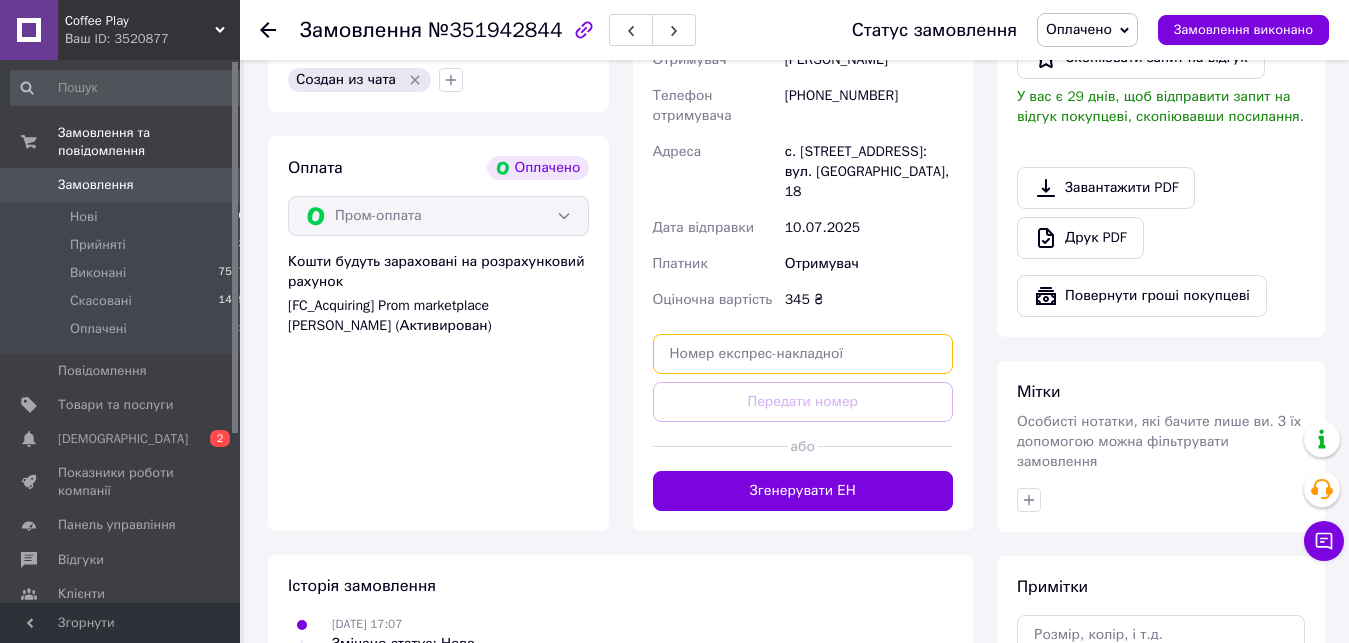 paste on "20451202848415" 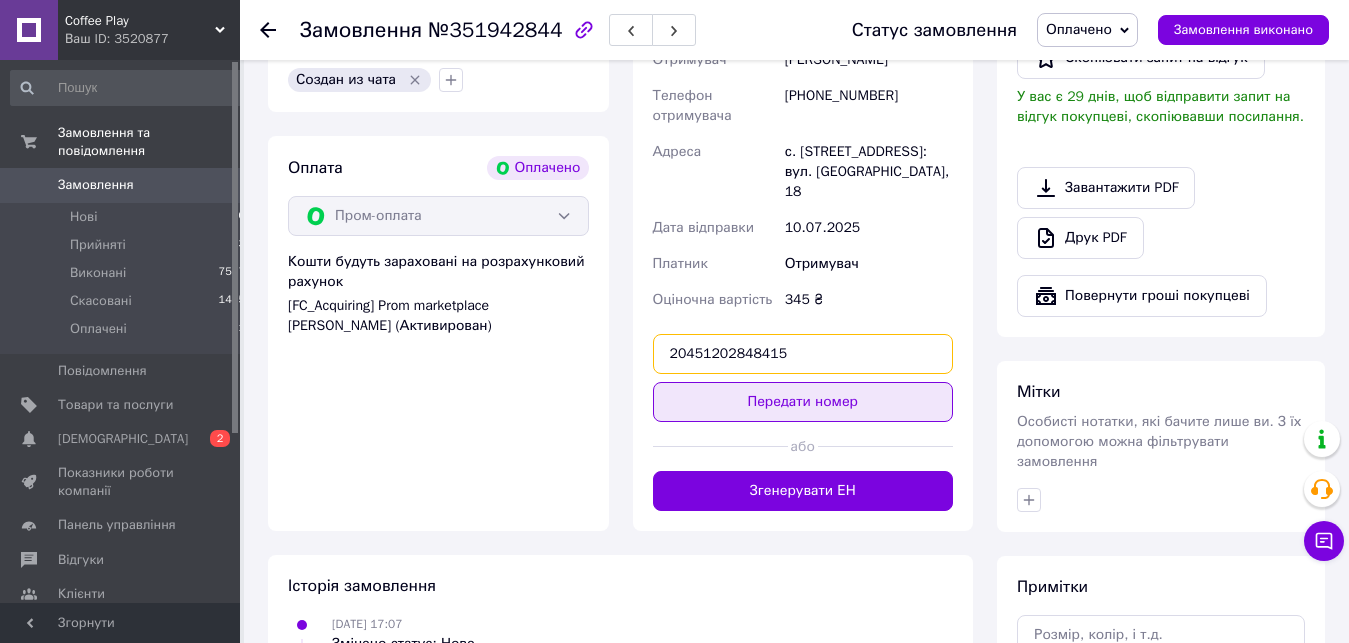 type on "20451202848415" 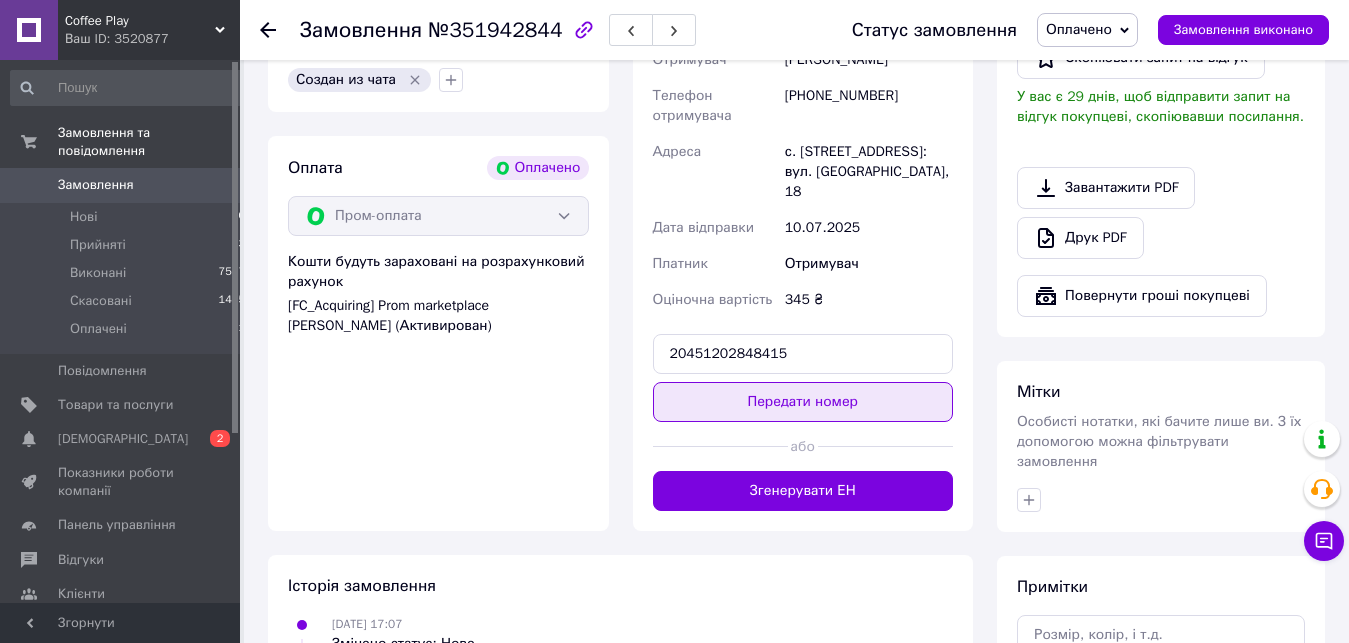 click on "Передати номер" at bounding box center (803, 402) 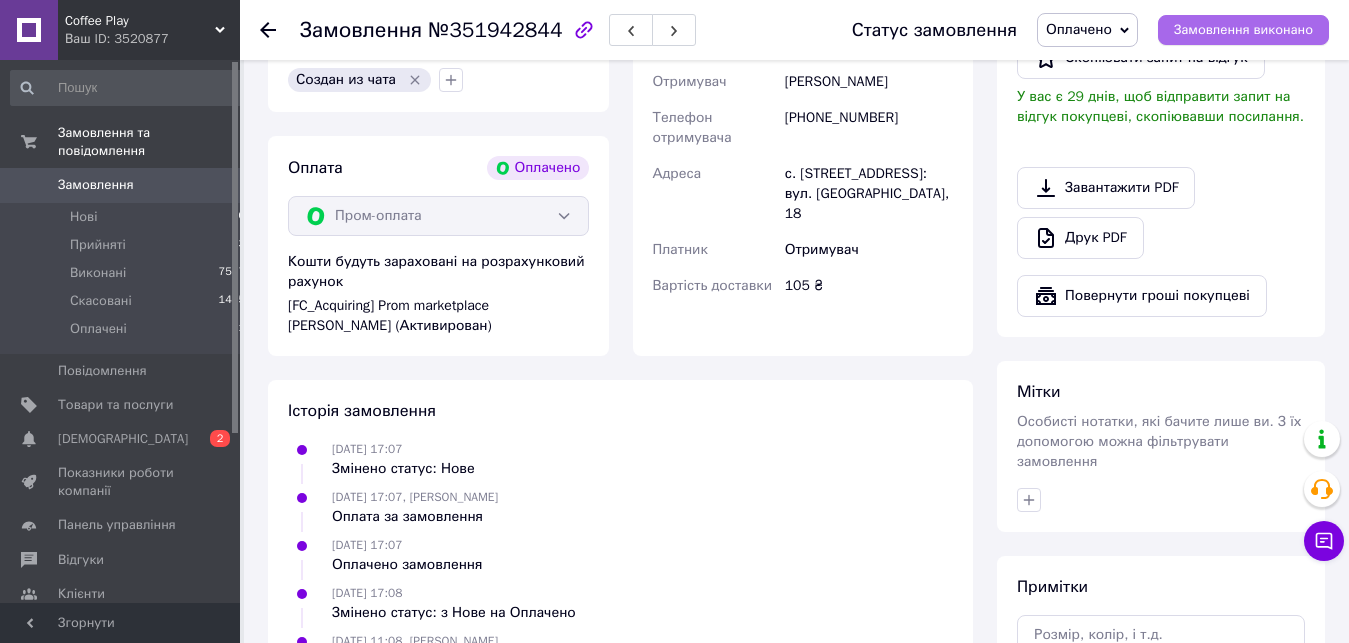 click on "Замовлення виконано" at bounding box center [1243, 30] 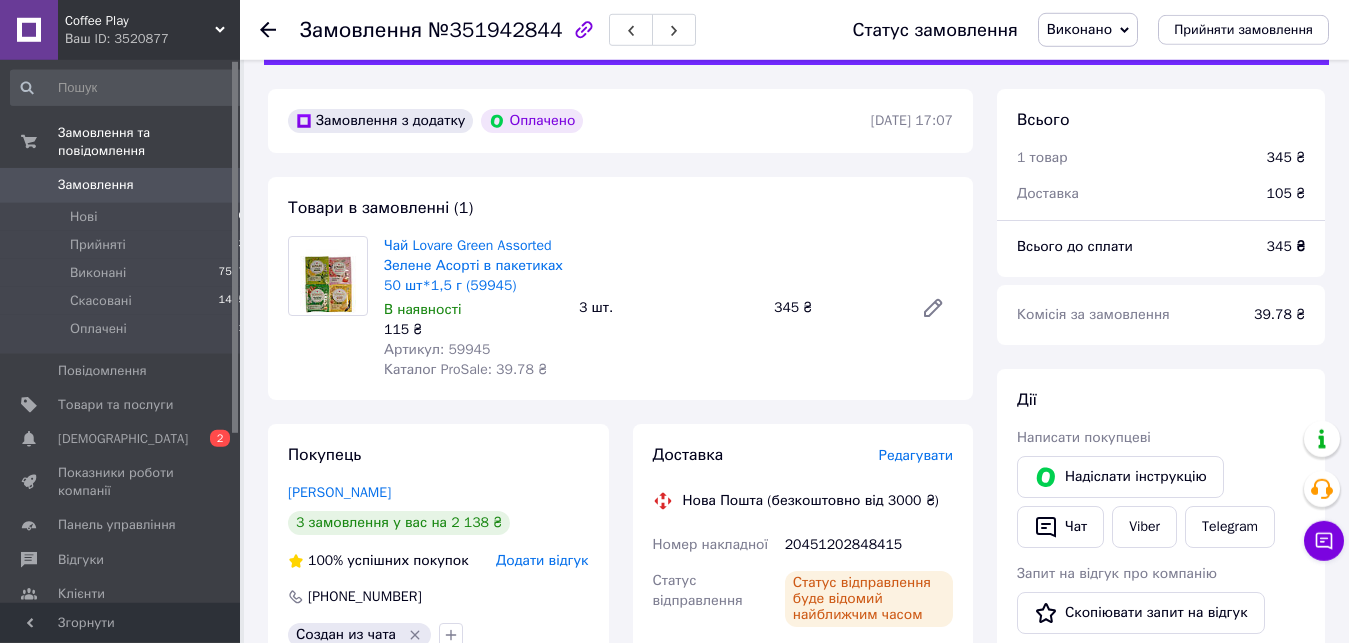 scroll, scrollTop: 0, scrollLeft: 0, axis: both 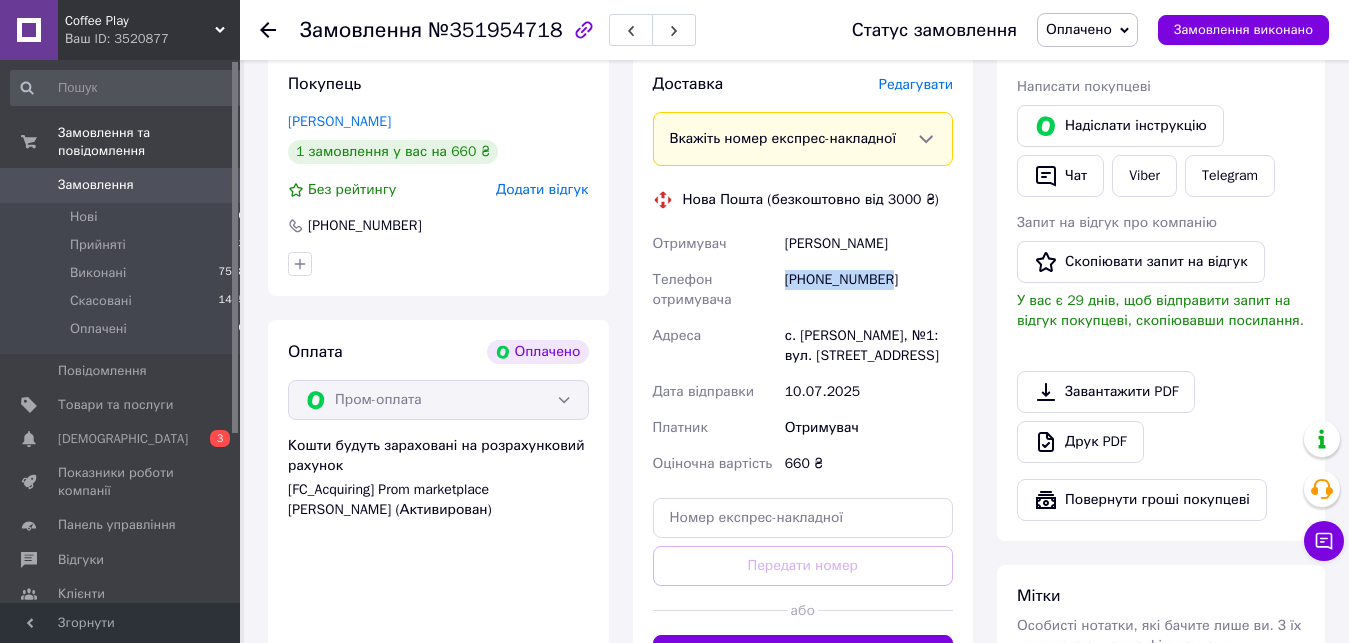 drag, startPoint x: 792, startPoint y: 279, endPoint x: 935, endPoint y: 279, distance: 143 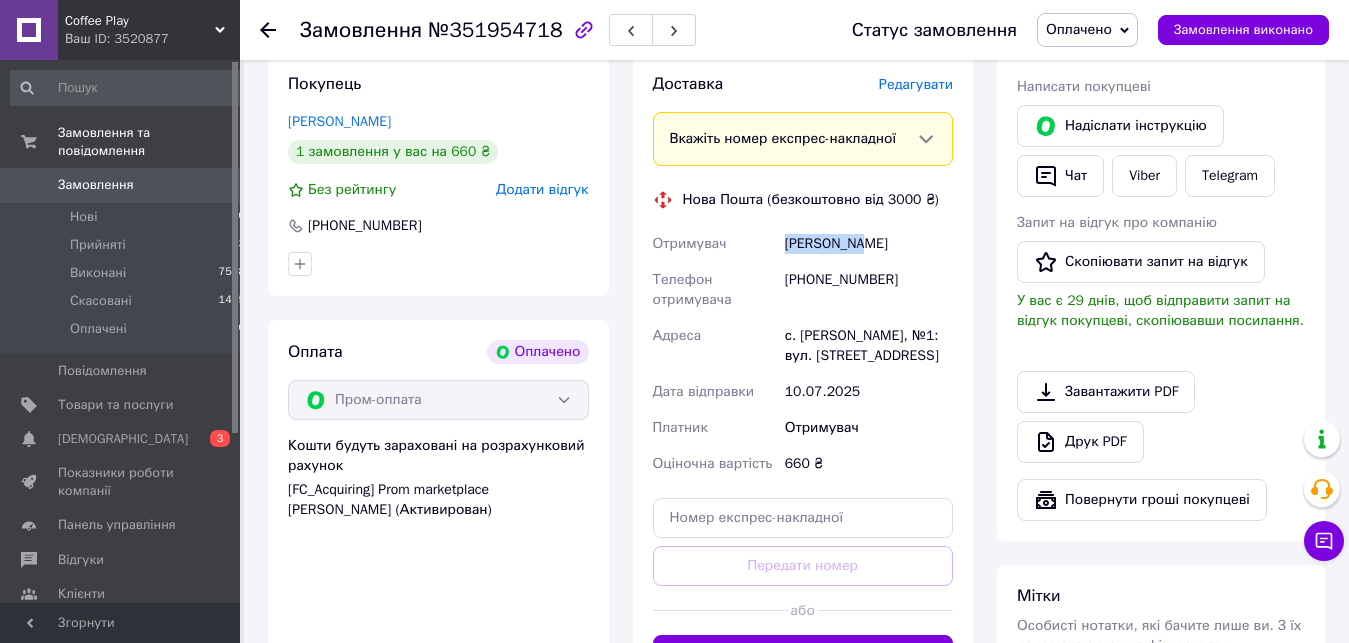 drag, startPoint x: 822, startPoint y: 248, endPoint x: 896, endPoint y: 248, distance: 74 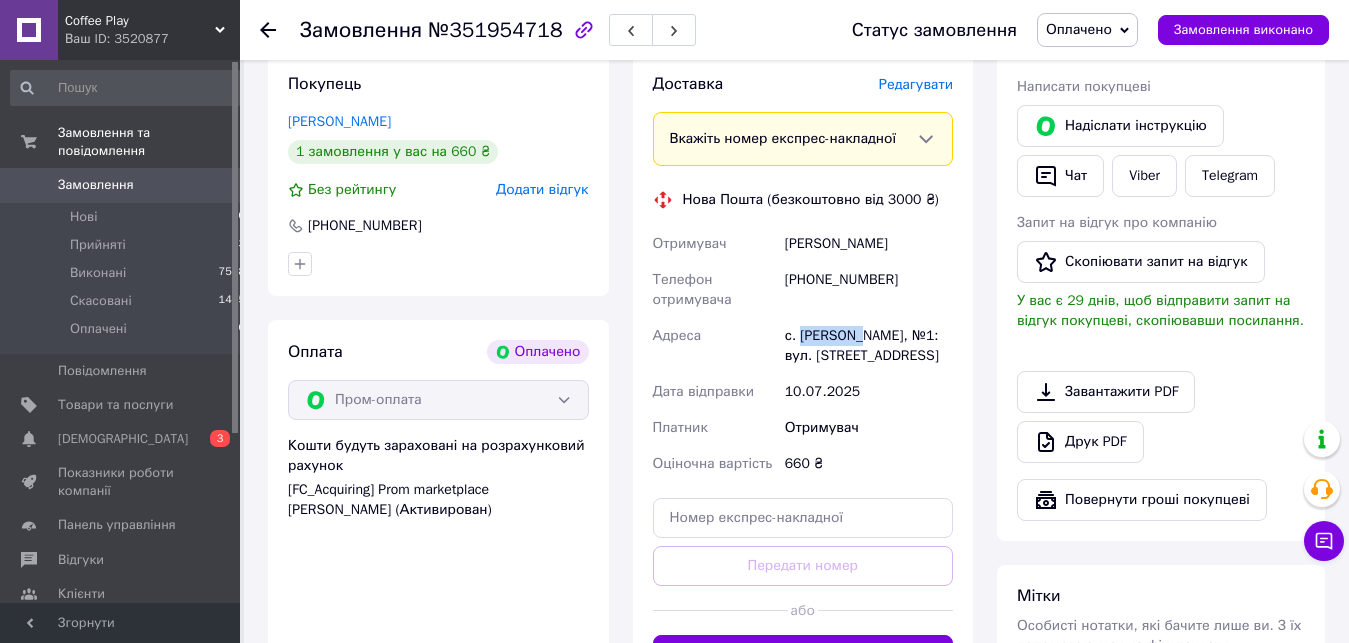 drag, startPoint x: 797, startPoint y: 335, endPoint x: 848, endPoint y: 337, distance: 51.0392 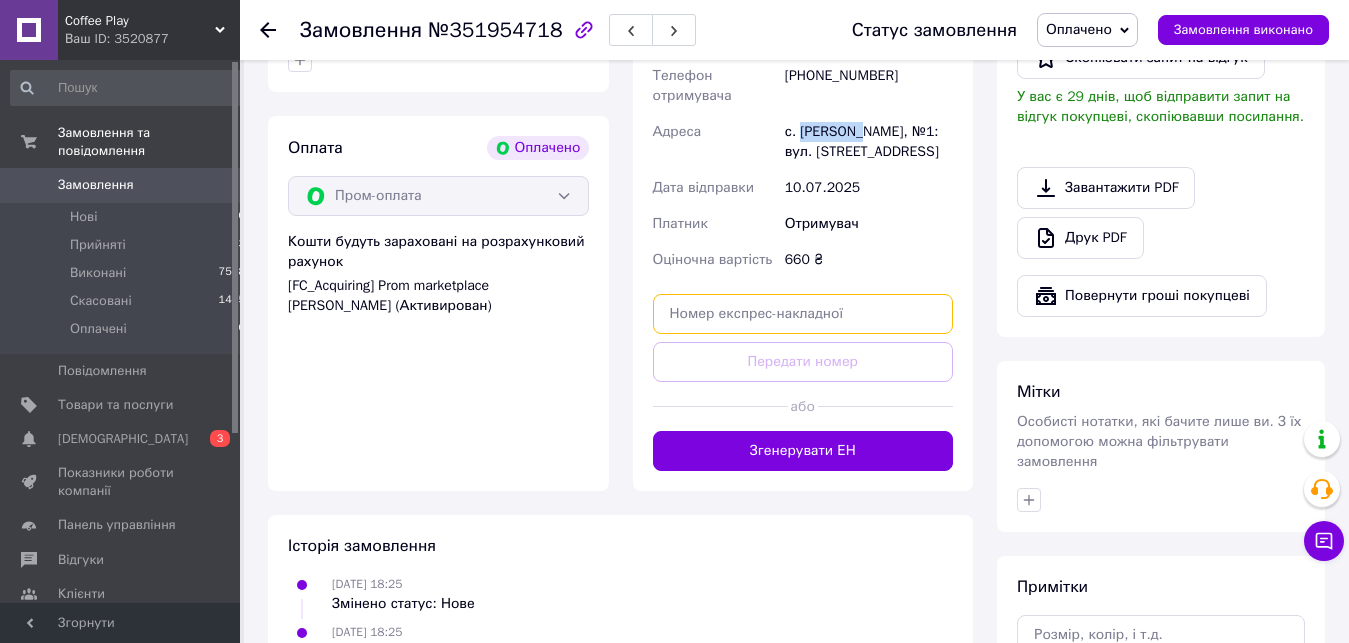 click at bounding box center [803, 314] 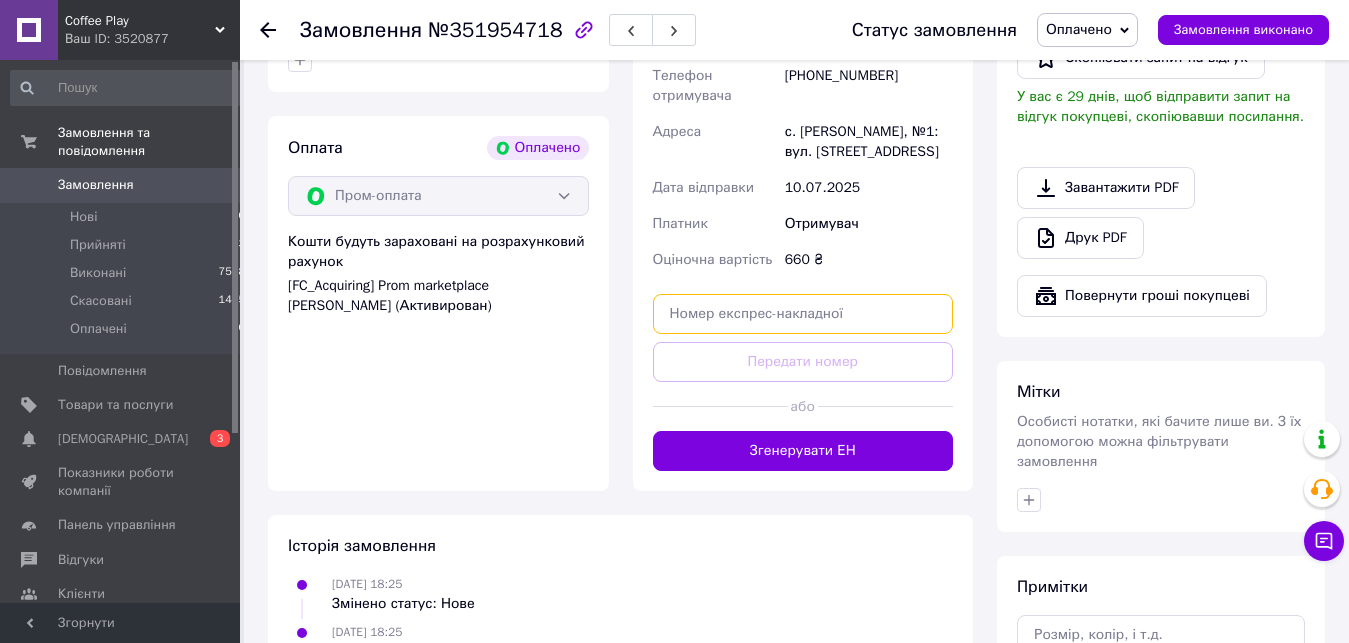 paste on "20451202852254" 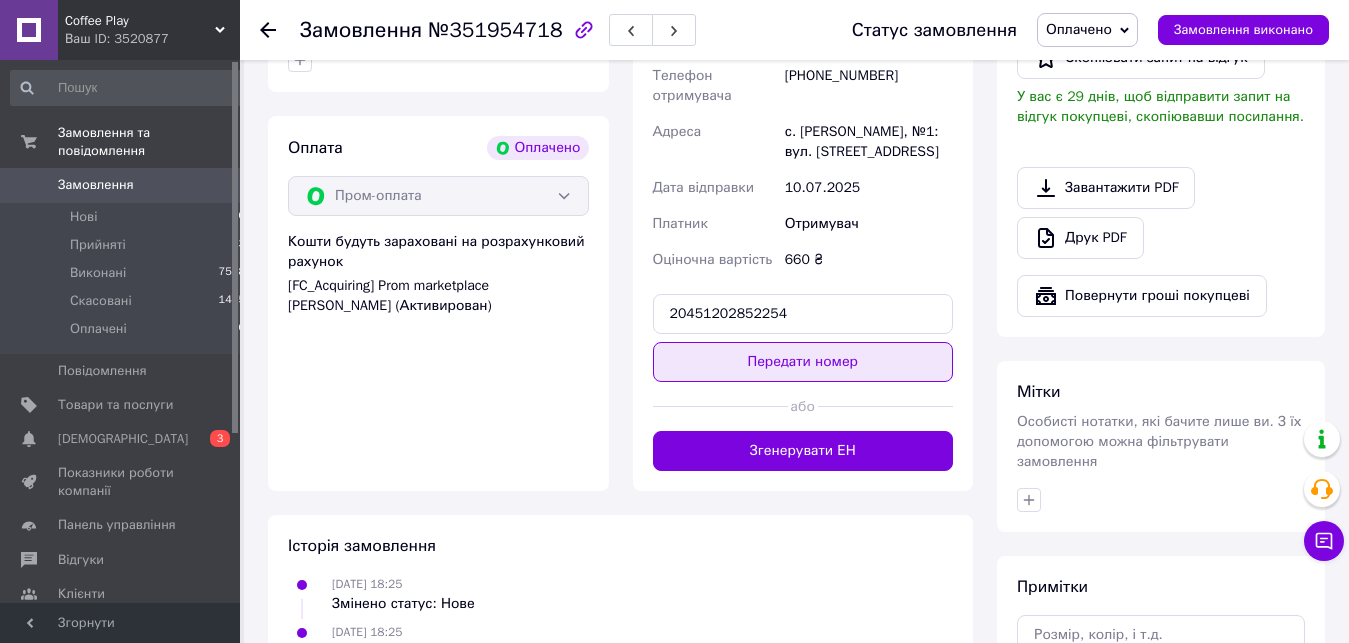 drag, startPoint x: 813, startPoint y: 374, endPoint x: 830, endPoint y: 368, distance: 18.027756 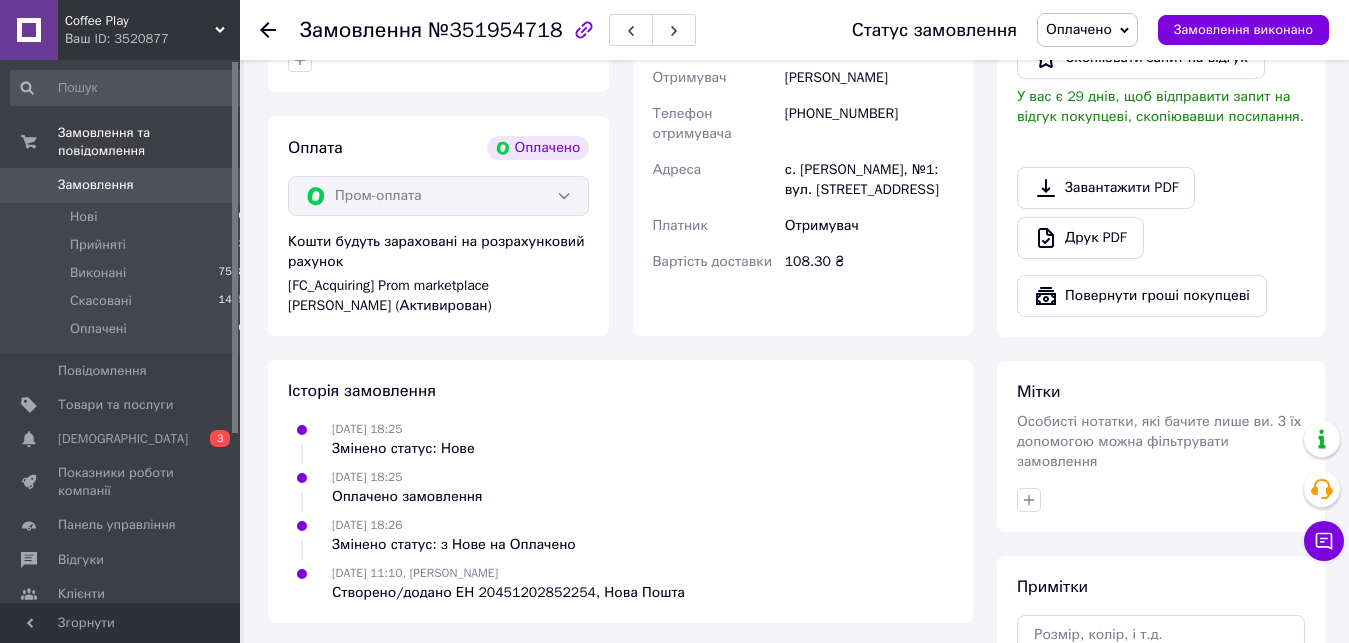 scroll, scrollTop: 306, scrollLeft: 0, axis: vertical 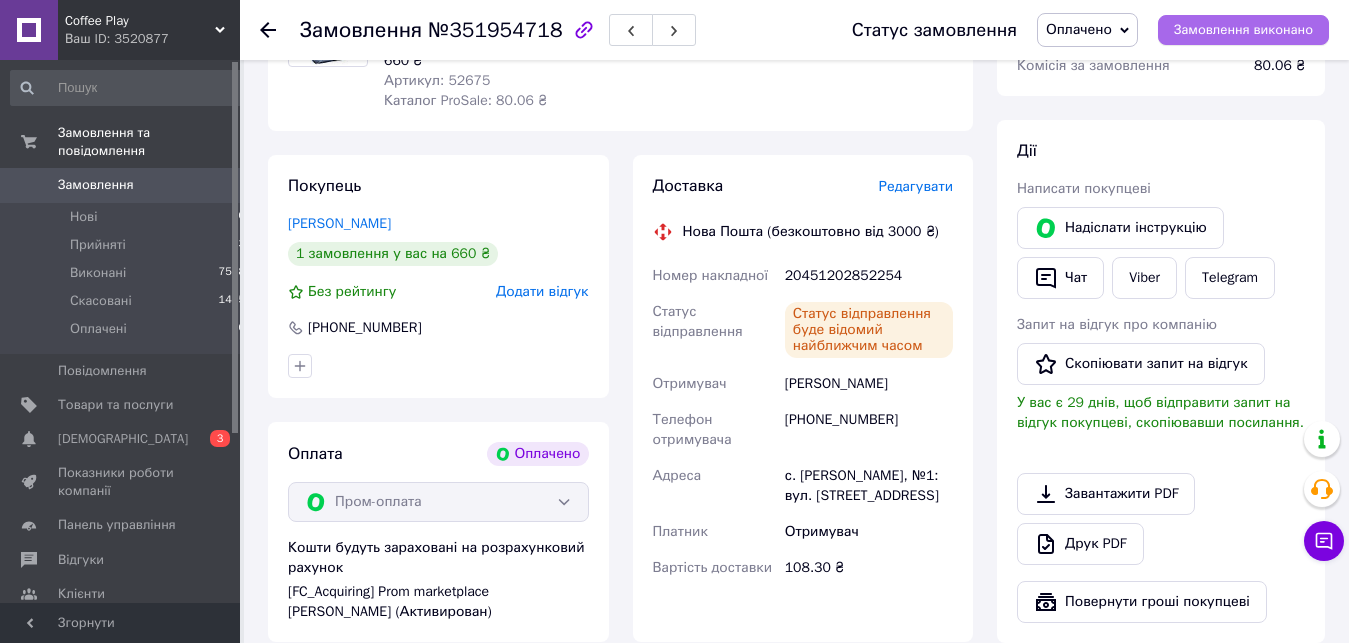 click on "Замовлення виконано" at bounding box center (1243, 30) 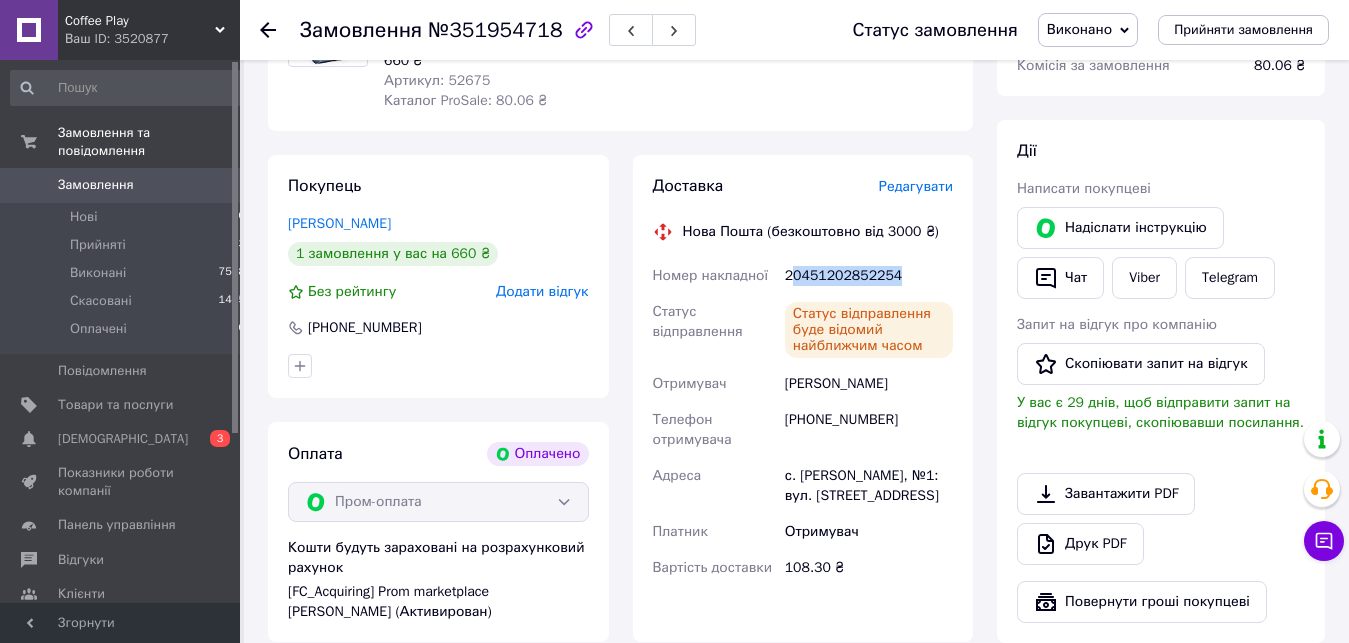 drag, startPoint x: 836, startPoint y: 273, endPoint x: 892, endPoint y: 269, distance: 56.142673 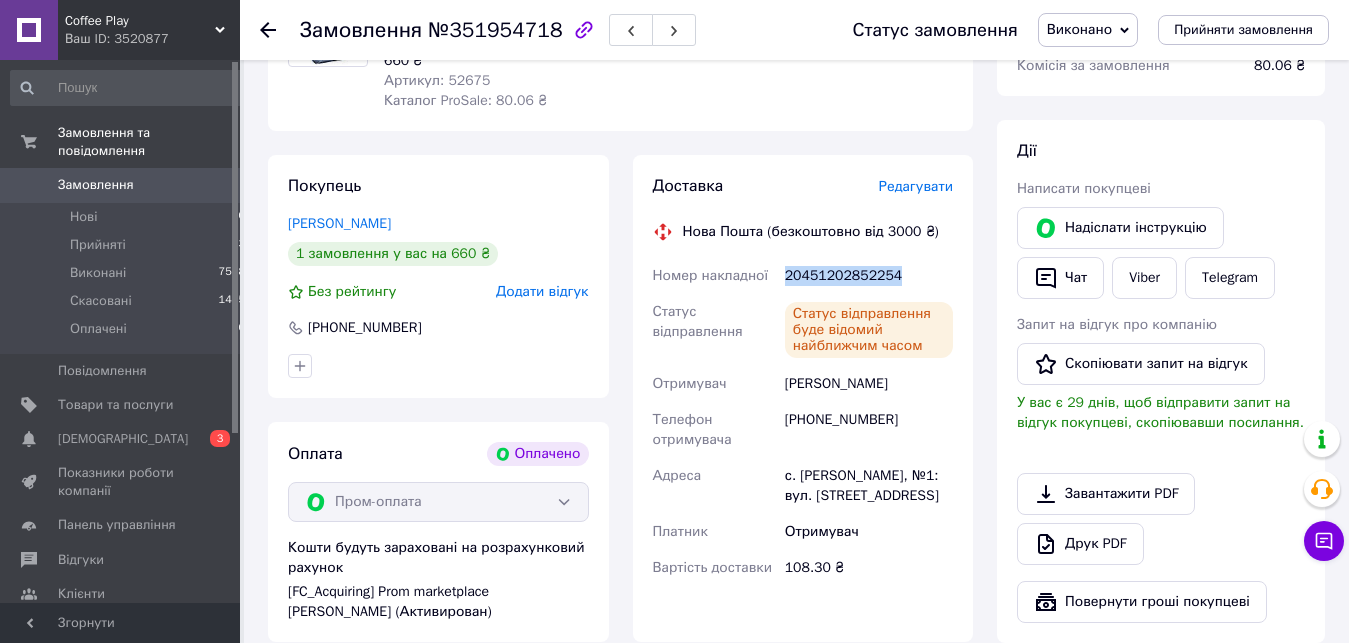 drag, startPoint x: 802, startPoint y: 281, endPoint x: 923, endPoint y: 277, distance: 121.0661 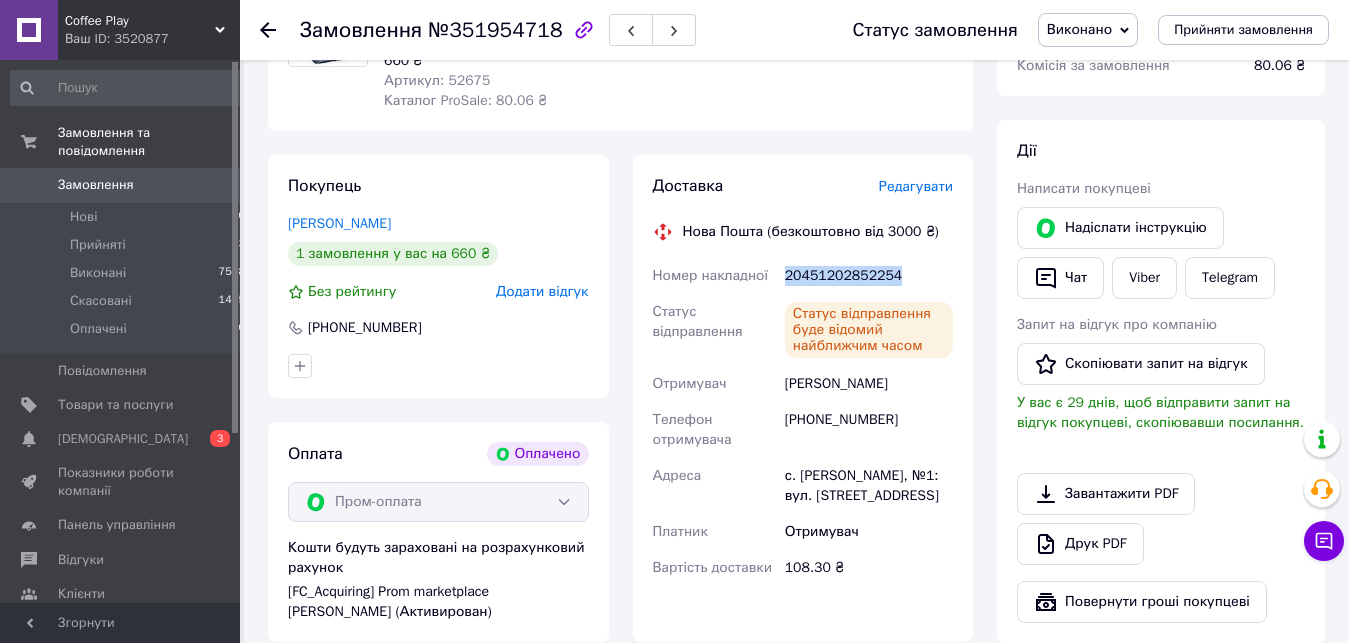 scroll, scrollTop: 0, scrollLeft: 0, axis: both 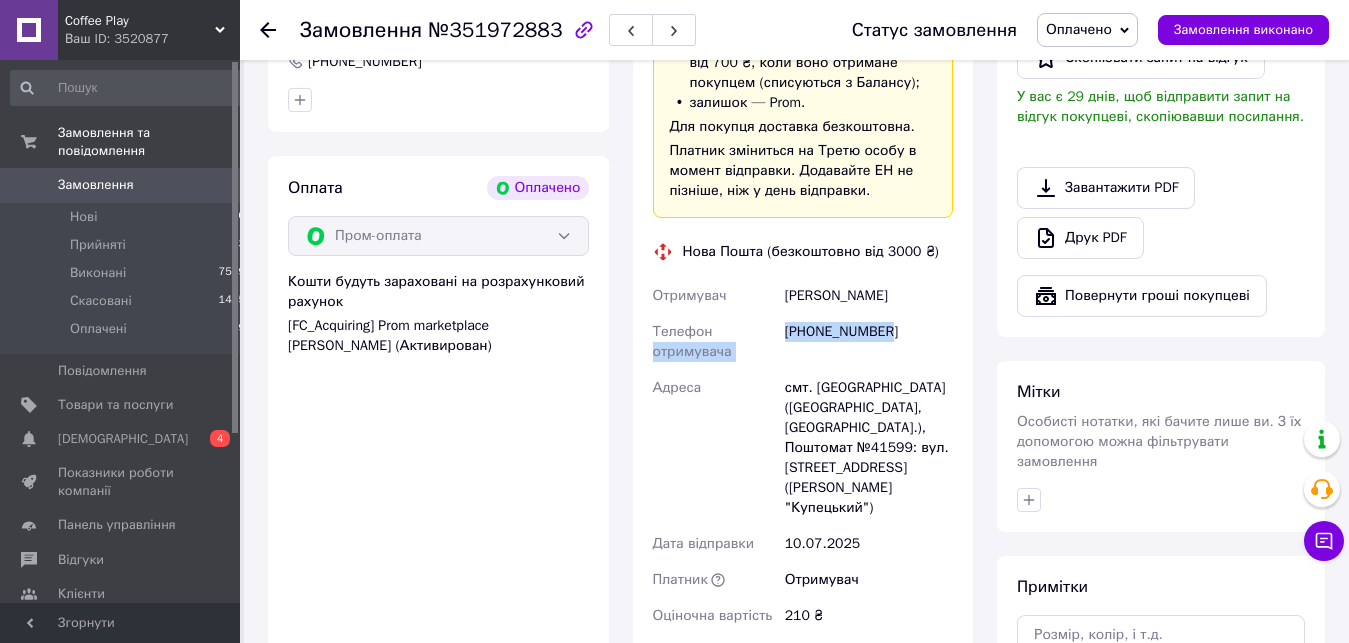 drag, startPoint x: 792, startPoint y: 333, endPoint x: 897, endPoint y: 333, distance: 105 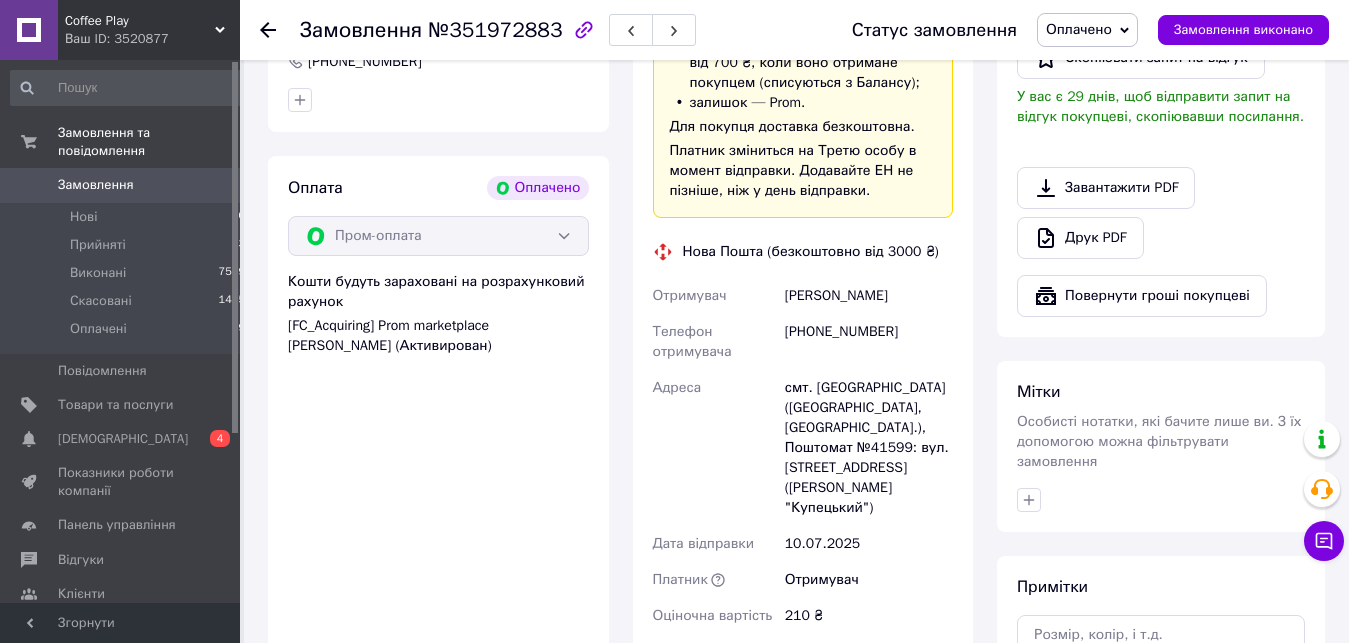 click on "Отримувач" at bounding box center [715, 296] 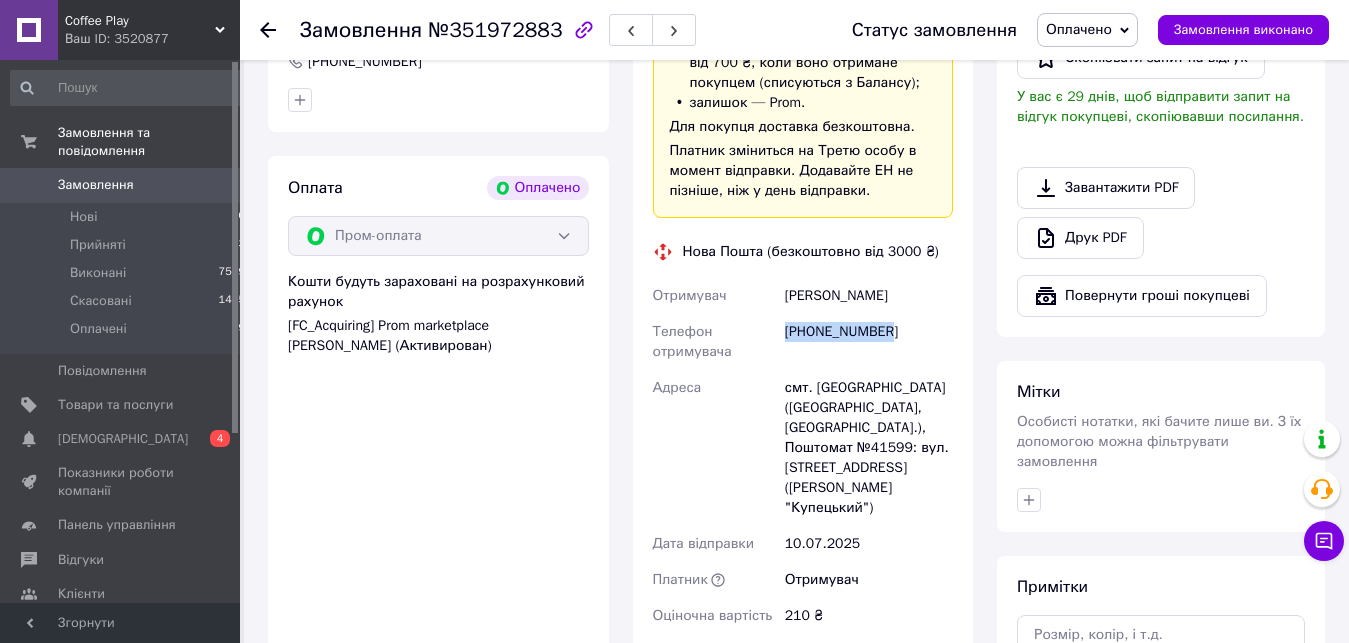drag, startPoint x: 786, startPoint y: 332, endPoint x: 918, endPoint y: 334, distance: 132.01515 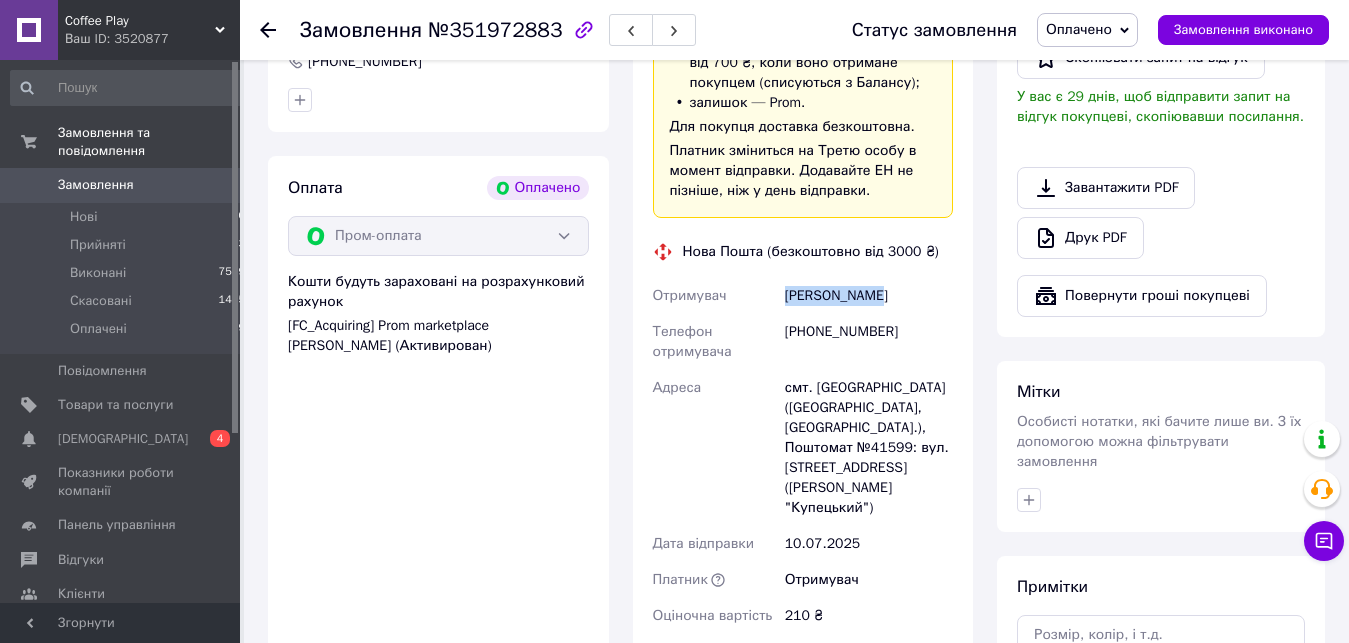 drag, startPoint x: 803, startPoint y: 301, endPoint x: 920, endPoint y: 292, distance: 117.34564 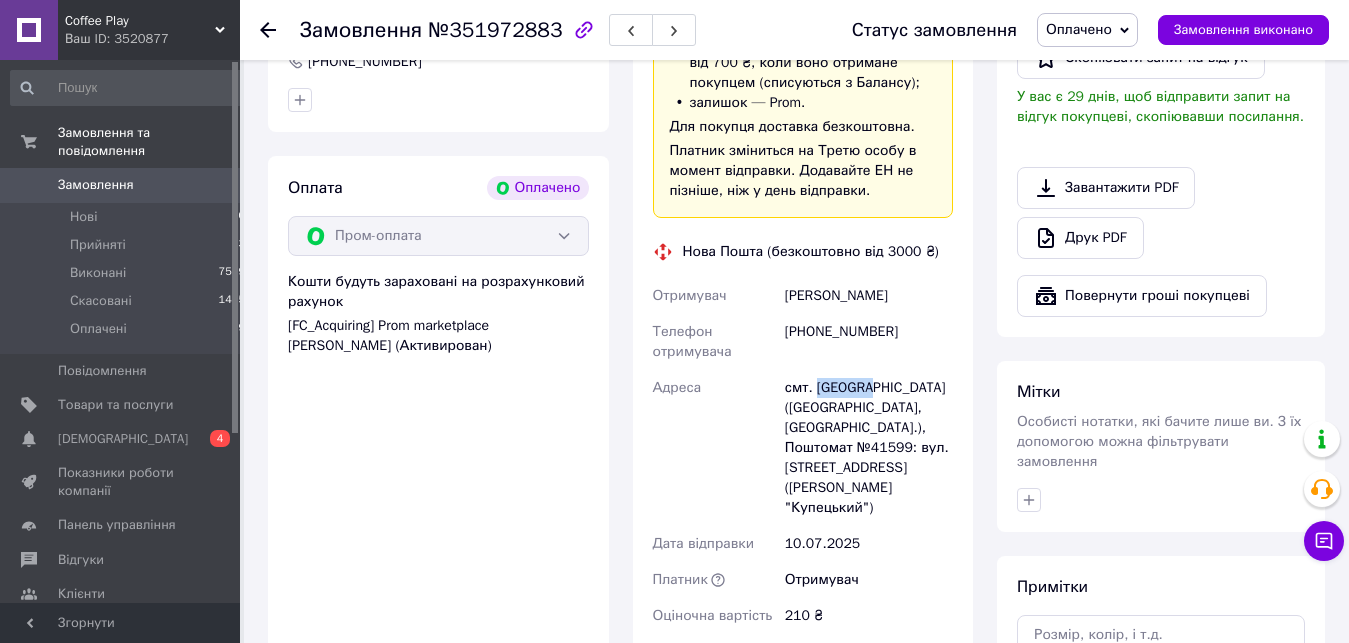 drag, startPoint x: 820, startPoint y: 393, endPoint x: 866, endPoint y: 388, distance: 46.270943 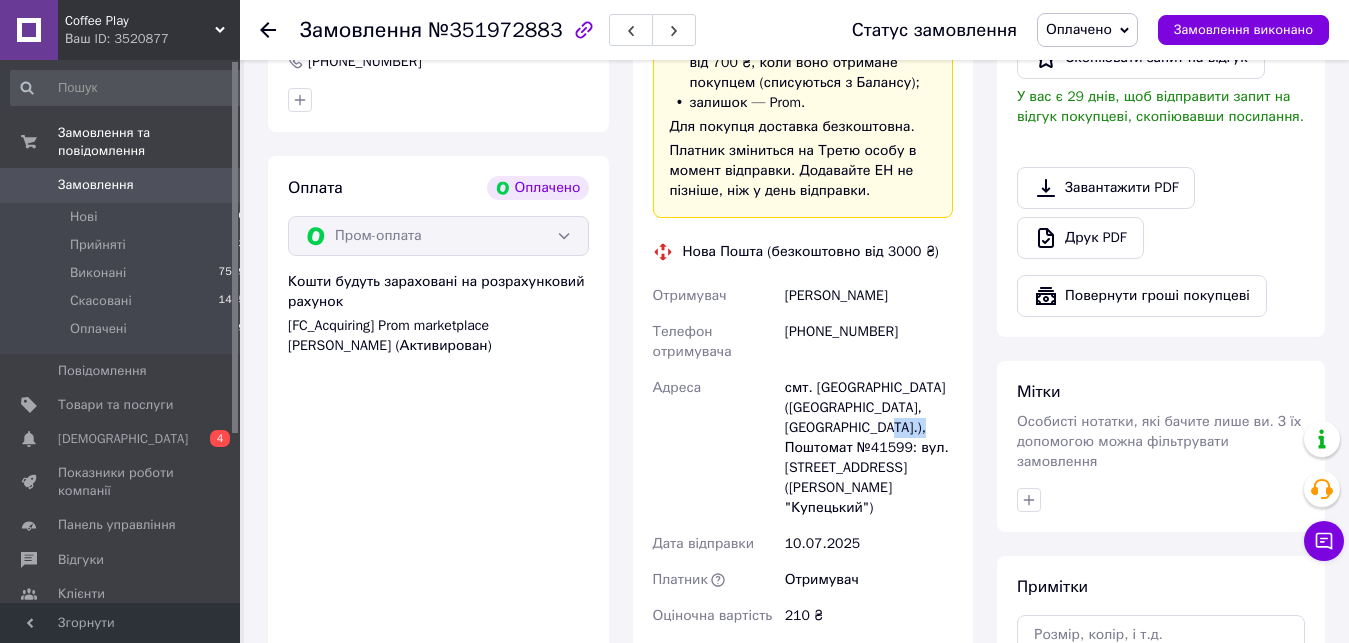 drag, startPoint x: 863, startPoint y: 427, endPoint x: 894, endPoint y: 427, distance: 31 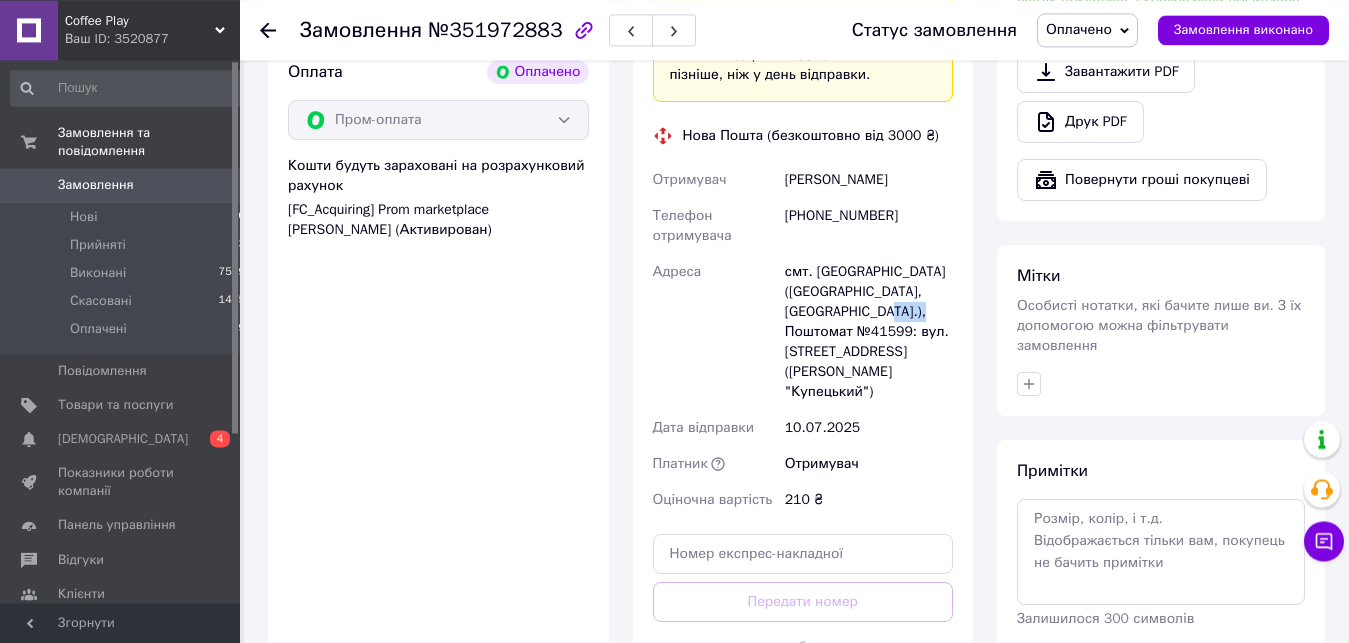 scroll, scrollTop: 816, scrollLeft: 0, axis: vertical 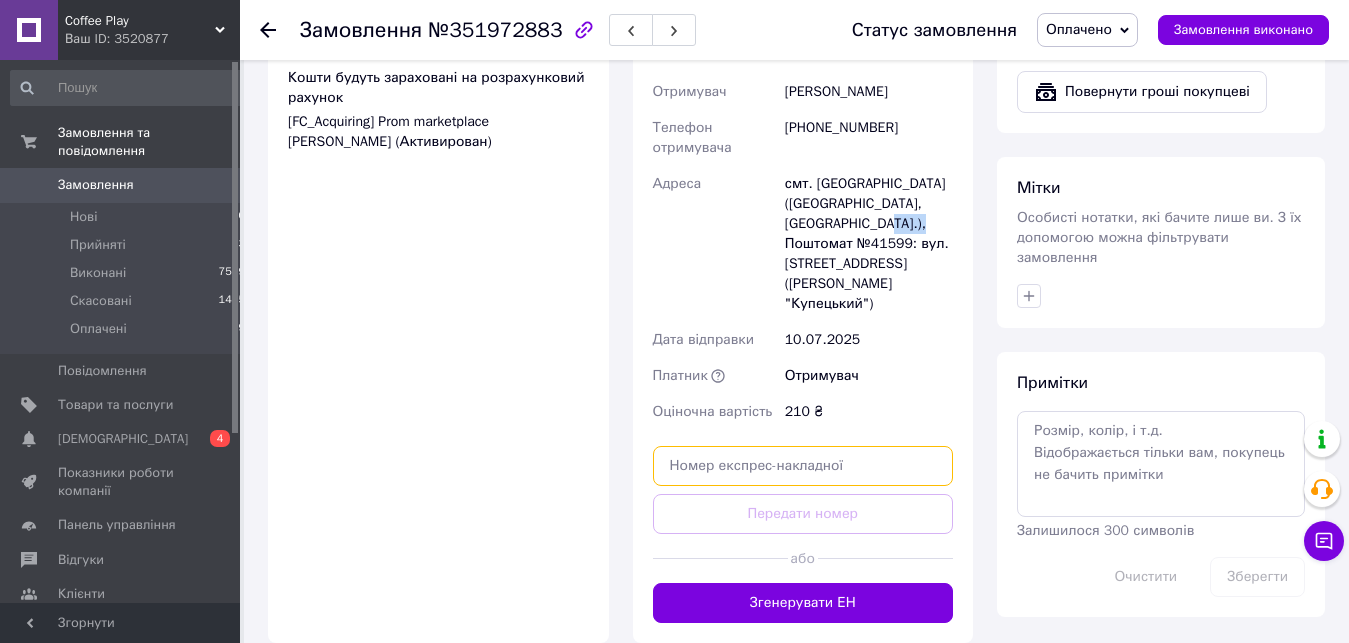 click at bounding box center [803, 466] 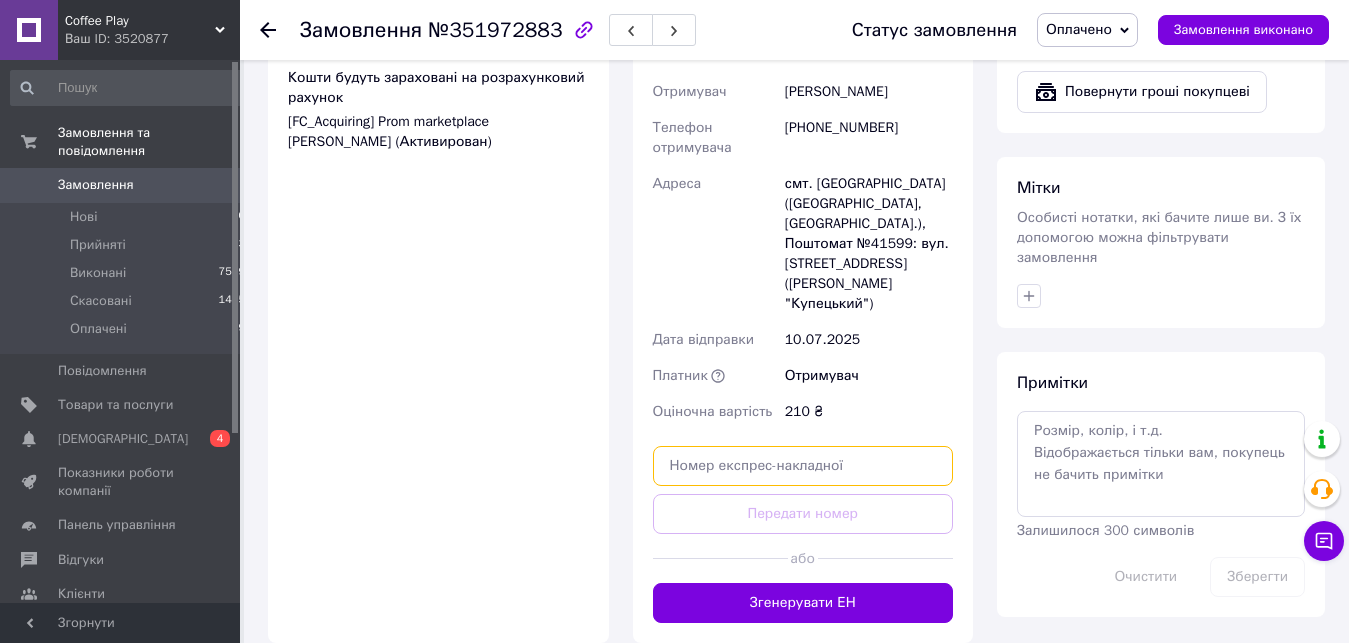 paste on "20451202855784" 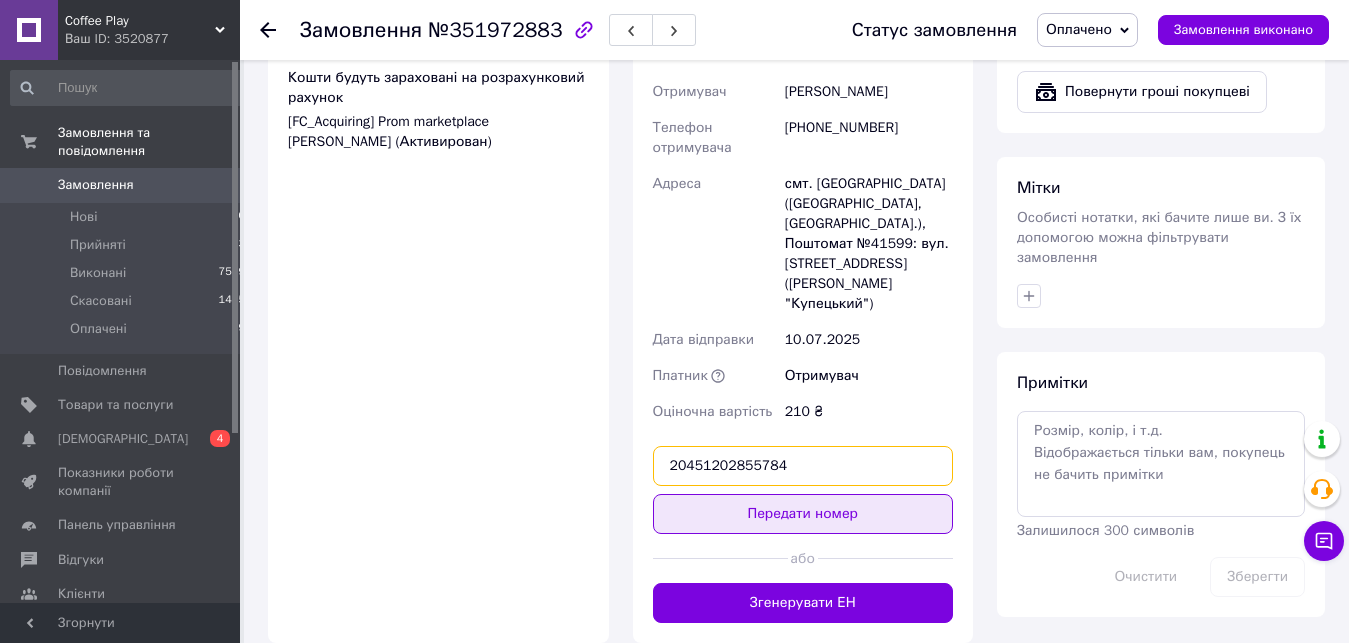 type on "20451202855784" 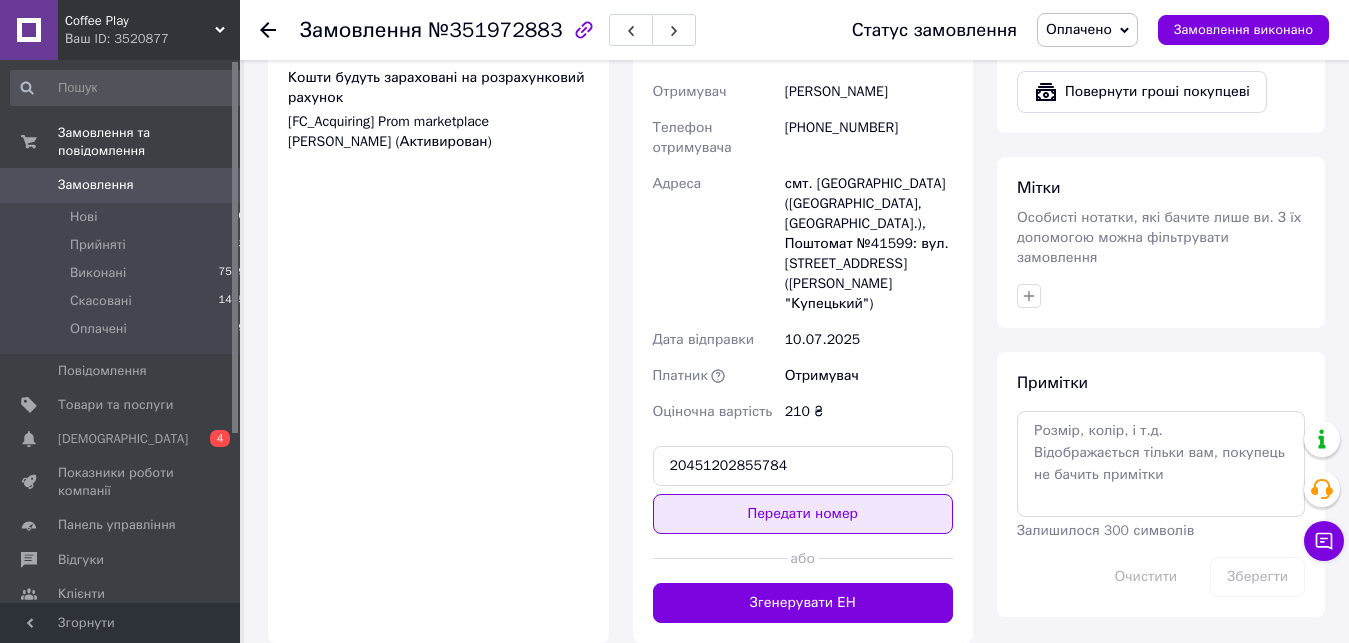 click on "Передати номер" at bounding box center (803, 514) 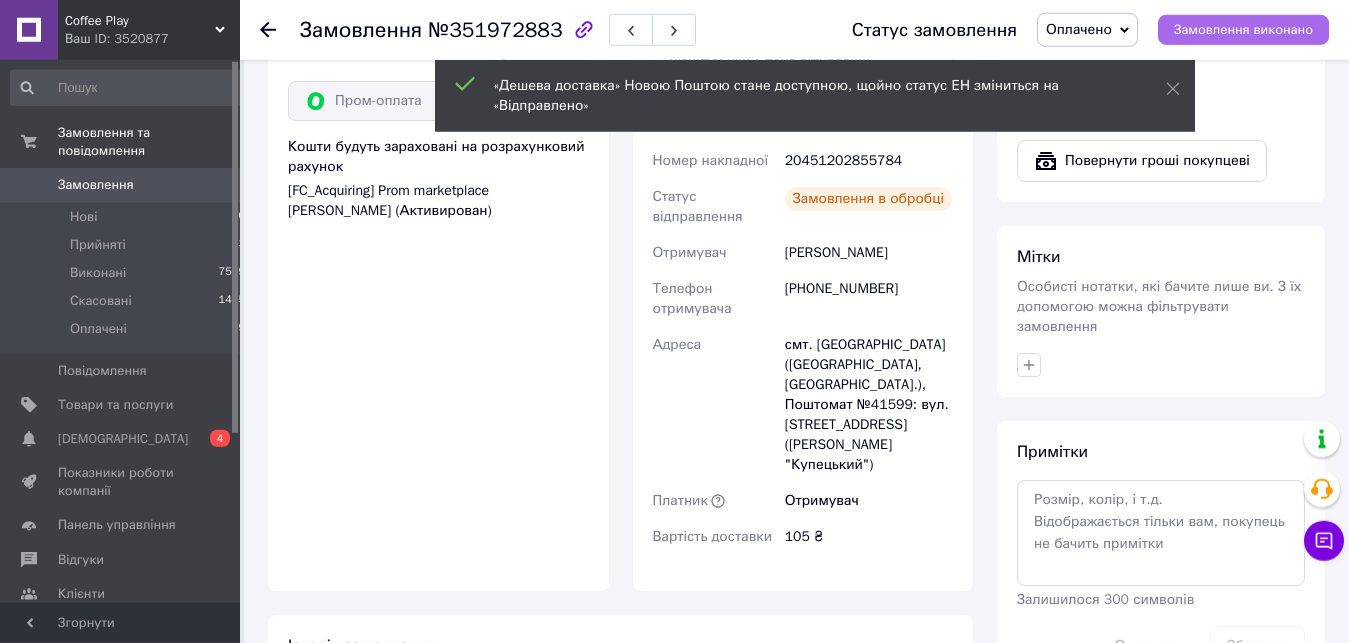 scroll, scrollTop: 714, scrollLeft: 0, axis: vertical 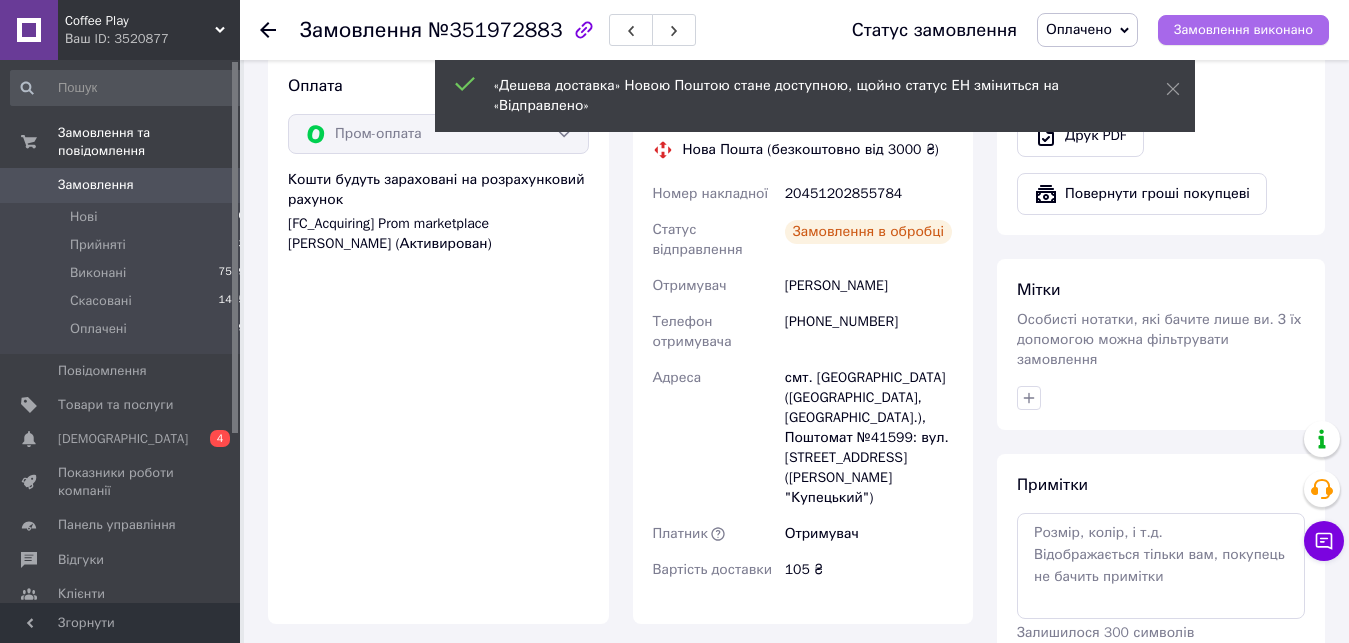click on "Замовлення виконано" at bounding box center [1243, 30] 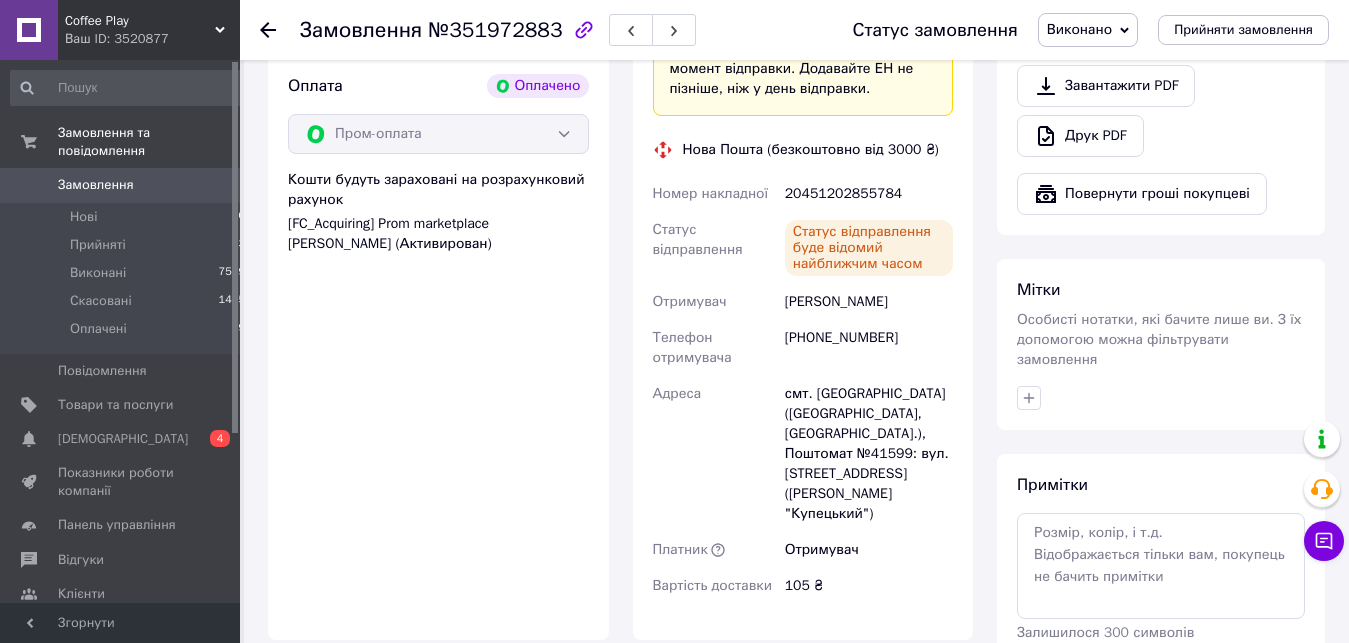 scroll, scrollTop: 1020, scrollLeft: 0, axis: vertical 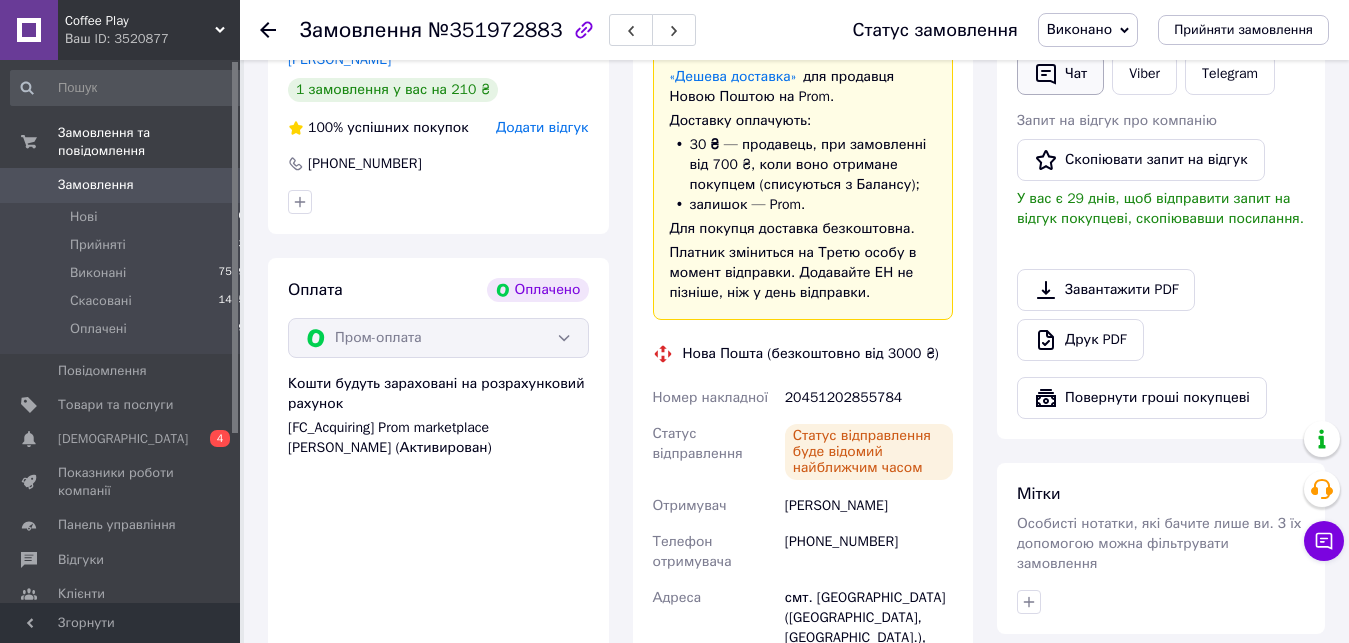 click on "Чат" at bounding box center (1060, 74) 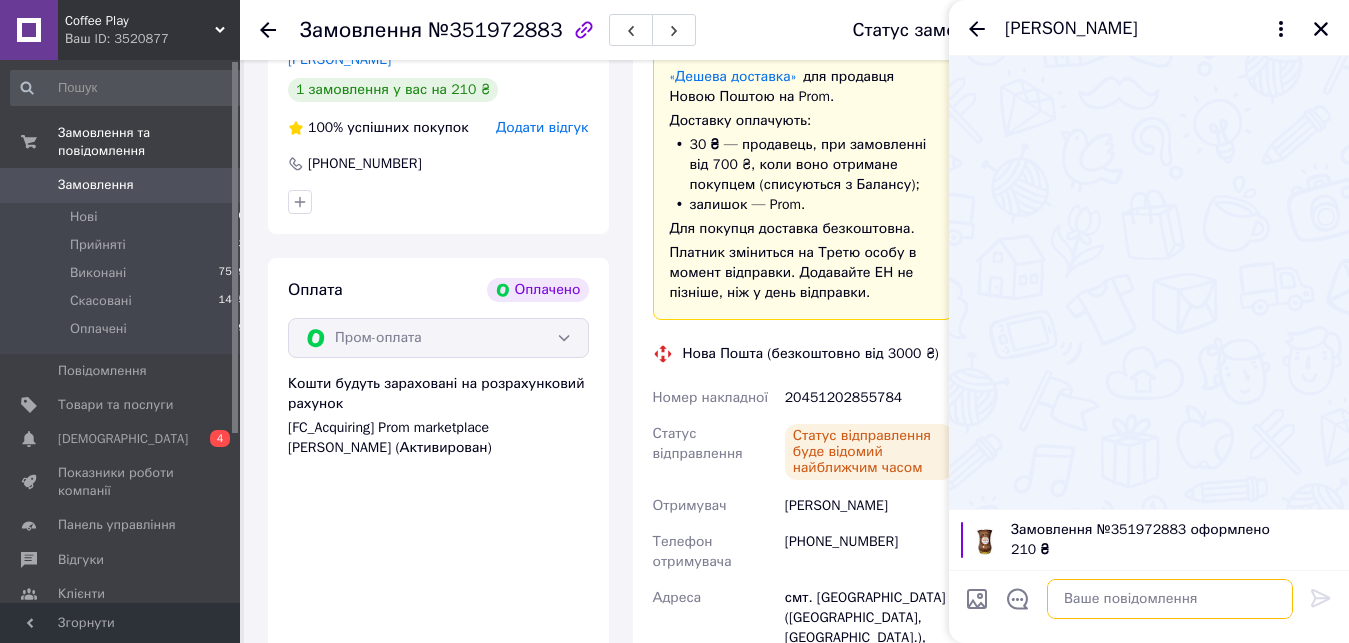 click at bounding box center (1170, 599) 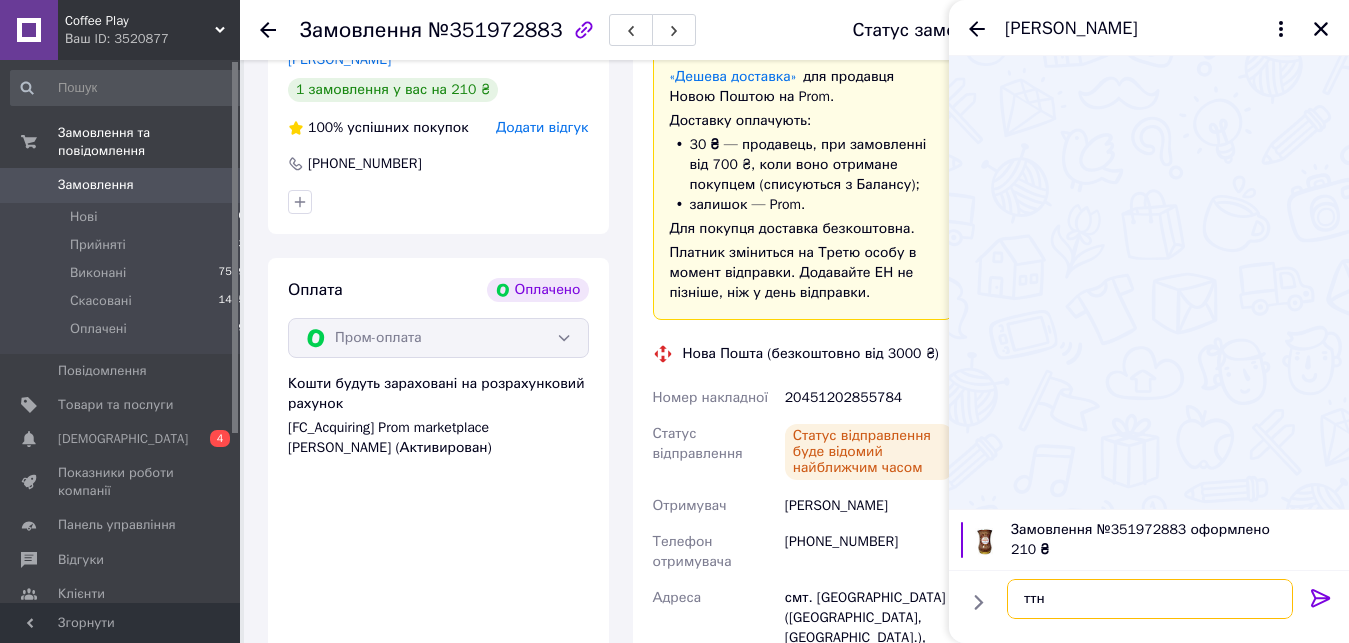 paste on "20451202855784" 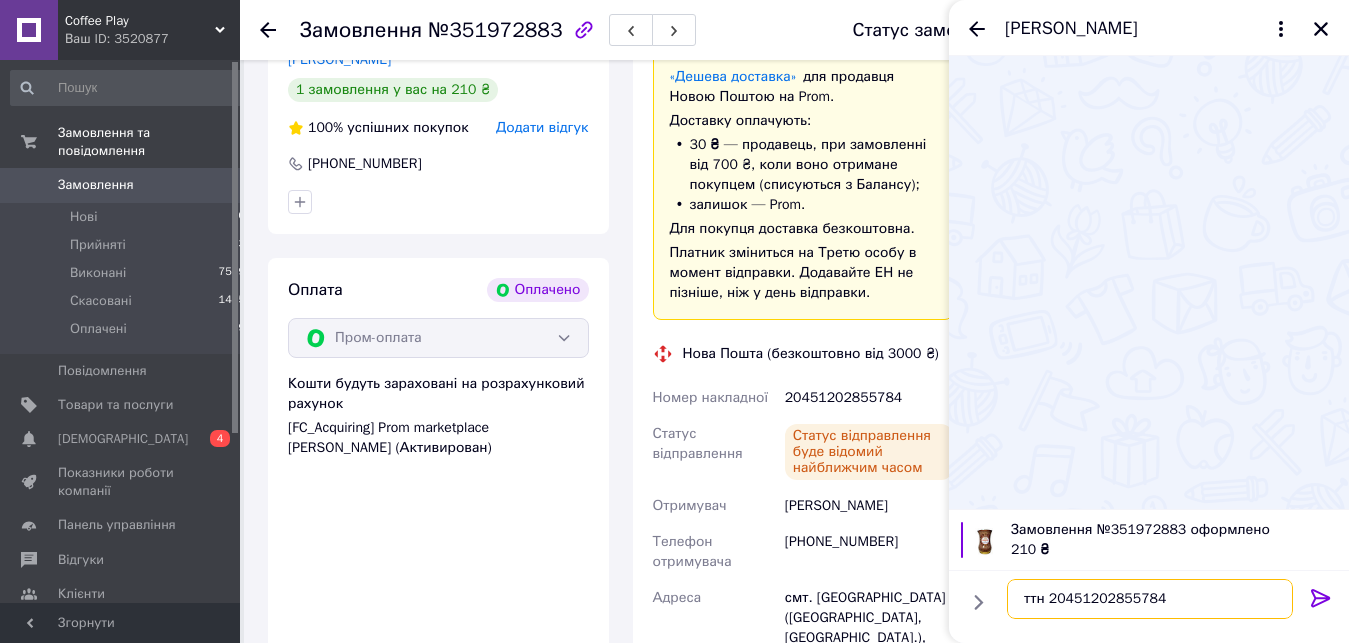 click on "ттн 20451202855784" at bounding box center [1150, 599] 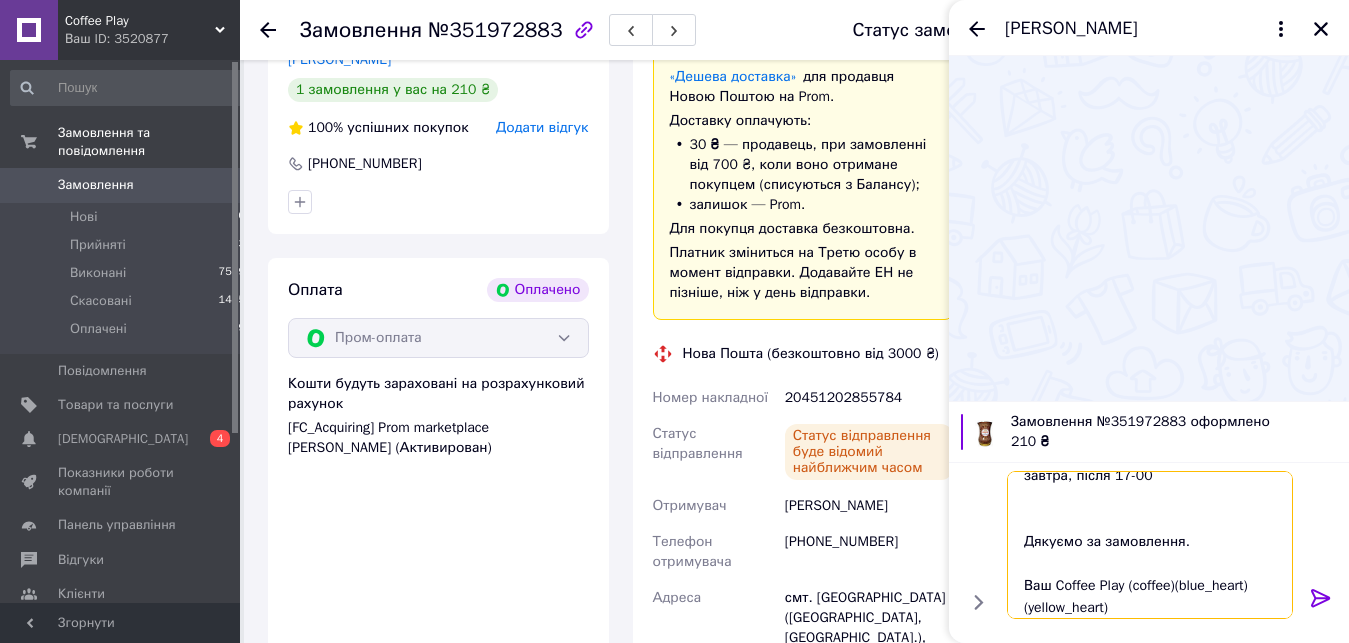 type on "Добрий день(sun).
Ваше замовлення на пром прийнято та  буде відправлене сьогодні-завтра, після 17-00
Дякуємо за замовлення.
Ваш Coffee Play (coffee)(blue_heart)(yellow_heart)
ттн 20451202855784" 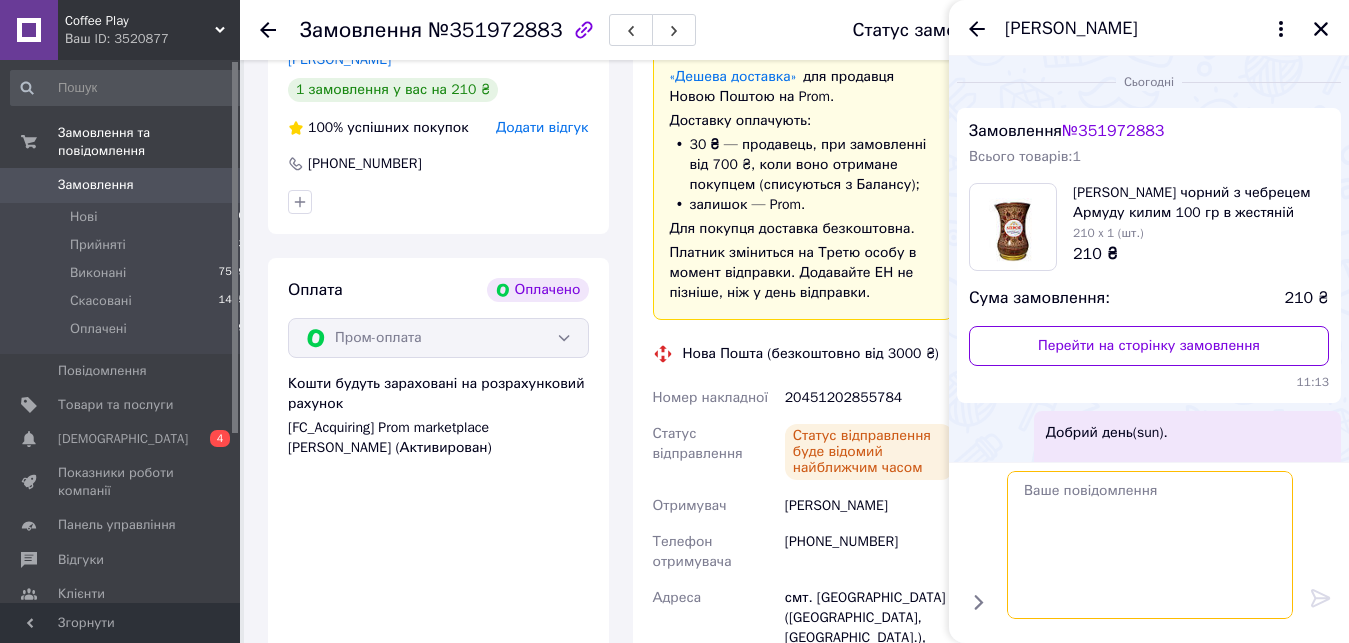 scroll, scrollTop: 0, scrollLeft: 0, axis: both 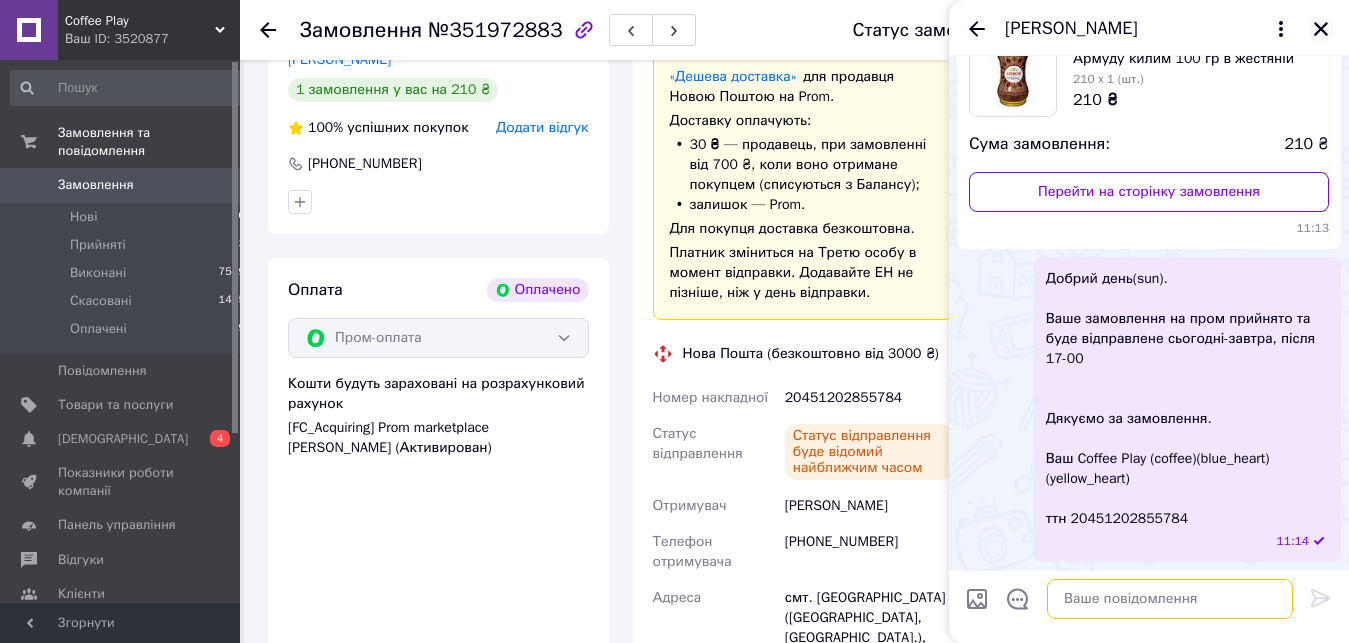type 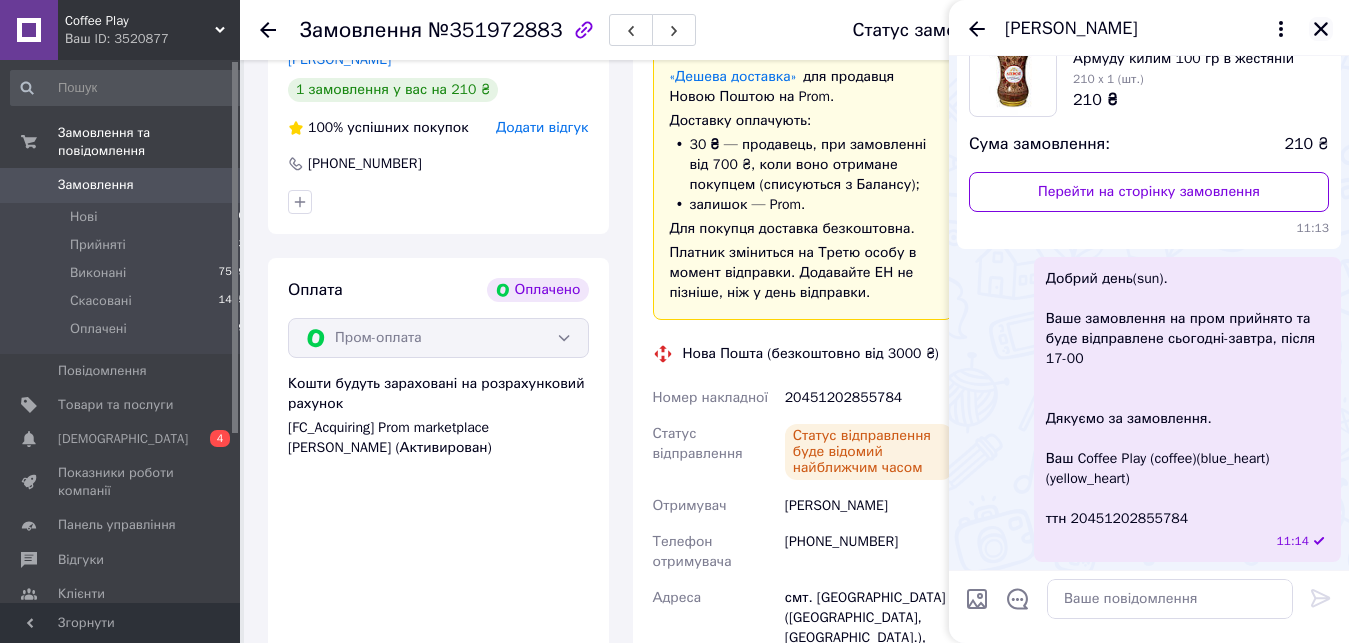 click 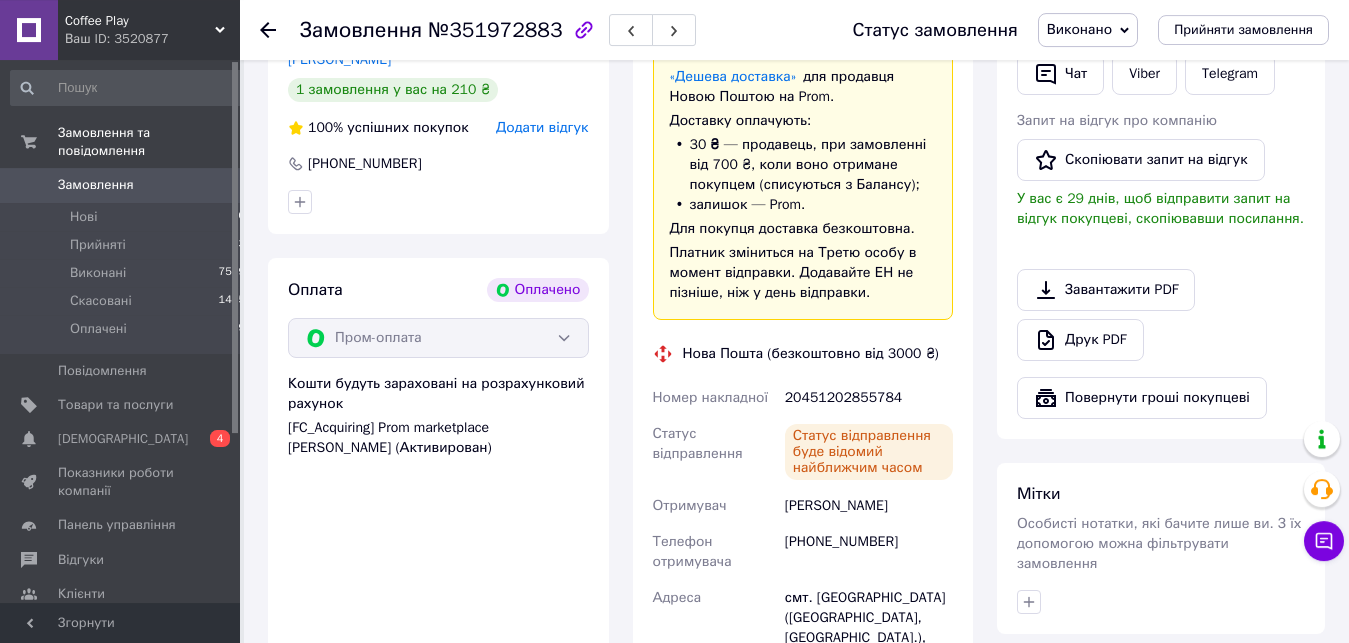 scroll, scrollTop: 0, scrollLeft: 0, axis: both 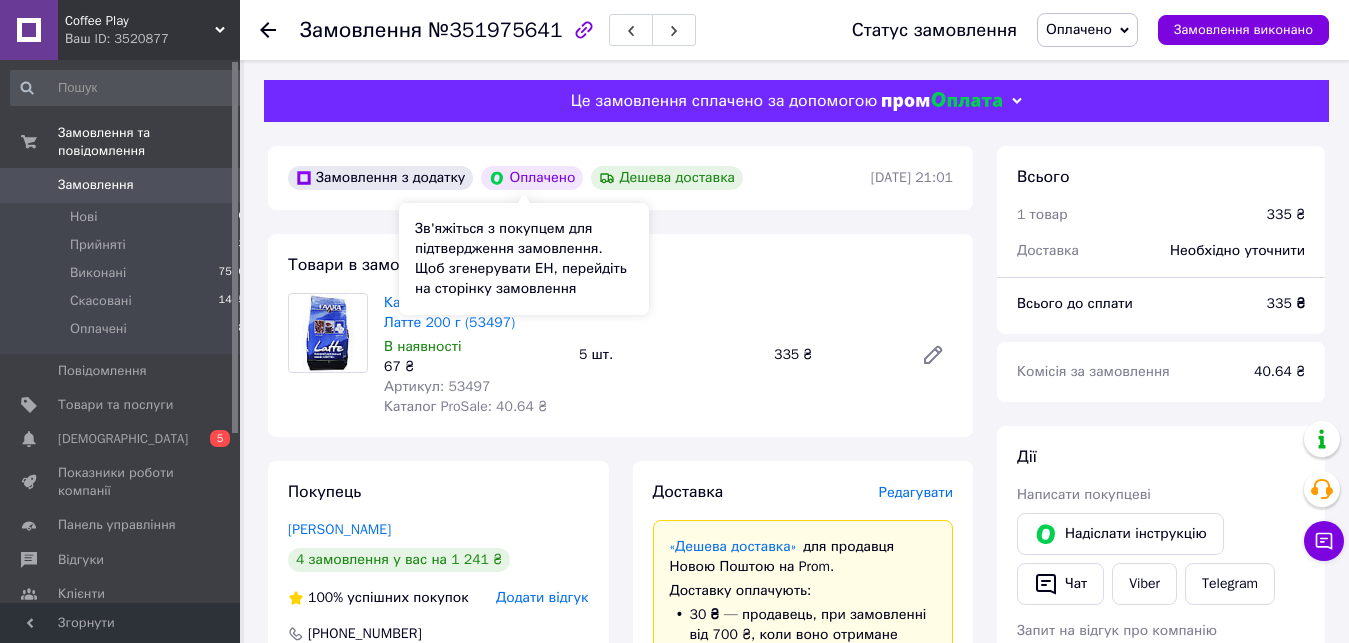click on "Кавовий напій Галка Латте 200 г (53497)" at bounding box center (473, 313) 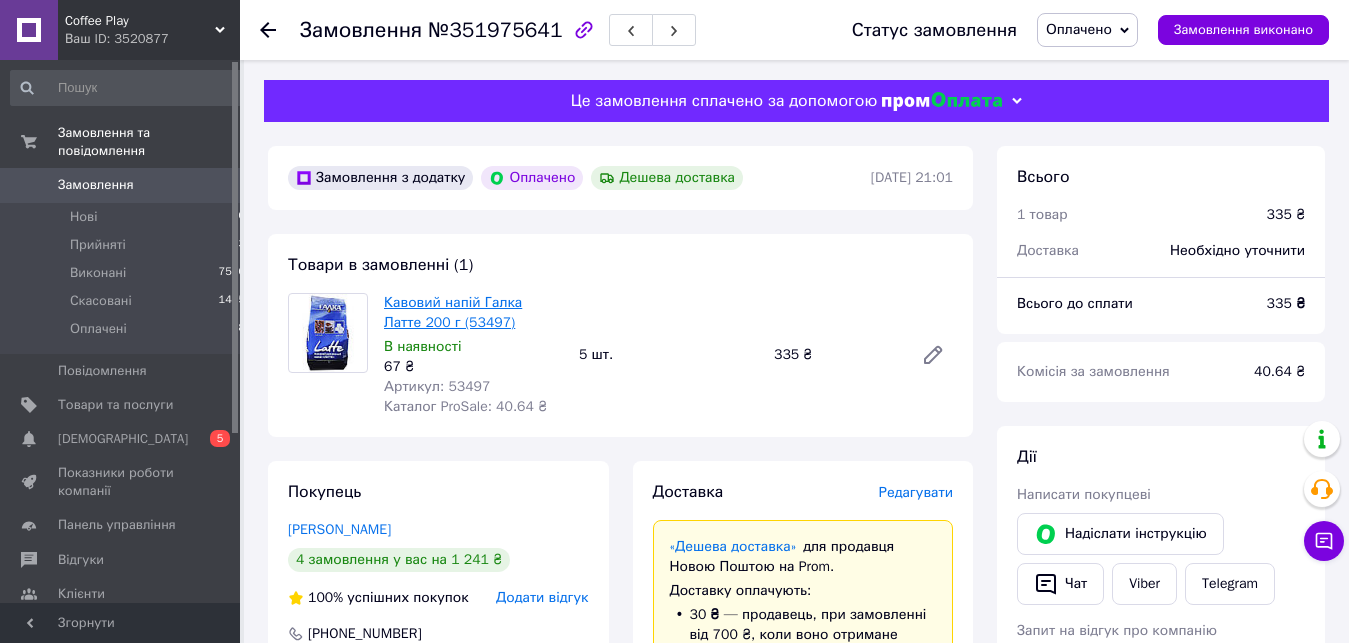 click on "Кавовий напій Галка Латте 200 г (53497)" at bounding box center [453, 312] 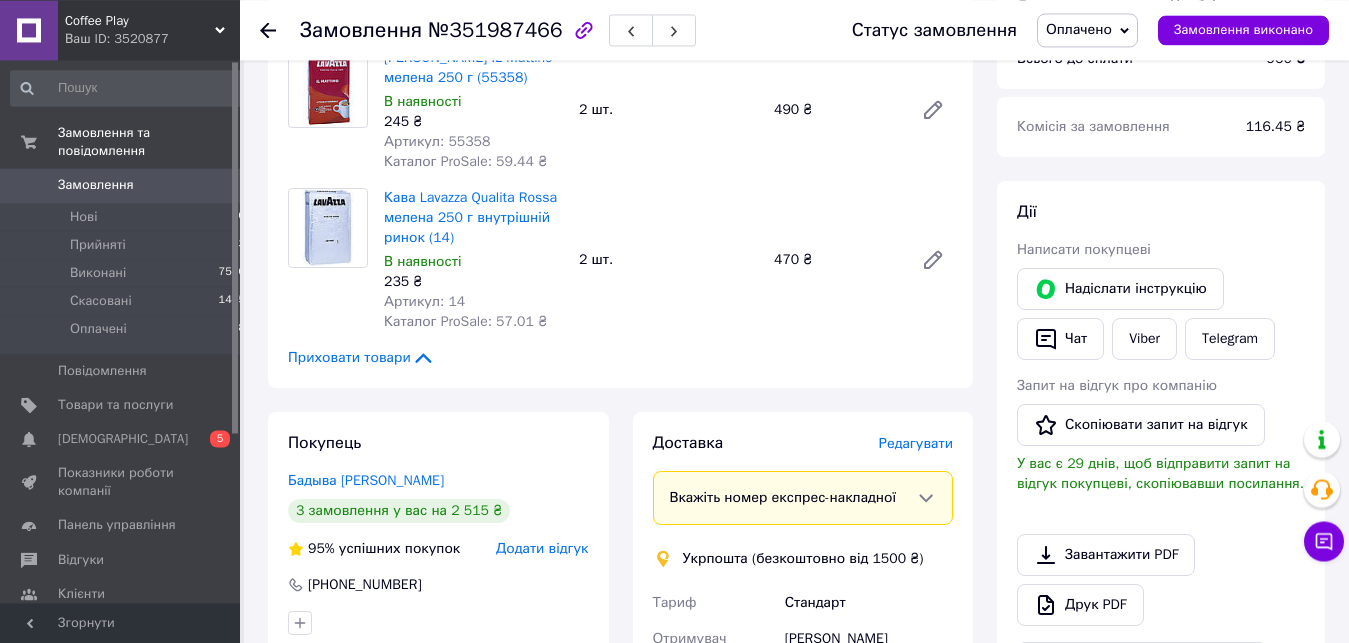 scroll, scrollTop: 408, scrollLeft: 0, axis: vertical 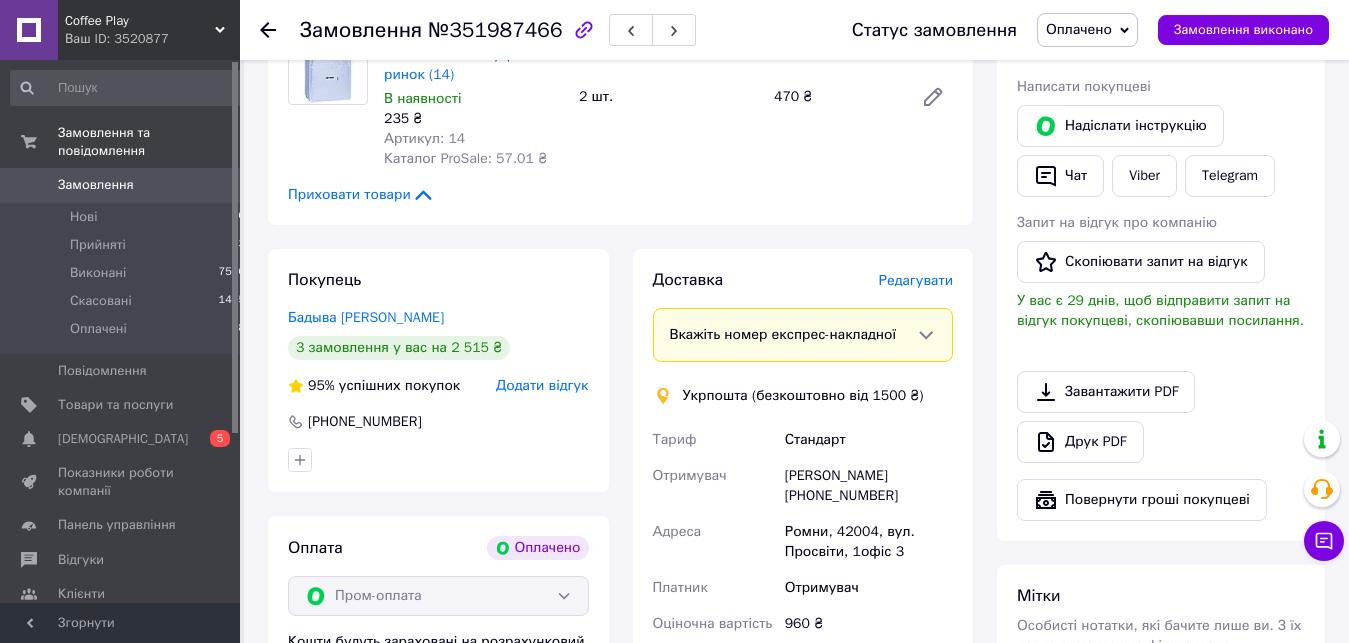 click on "Редагувати" at bounding box center (916, 280) 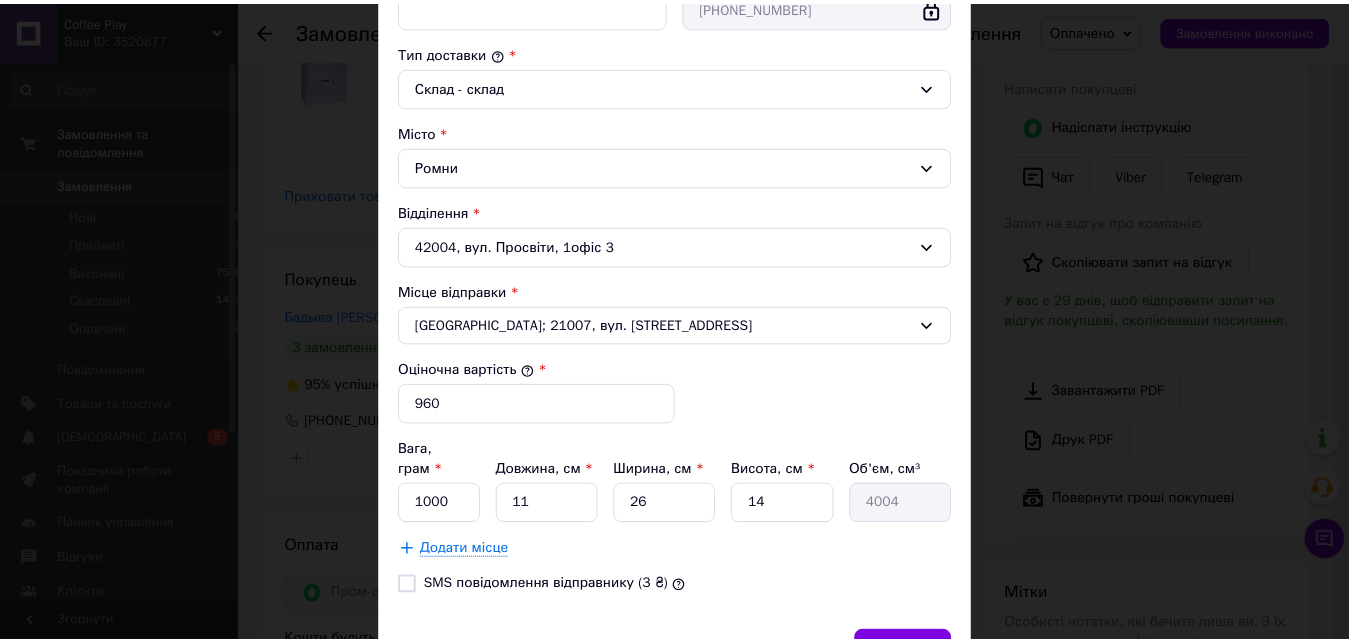 scroll, scrollTop: 608, scrollLeft: 0, axis: vertical 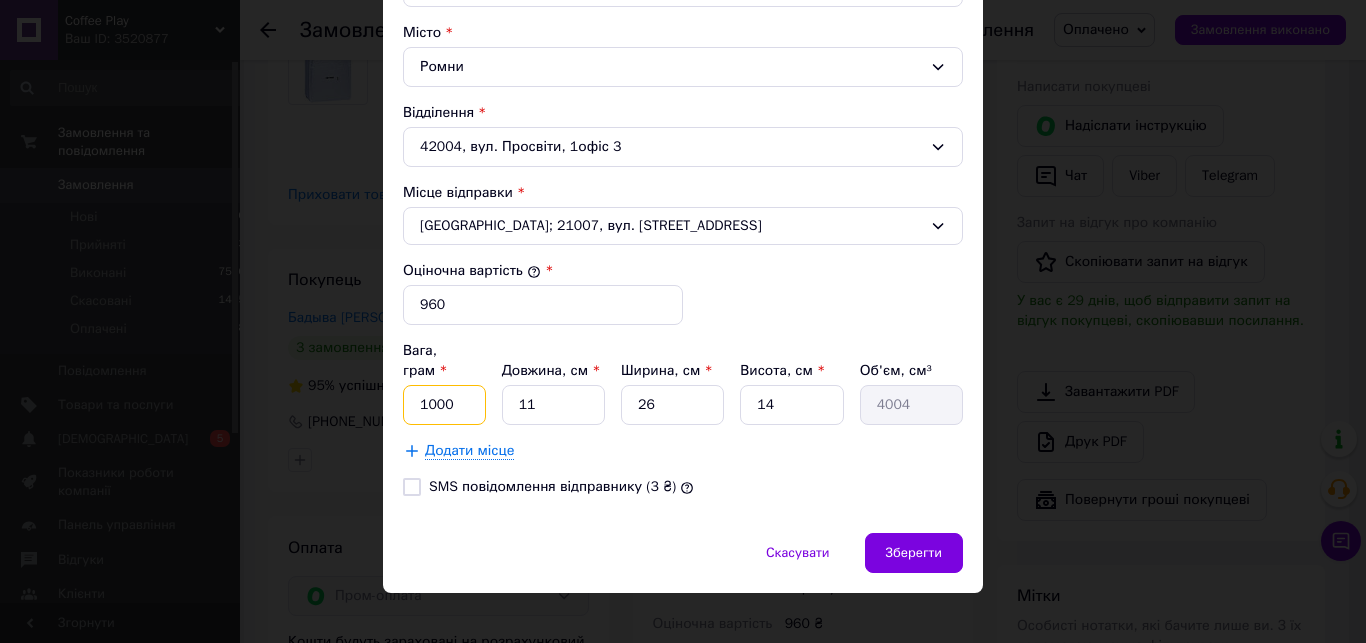 click on "1000" at bounding box center (444, 405) 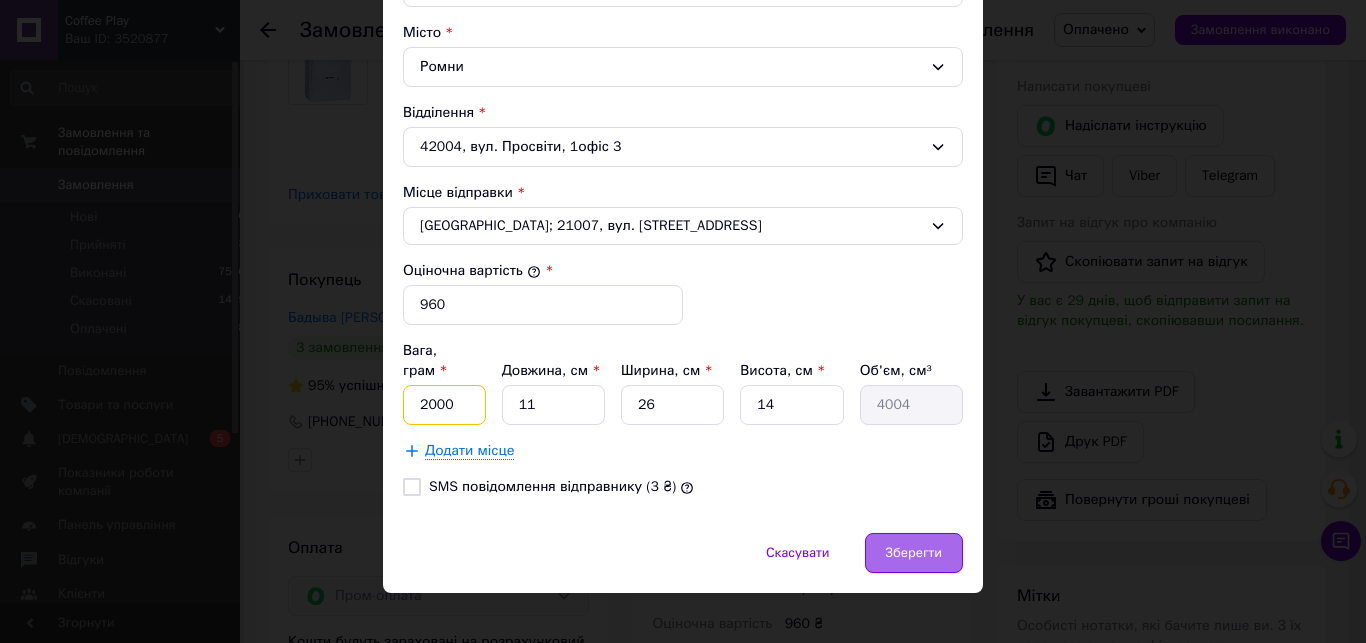 type on "2000" 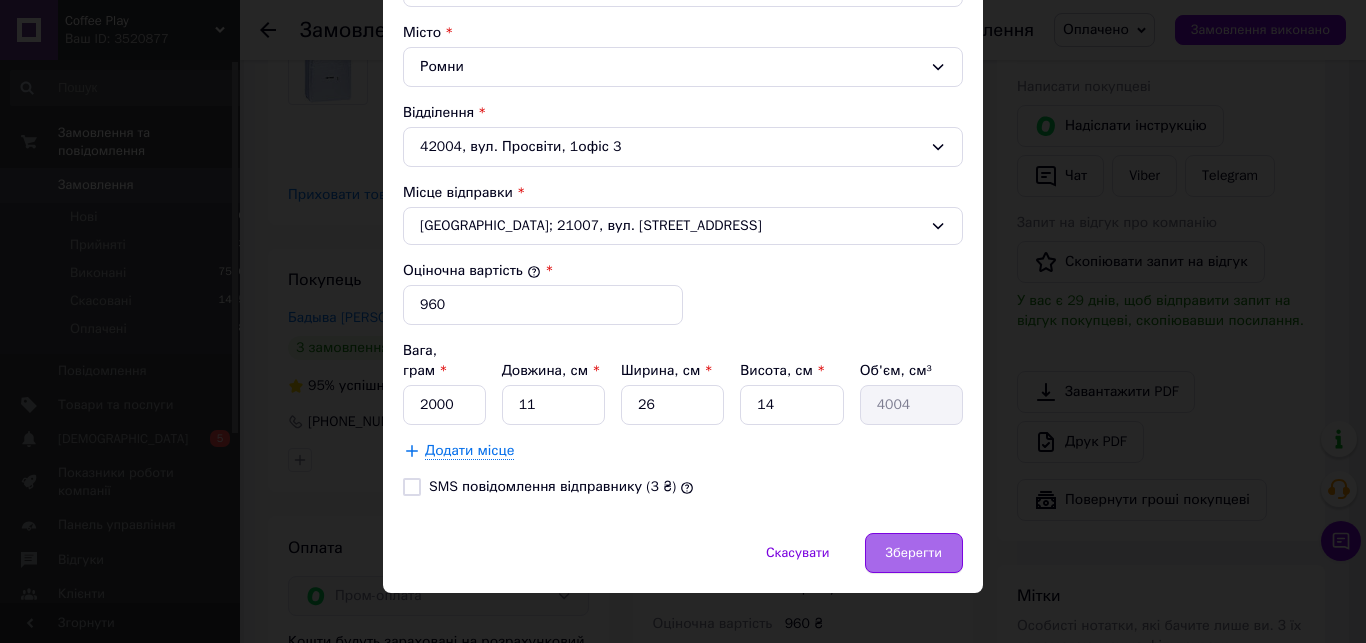 click on "Зберегти" at bounding box center [914, 553] 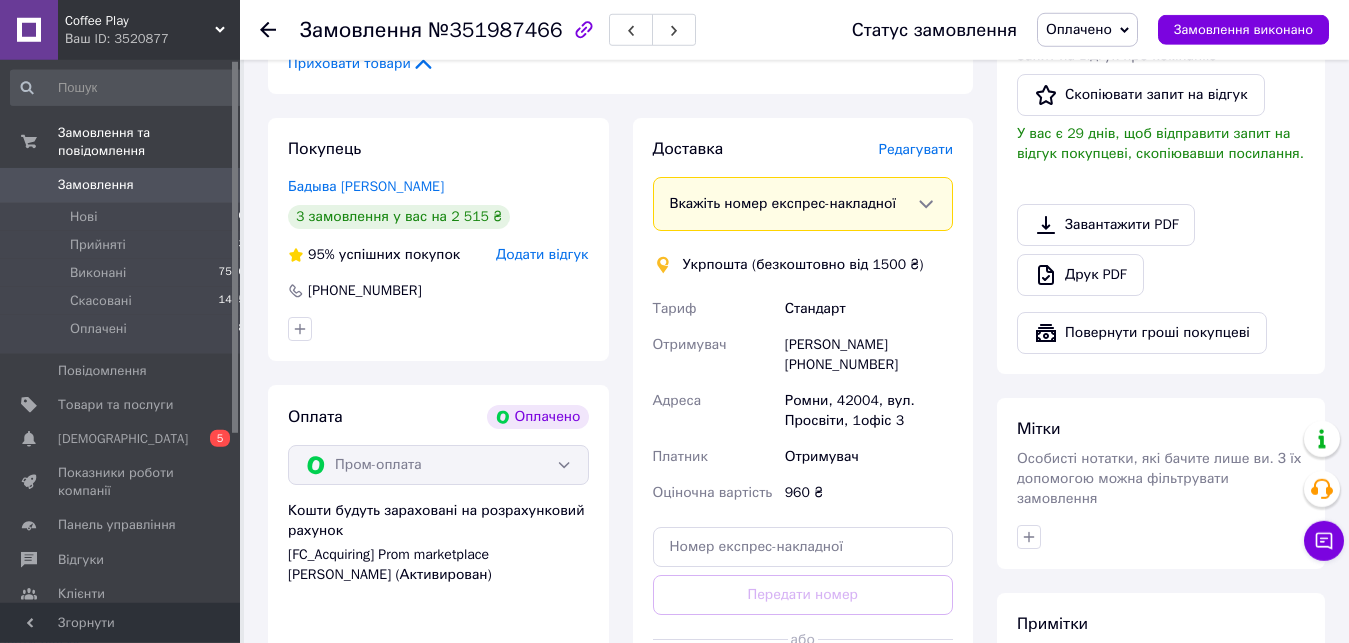 scroll, scrollTop: 612, scrollLeft: 0, axis: vertical 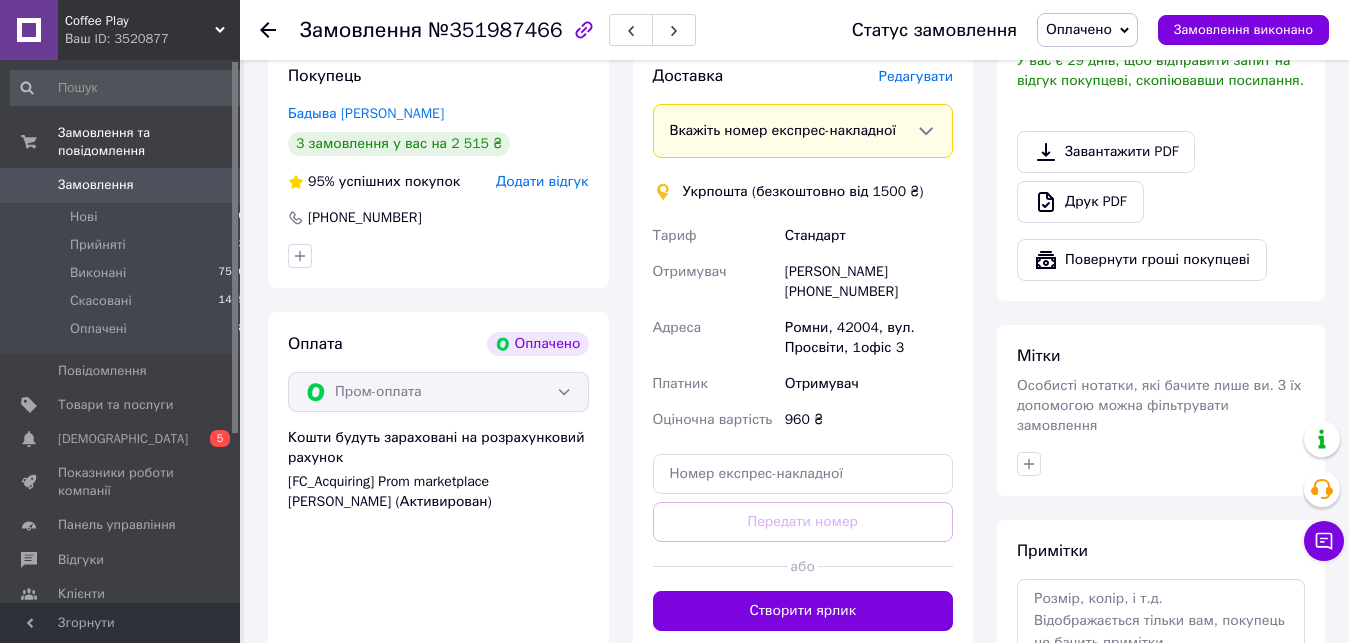 drag, startPoint x: 875, startPoint y: 607, endPoint x: 884, endPoint y: 592, distance: 17.492855 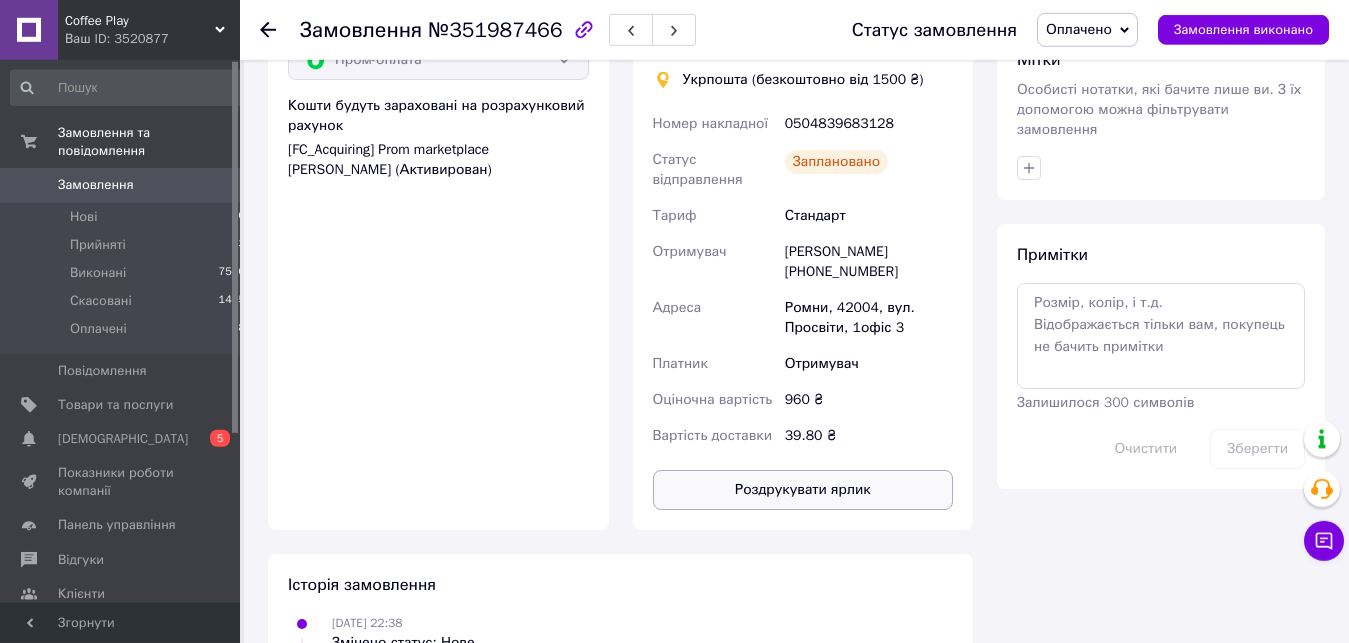 scroll, scrollTop: 1020, scrollLeft: 0, axis: vertical 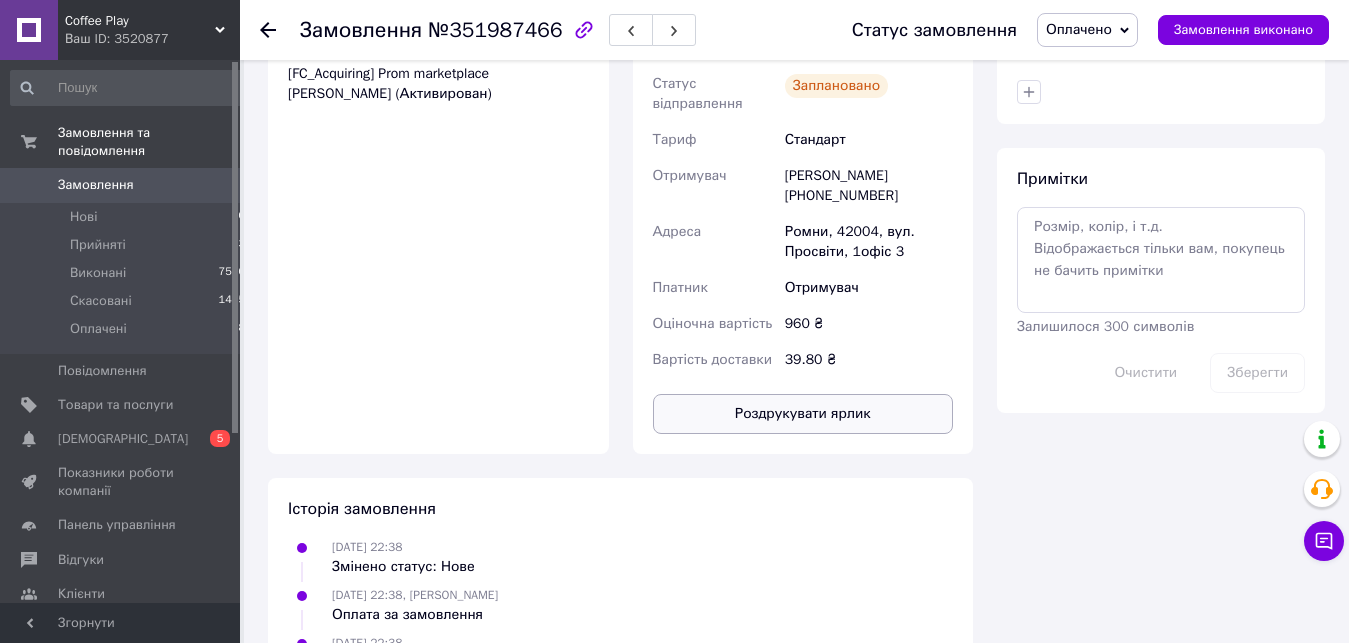click on "Роздрукувати ярлик" at bounding box center (803, 414) 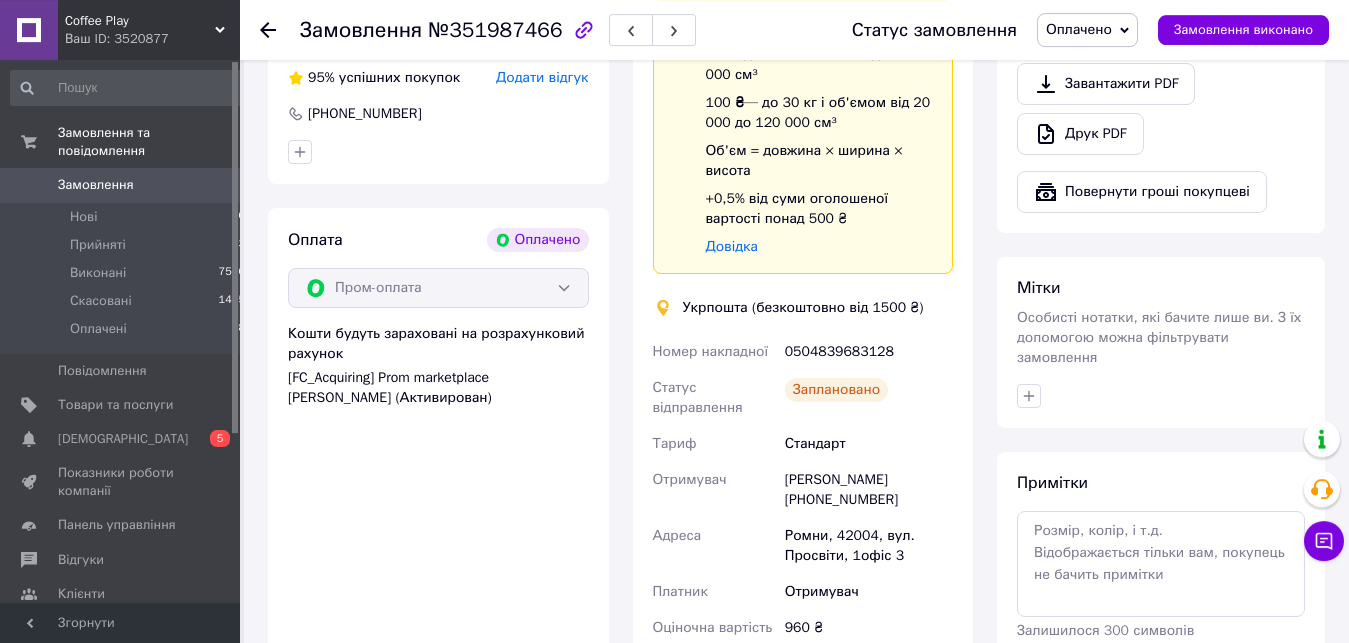 scroll, scrollTop: 714, scrollLeft: 0, axis: vertical 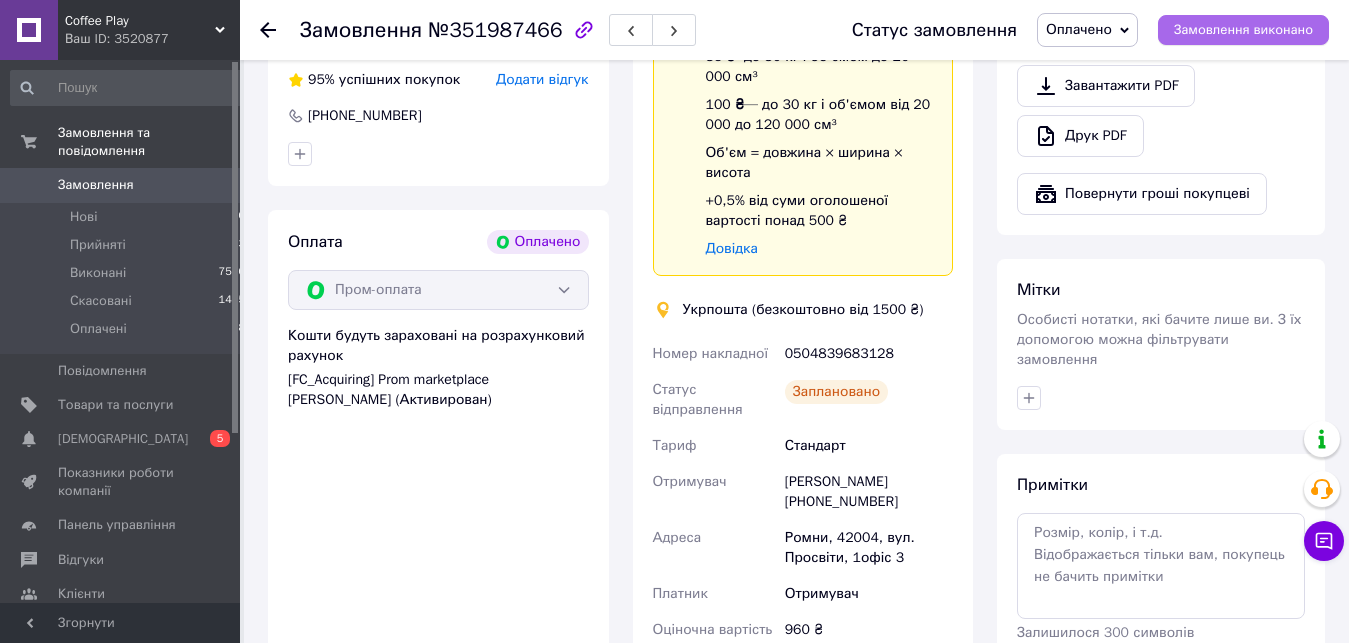 click on "Замовлення виконано" at bounding box center [1243, 30] 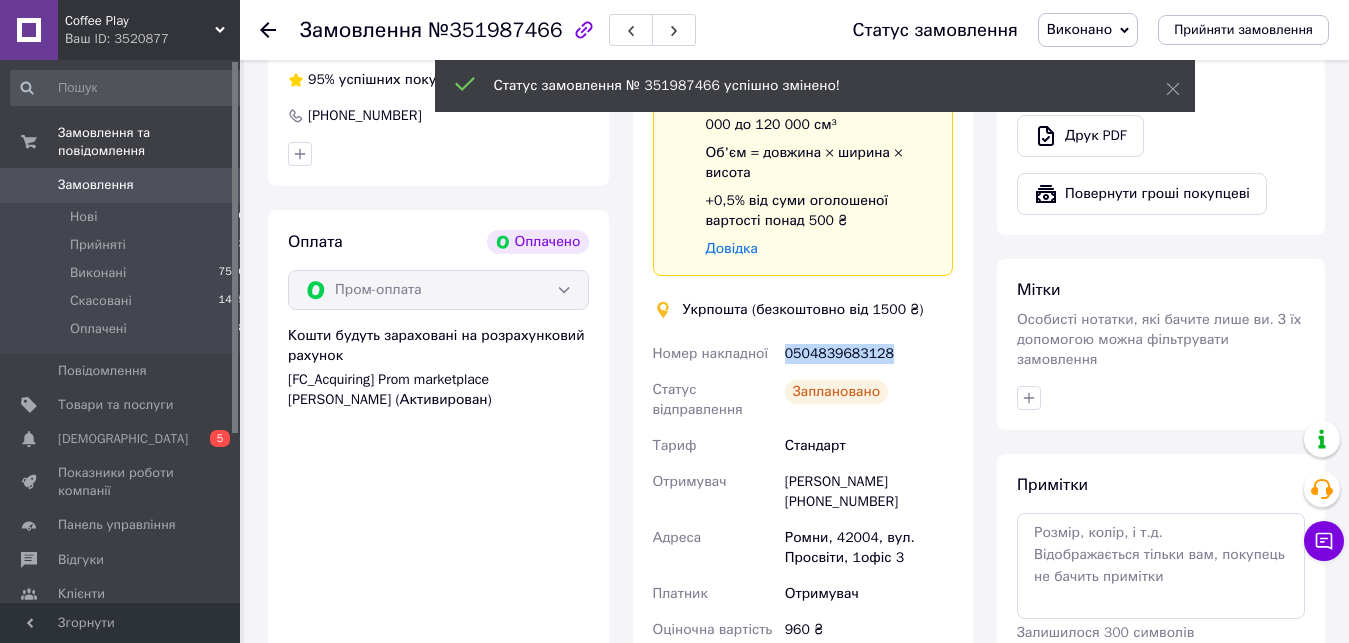 drag, startPoint x: 894, startPoint y: 352, endPoint x: 933, endPoint y: 346, distance: 39.45884 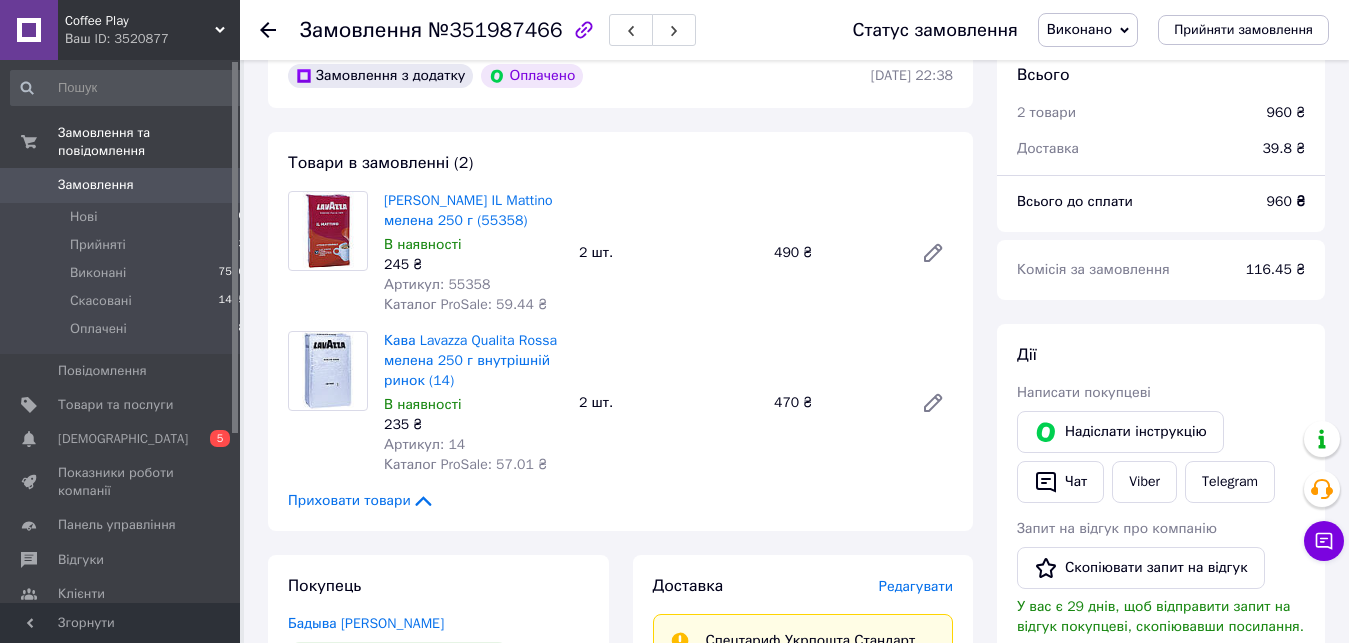 scroll, scrollTop: 0, scrollLeft: 0, axis: both 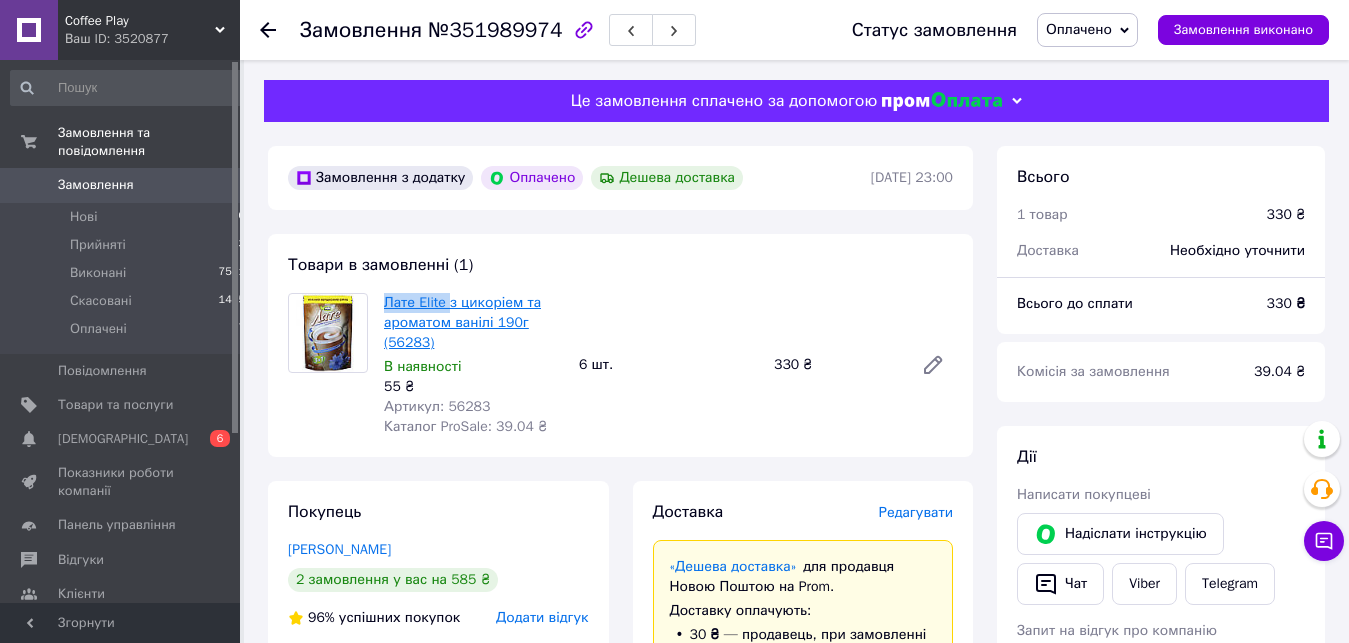 drag, startPoint x: 384, startPoint y: 287, endPoint x: 448, endPoint y: 296, distance: 64.629715 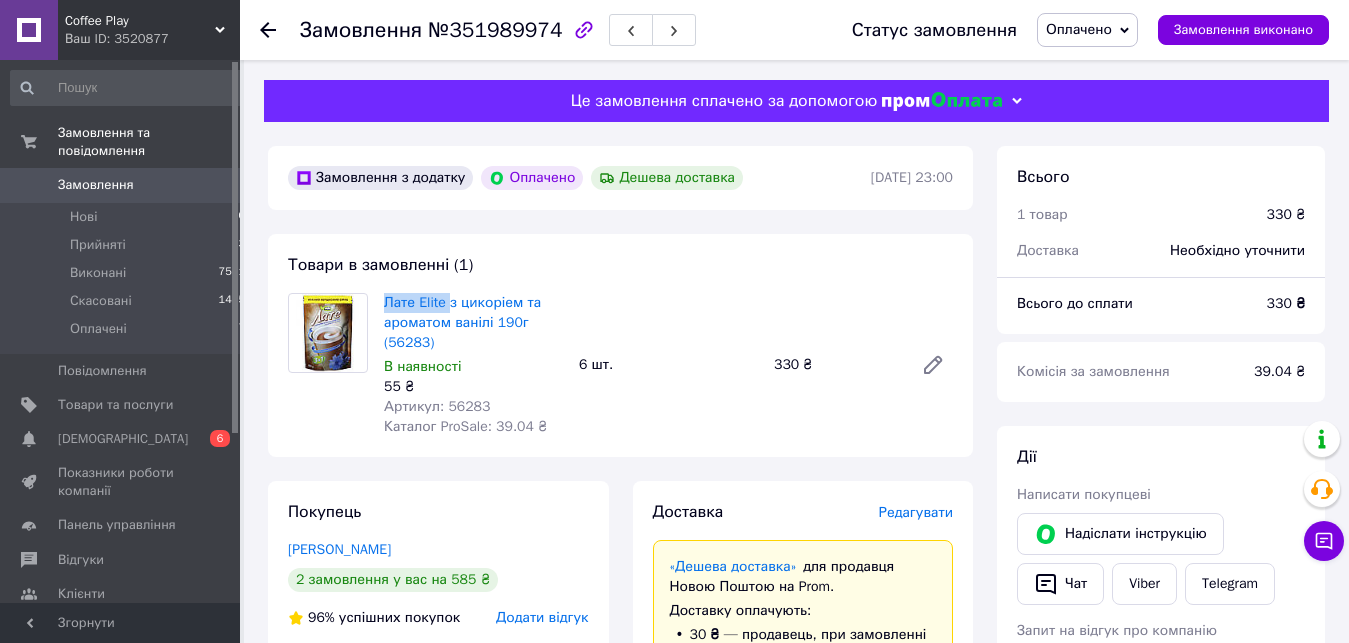 copy on "Лате Elite" 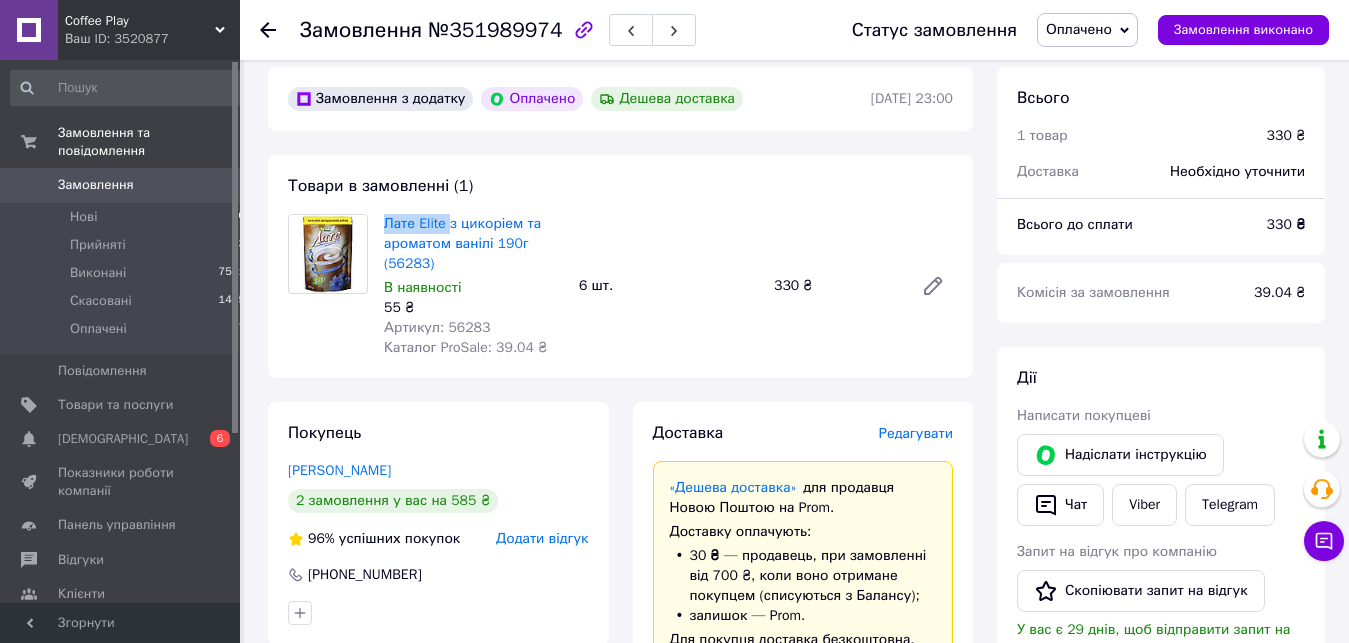 scroll, scrollTop: 510, scrollLeft: 0, axis: vertical 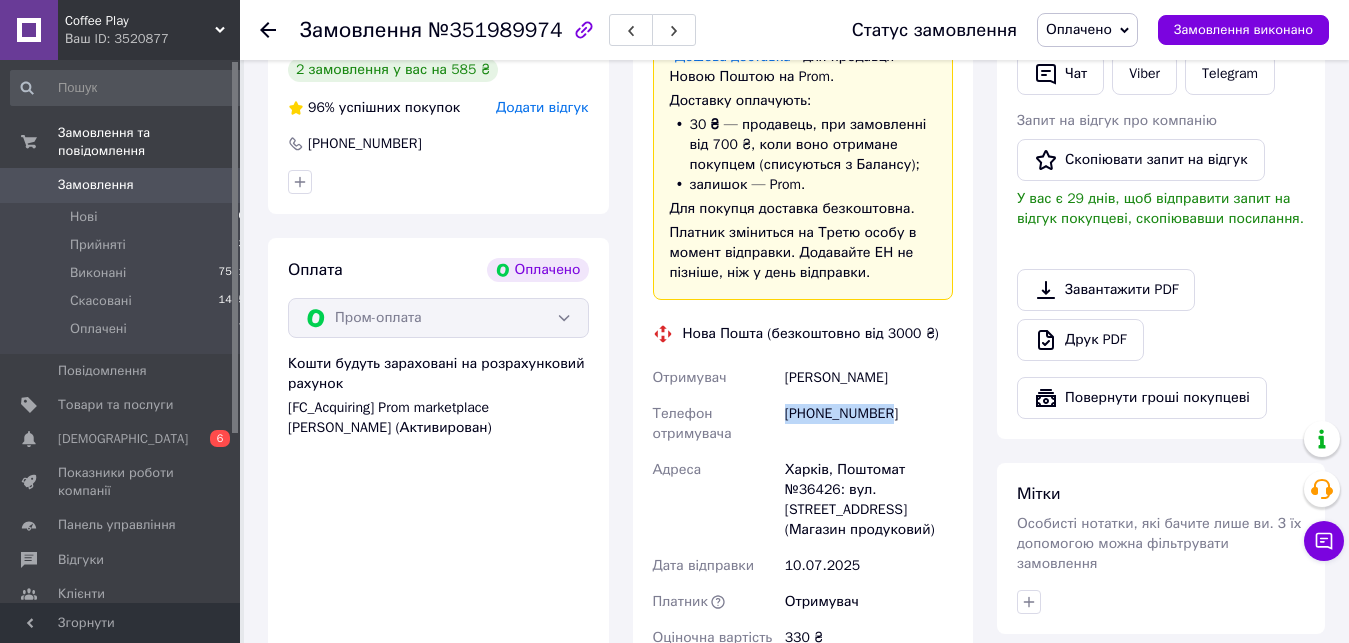 drag, startPoint x: 782, startPoint y: 409, endPoint x: 930, endPoint y: 409, distance: 148 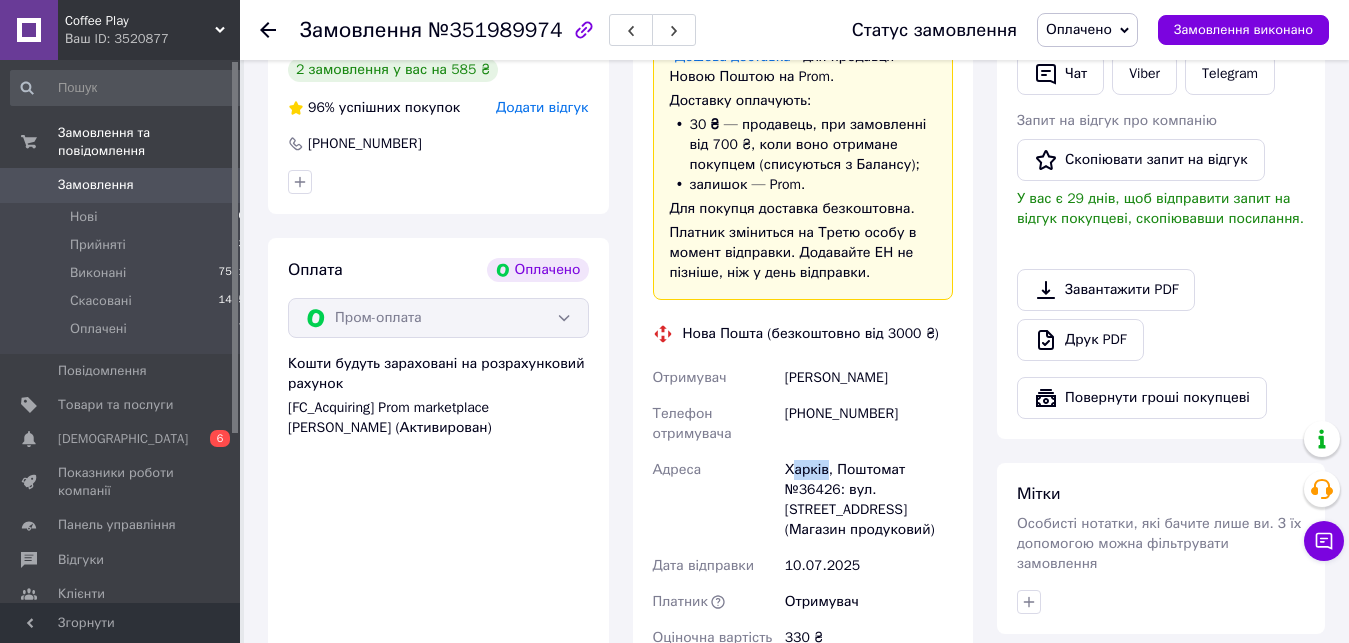 drag, startPoint x: 790, startPoint y: 472, endPoint x: 824, endPoint y: 470, distance: 34.058773 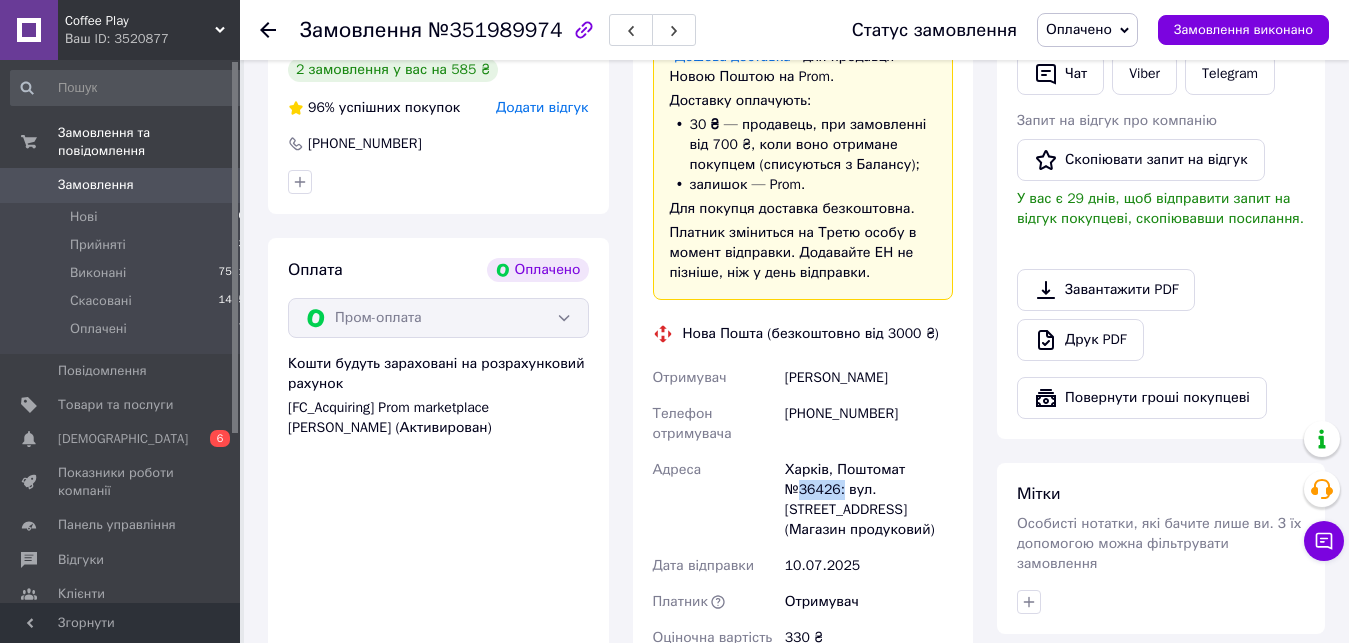 drag, startPoint x: 801, startPoint y: 487, endPoint x: 816, endPoint y: 508, distance: 25.806976 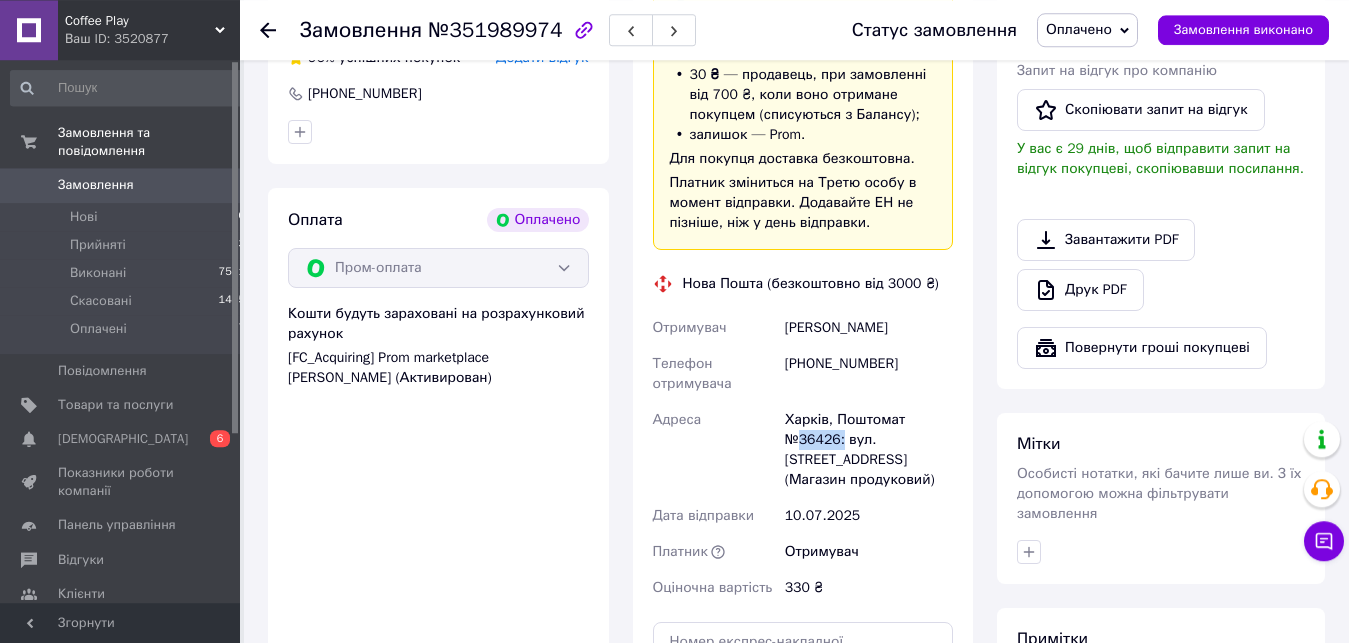 scroll, scrollTop: 816, scrollLeft: 0, axis: vertical 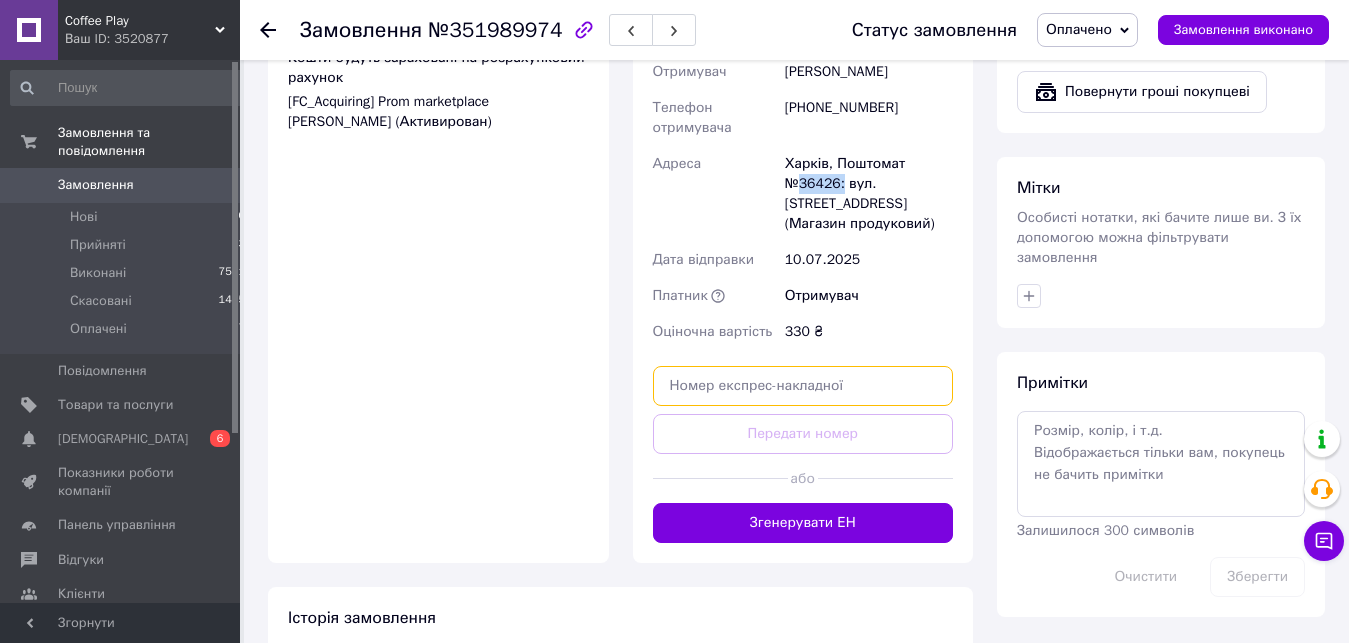 click at bounding box center [803, 386] 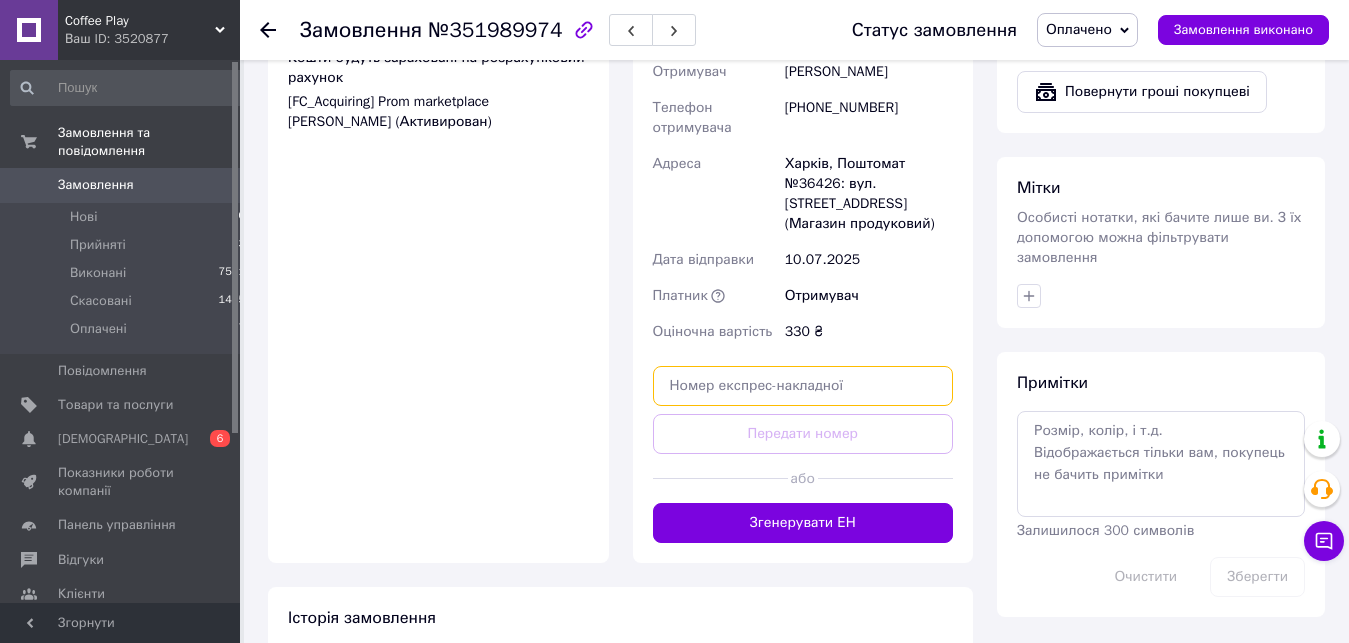 paste on "20451202873937" 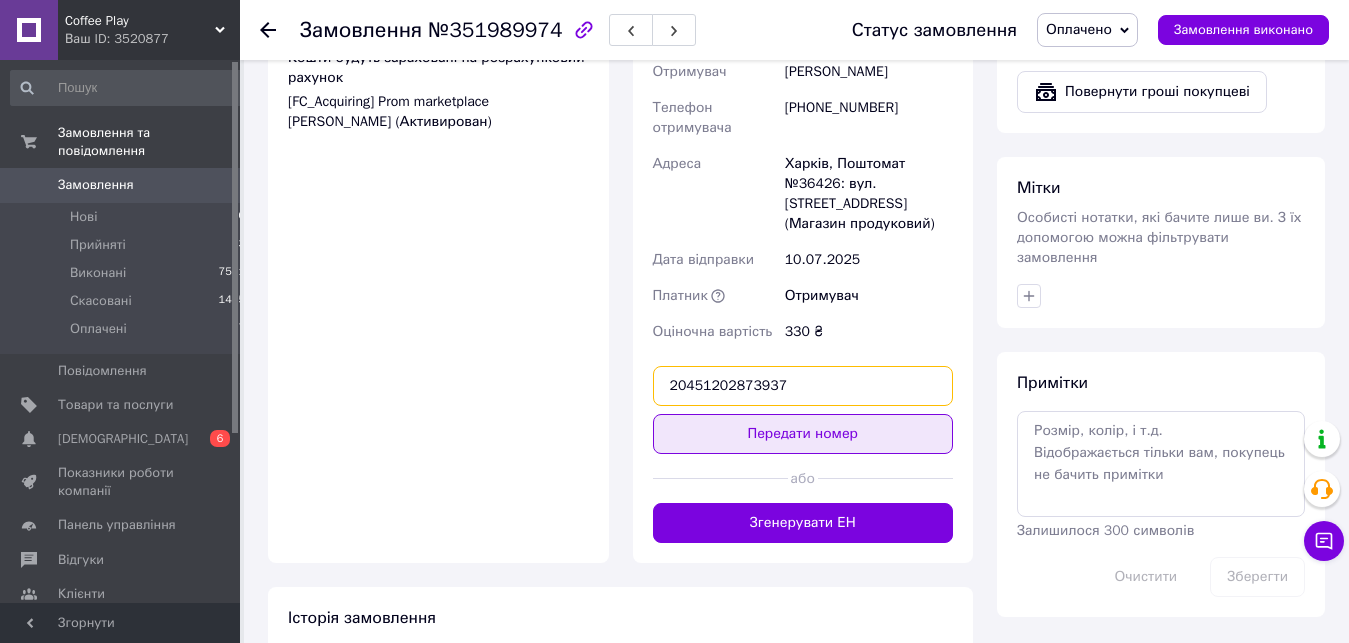 type on "20451202873937" 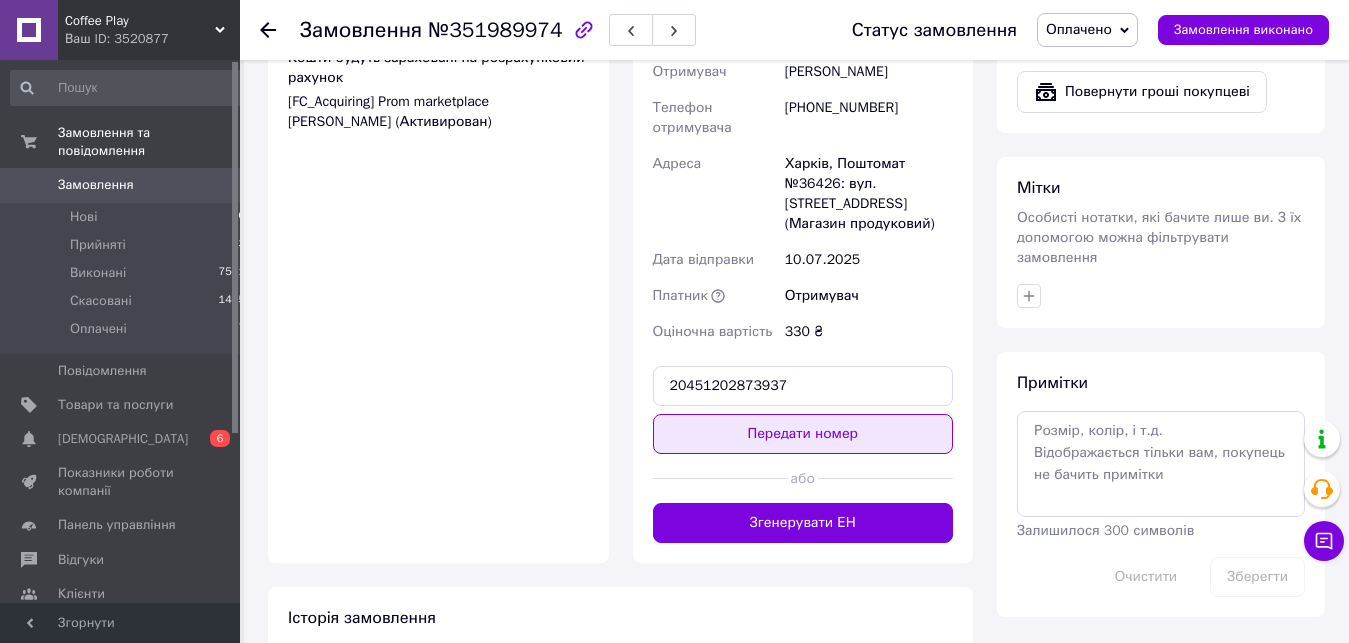 click on "Передати номер" at bounding box center (803, 434) 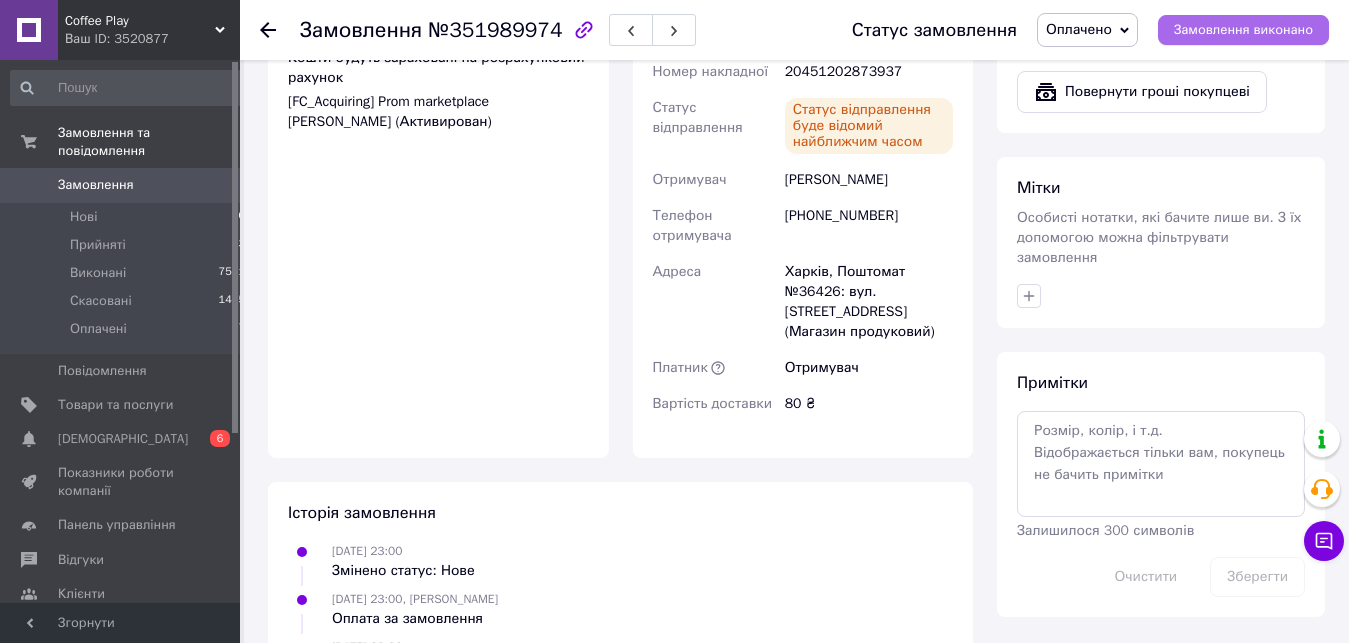 click on "Замовлення виконано" at bounding box center (1243, 30) 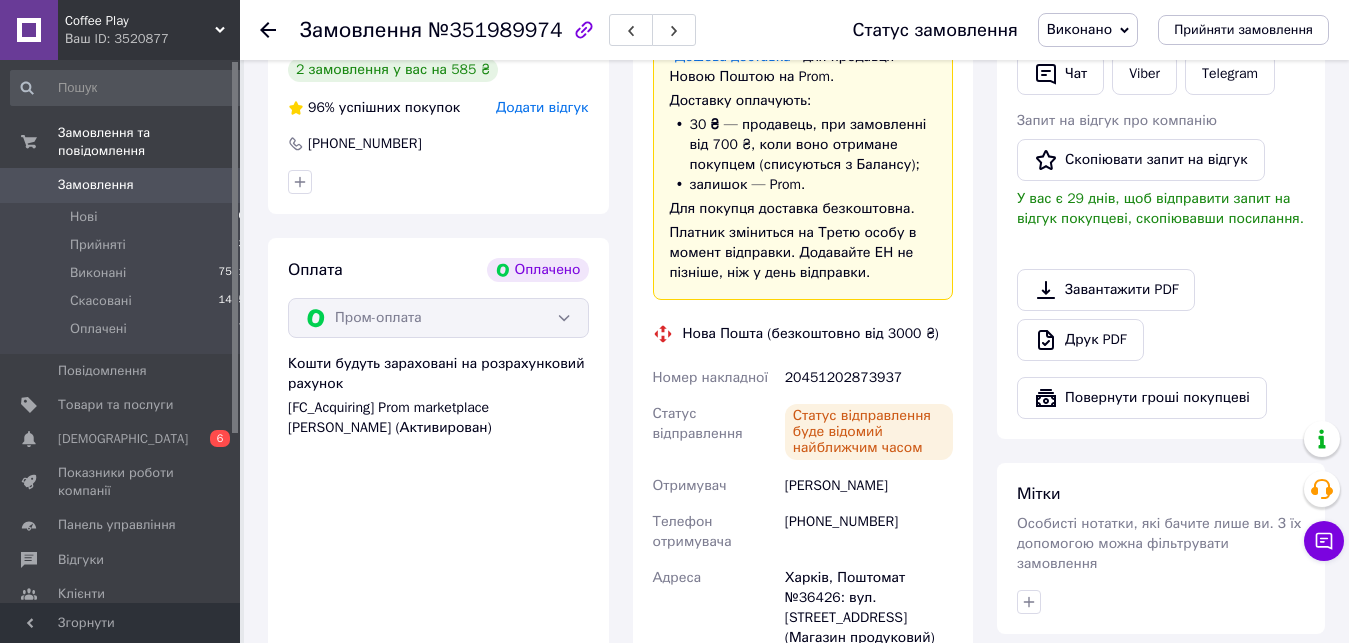 scroll, scrollTop: 0, scrollLeft: 0, axis: both 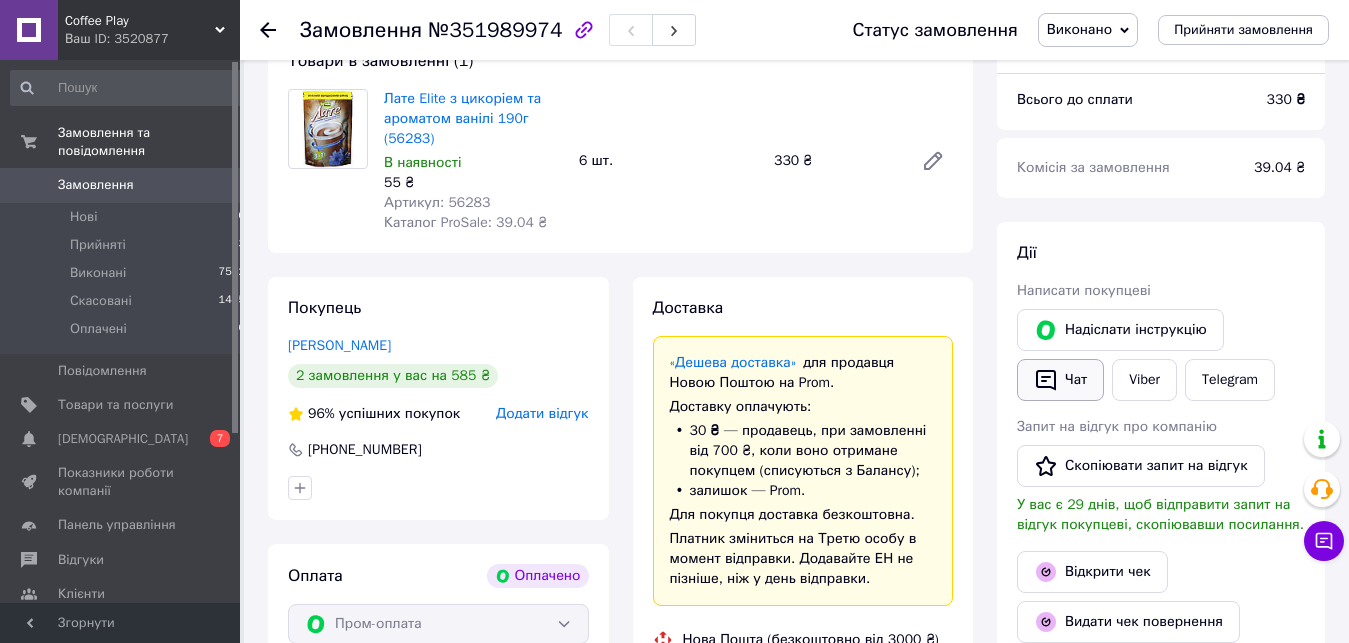 click on "Чат" at bounding box center (1060, 380) 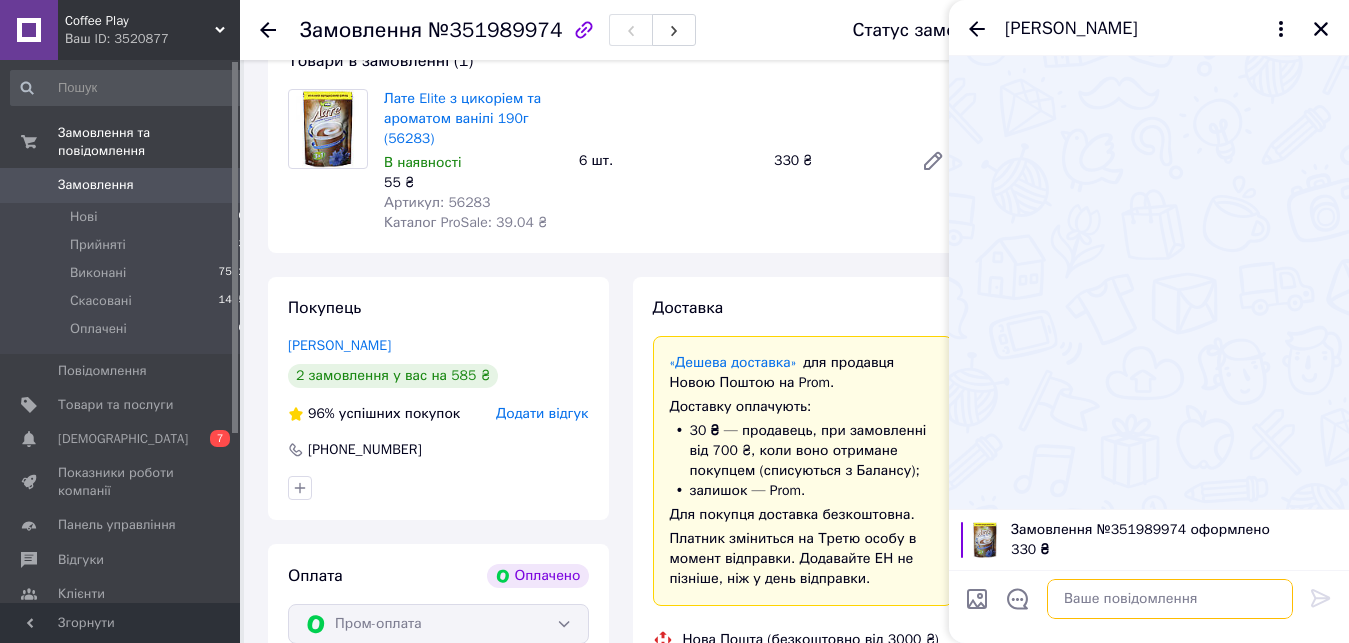 click at bounding box center (1170, 599) 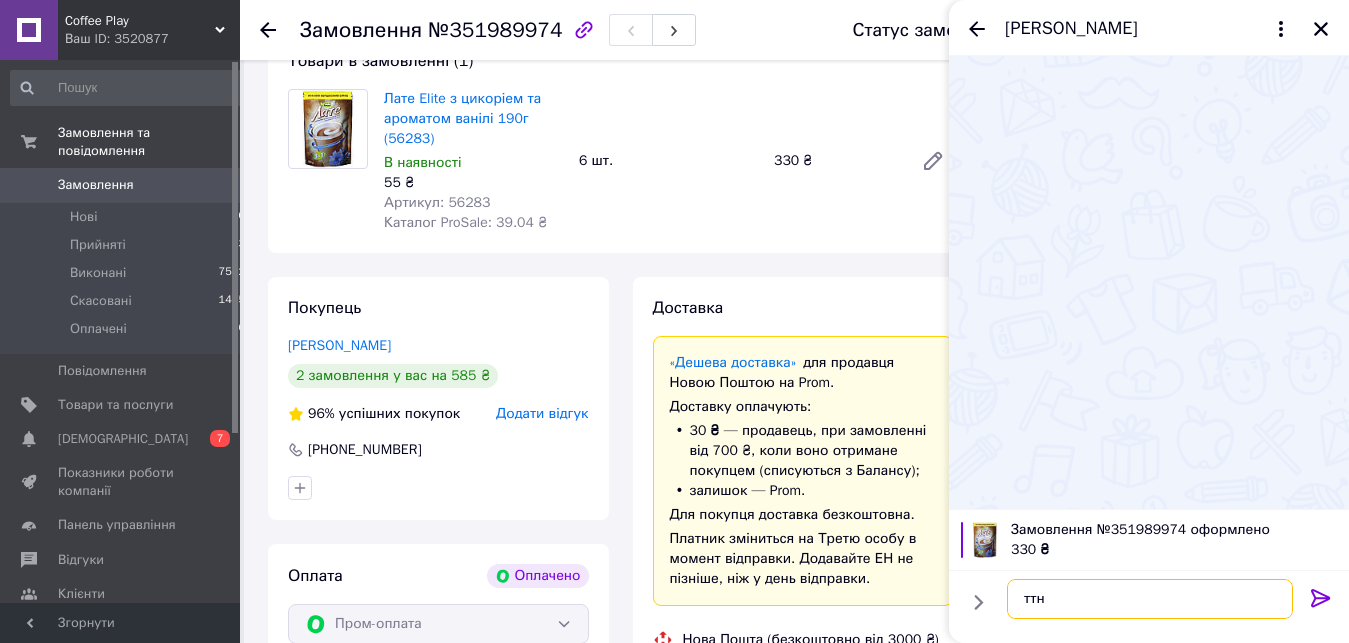 paste on "20451202873937" 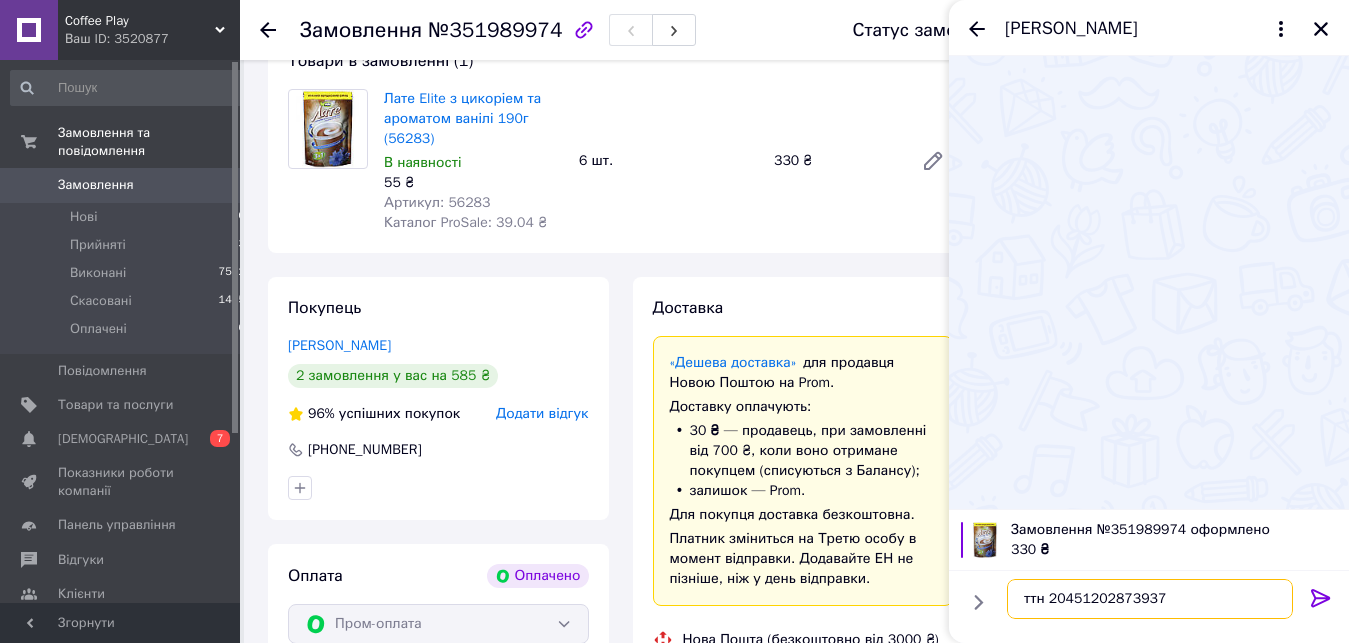 click on "ттн 20451202873937" at bounding box center (1150, 599) 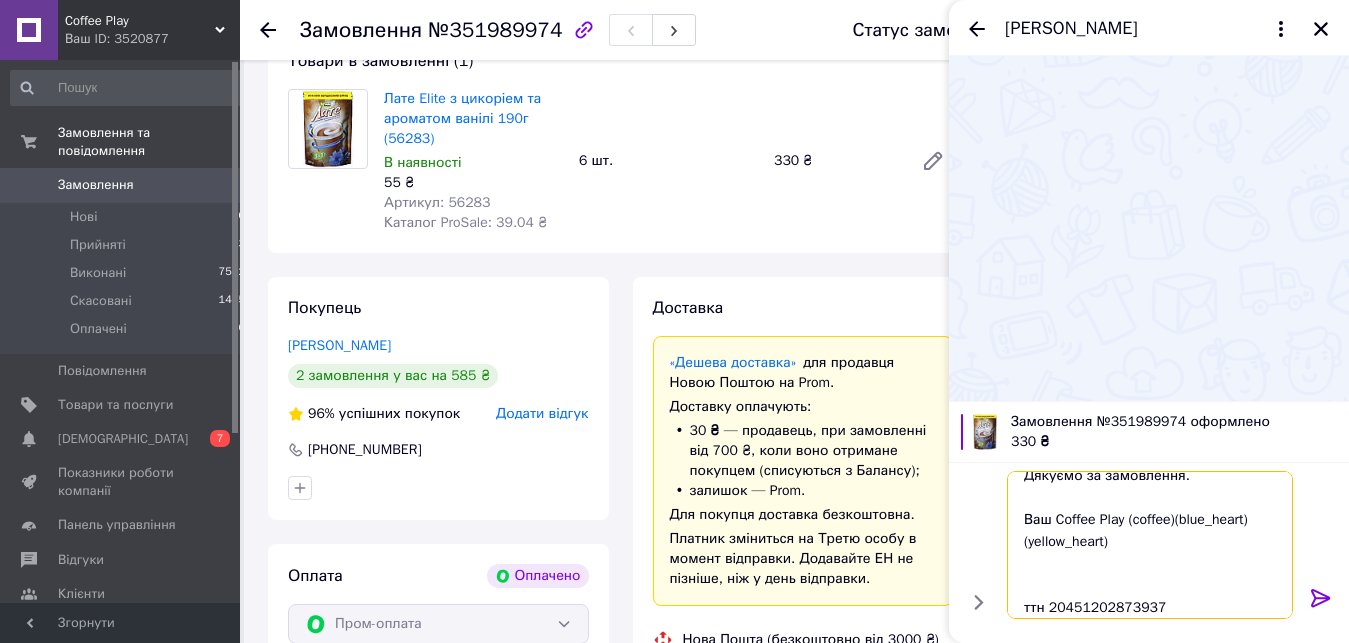 type on "Добрий день(sun).
Ваше замовлення на пром прийнято та  буде відправлене сьогодні,  після 17-00
Дякуємо за замовлення.
Ваш Coffee Play (coffee)(blue_heart)(yellow_heart)
ттн 20451202873937" 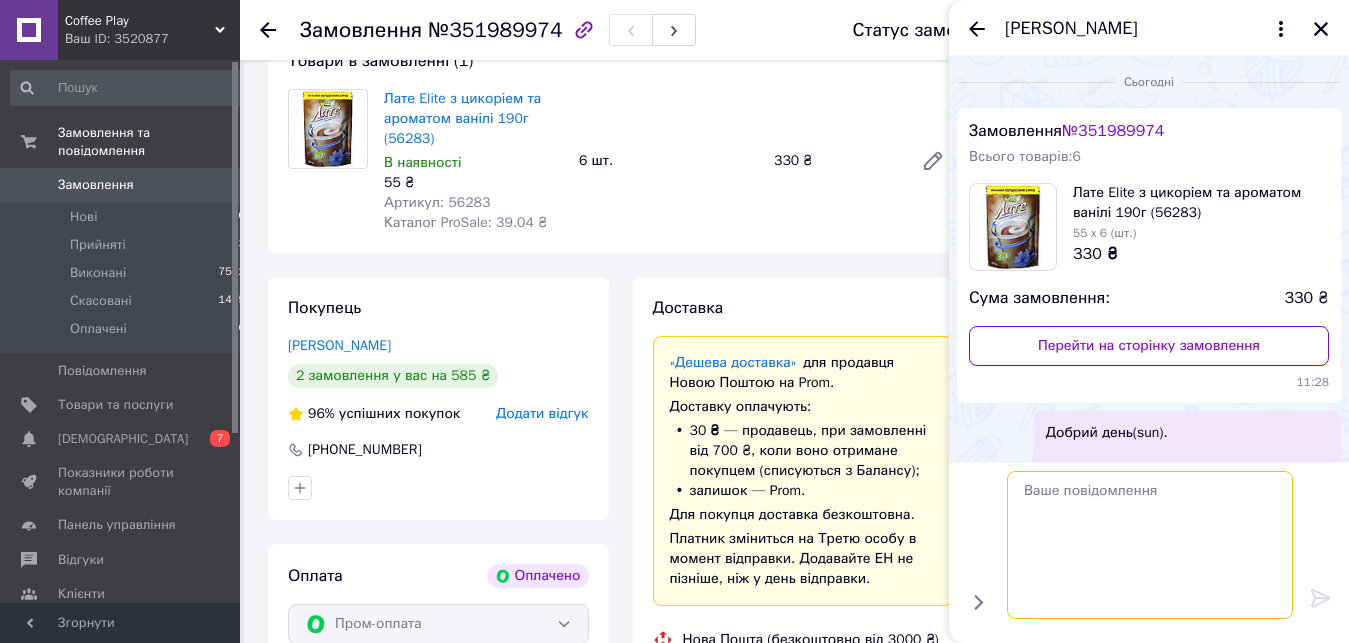 scroll, scrollTop: 0, scrollLeft: 0, axis: both 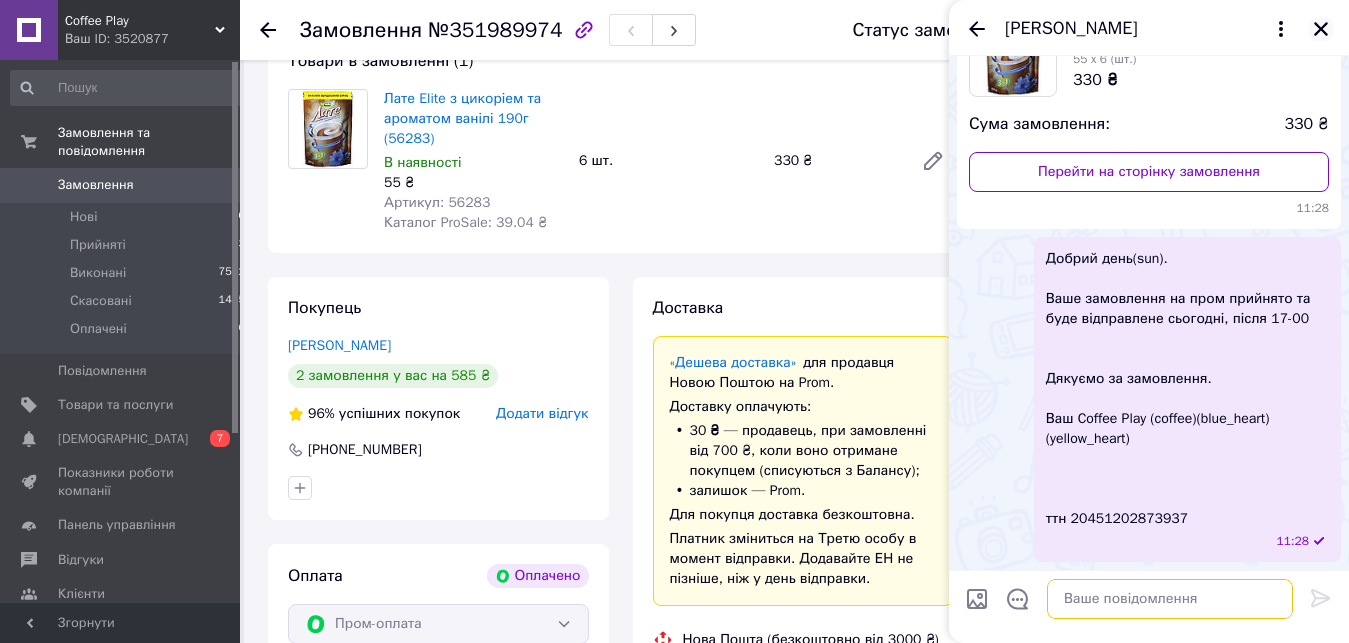 type 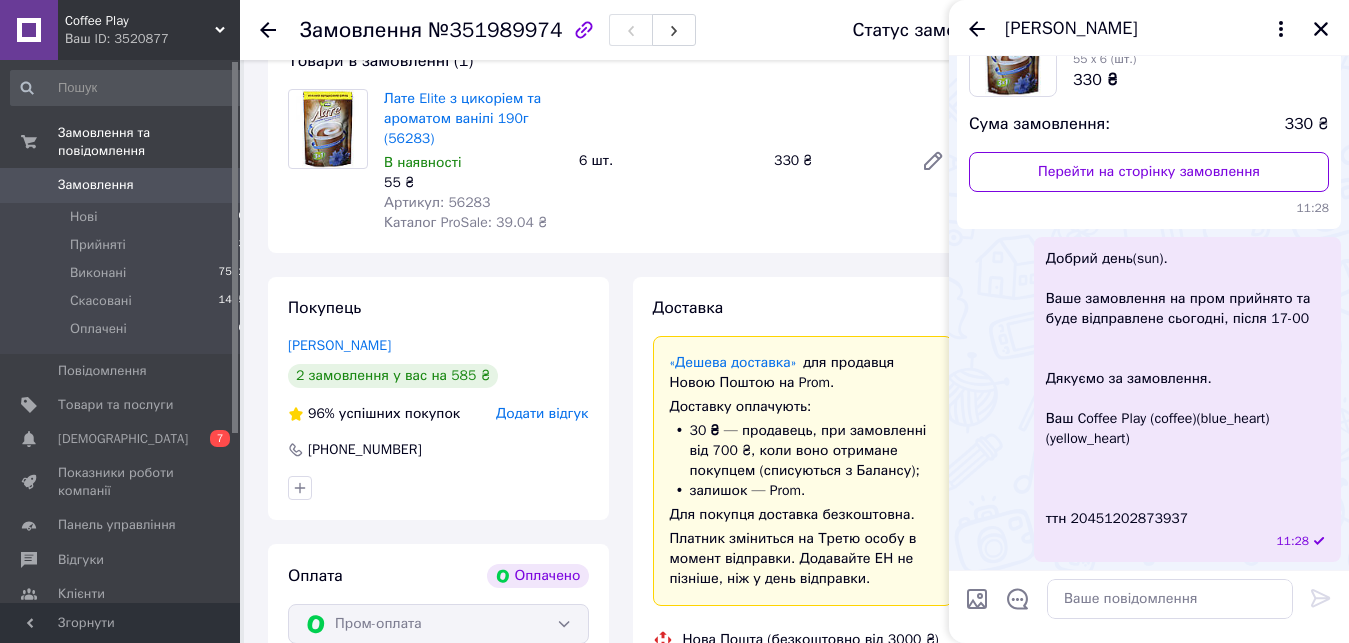 drag, startPoint x: 1329, startPoint y: 32, endPoint x: 1209, endPoint y: 4, distance: 123.22337 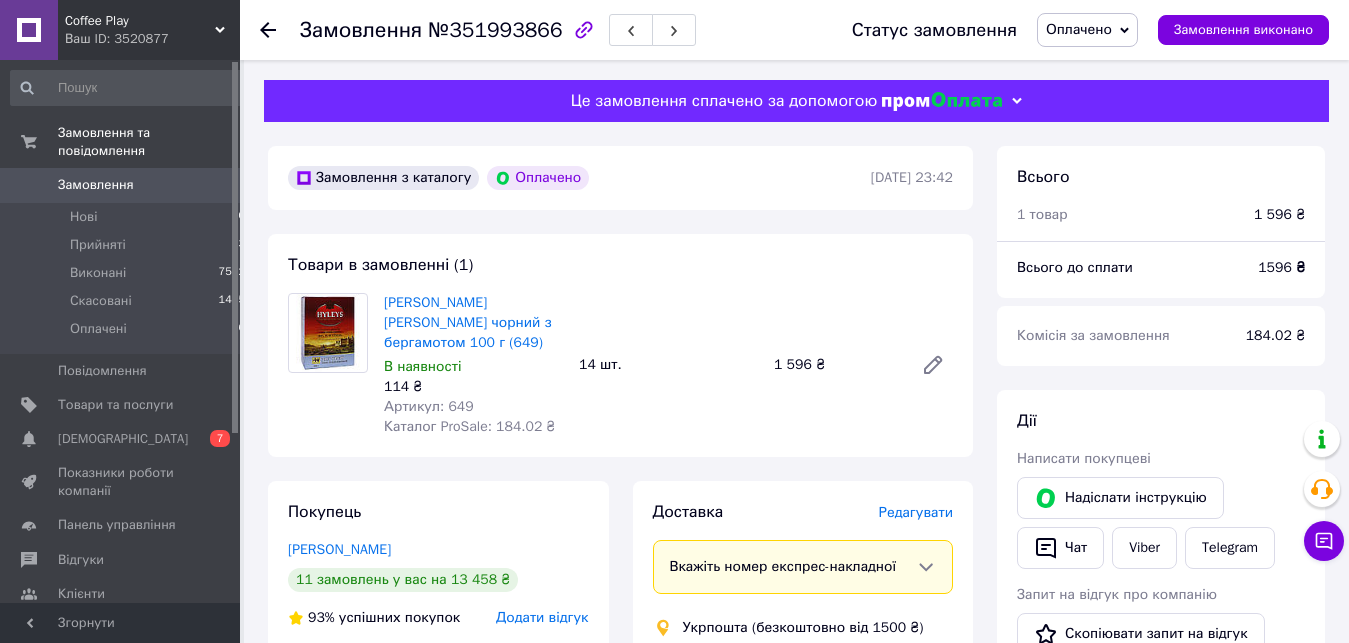 scroll, scrollTop: 0, scrollLeft: 0, axis: both 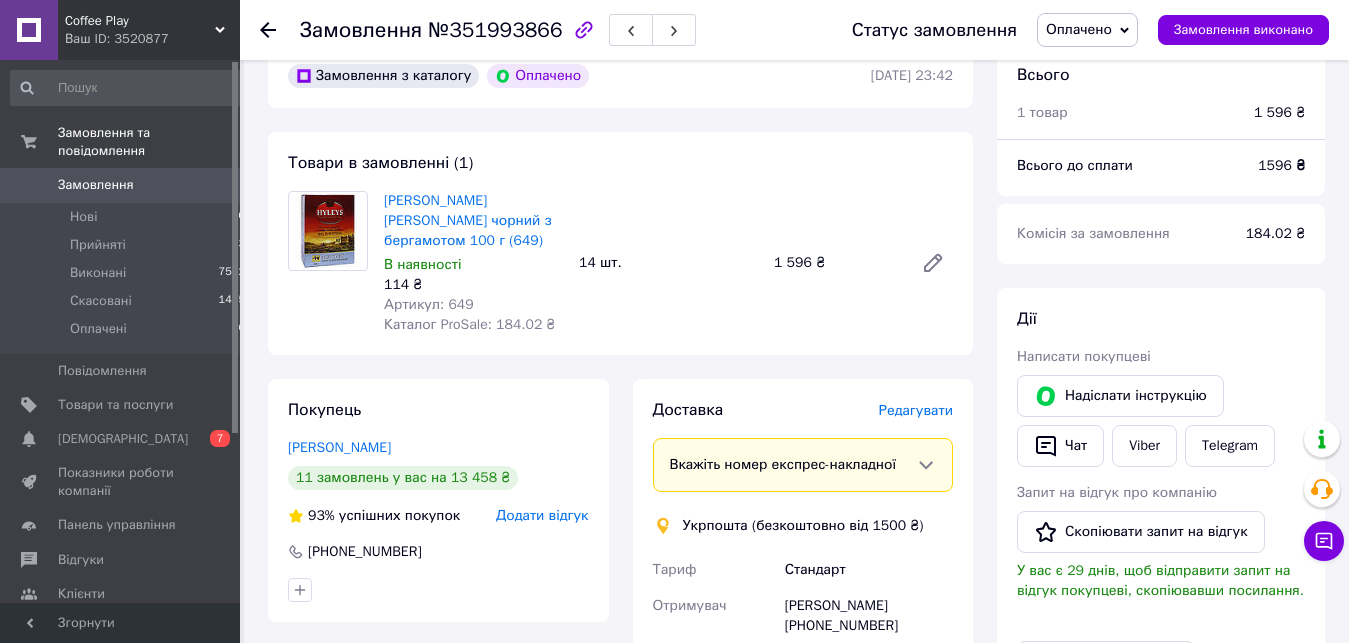 click on "Доставка [PERSON_NAME] Вкажіть номер експрес-накладної Обов'язково введіть номер експрес-накладної,
якщо створювали її не на цій сторінці. У разі,
якщо номер ЕН не буде доданий, ми не зможемо
виплатити гроші за замовлення Мобільний номер покупця (із замовлення) повинен відповідати номеру отримувача за накладною Укрпошта (безкоштовно від 1500 ₴) Тариф Стандарт Отримувач [PERSON_NAME] [PHONE_NUMBER] Адреса м. [GEOGRAPHIC_DATA] ([GEOGRAPHIC_DATA].), 04213, просп. [PERSON_NAME], 56Б Платник Відправник Оціночна вартість 1 596 ₴ Передати номер або Створити ярлик Тариф     * Стандарт   *" at bounding box center [803, 712] 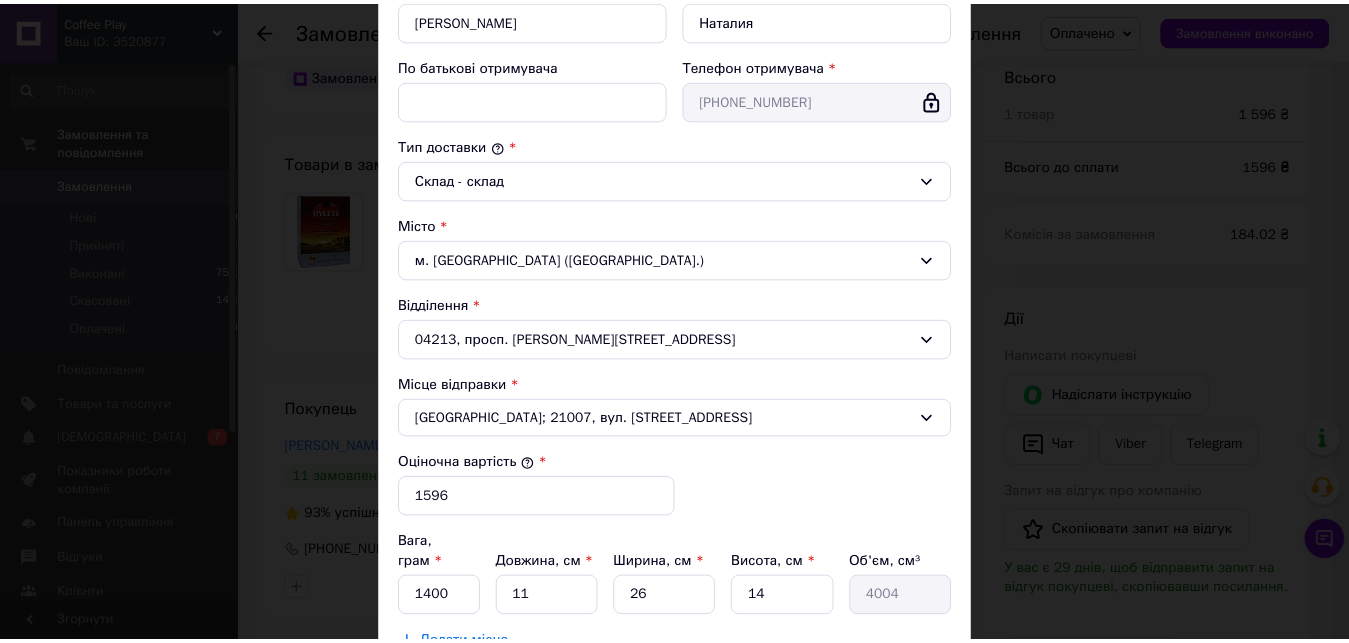 scroll, scrollTop: 608, scrollLeft: 0, axis: vertical 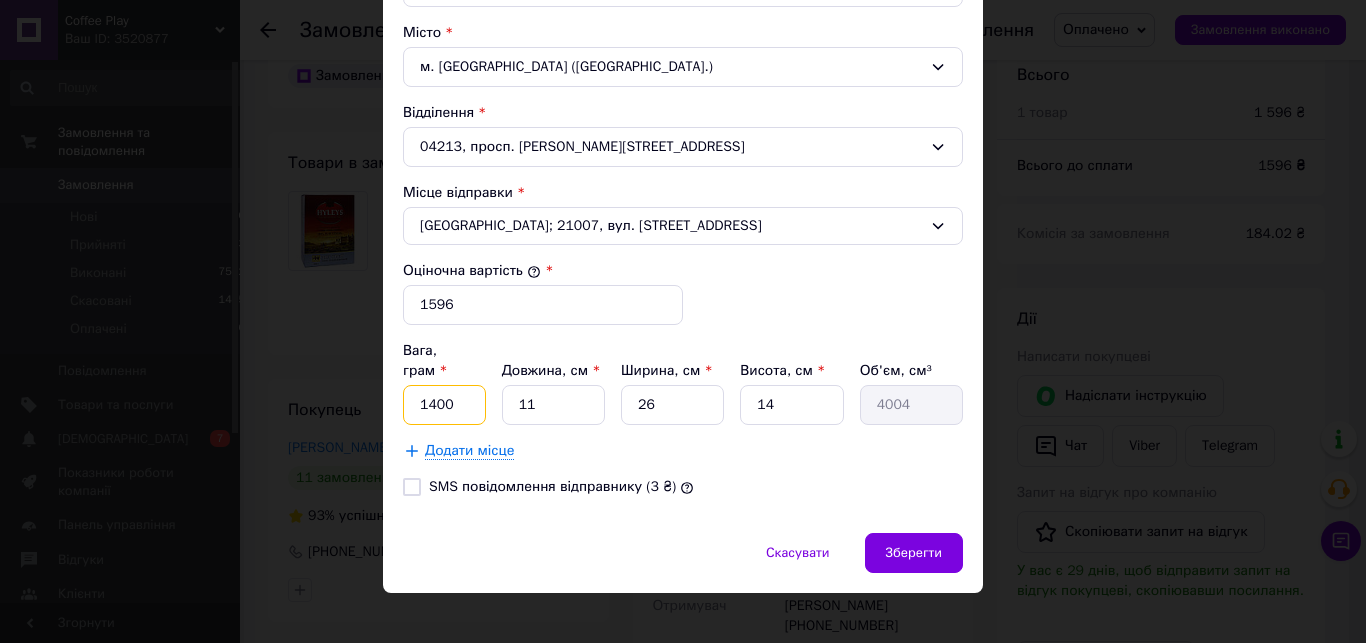 drag, startPoint x: 428, startPoint y: 391, endPoint x: 394, endPoint y: 387, distance: 34.234486 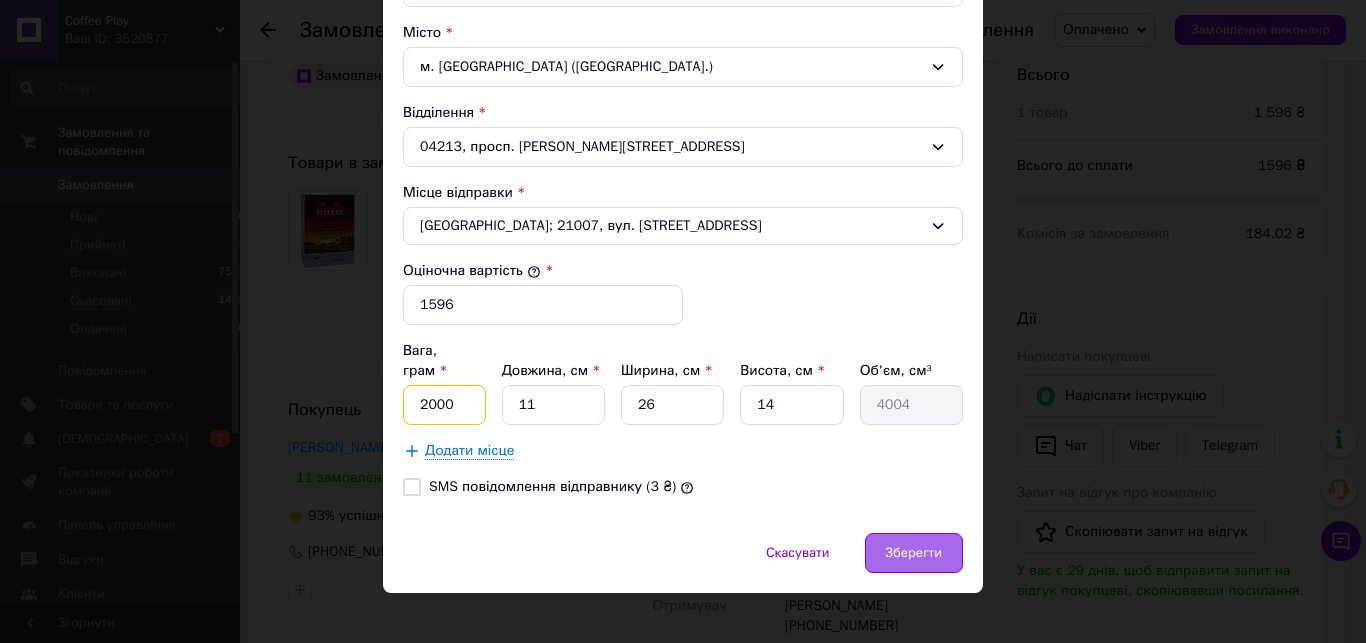 type on "2000" 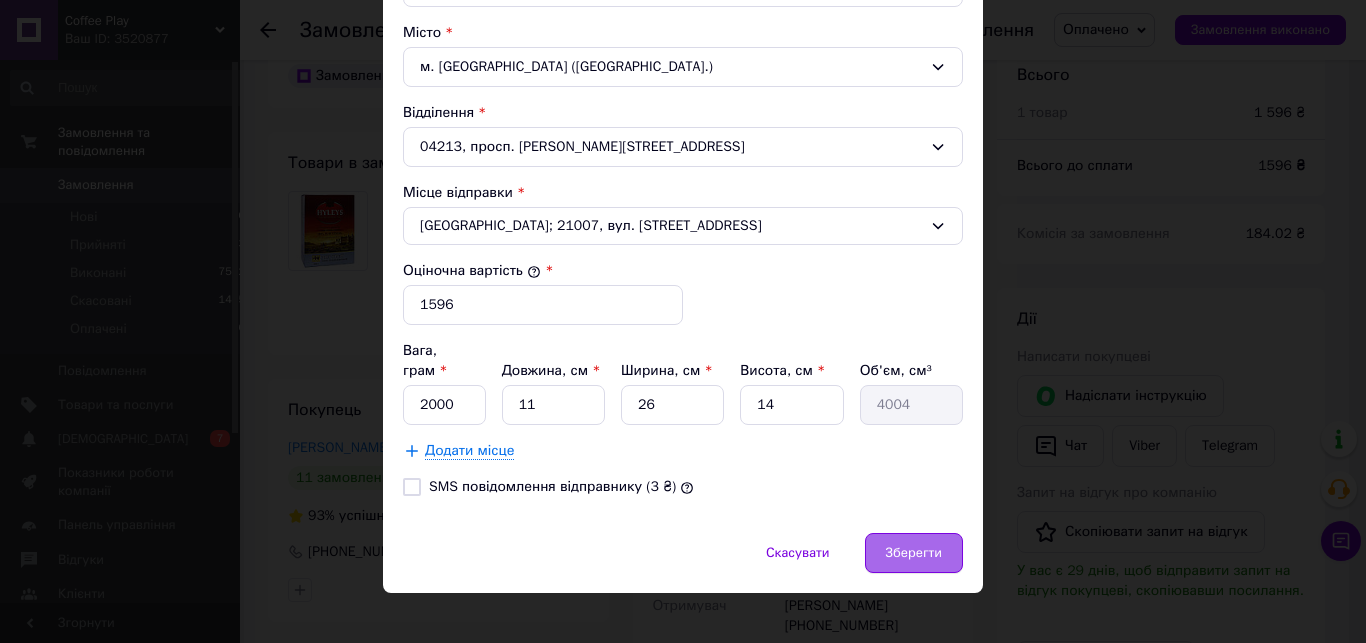 click on "Зберегти" at bounding box center [914, 553] 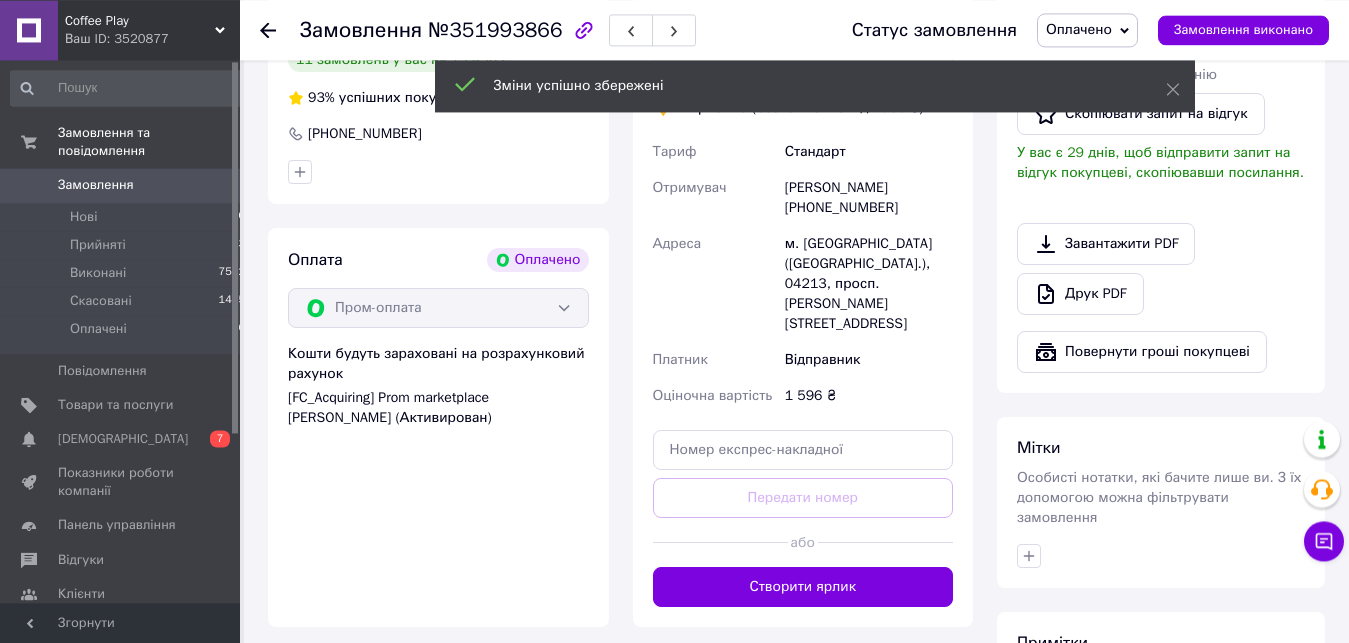 scroll, scrollTop: 612, scrollLeft: 0, axis: vertical 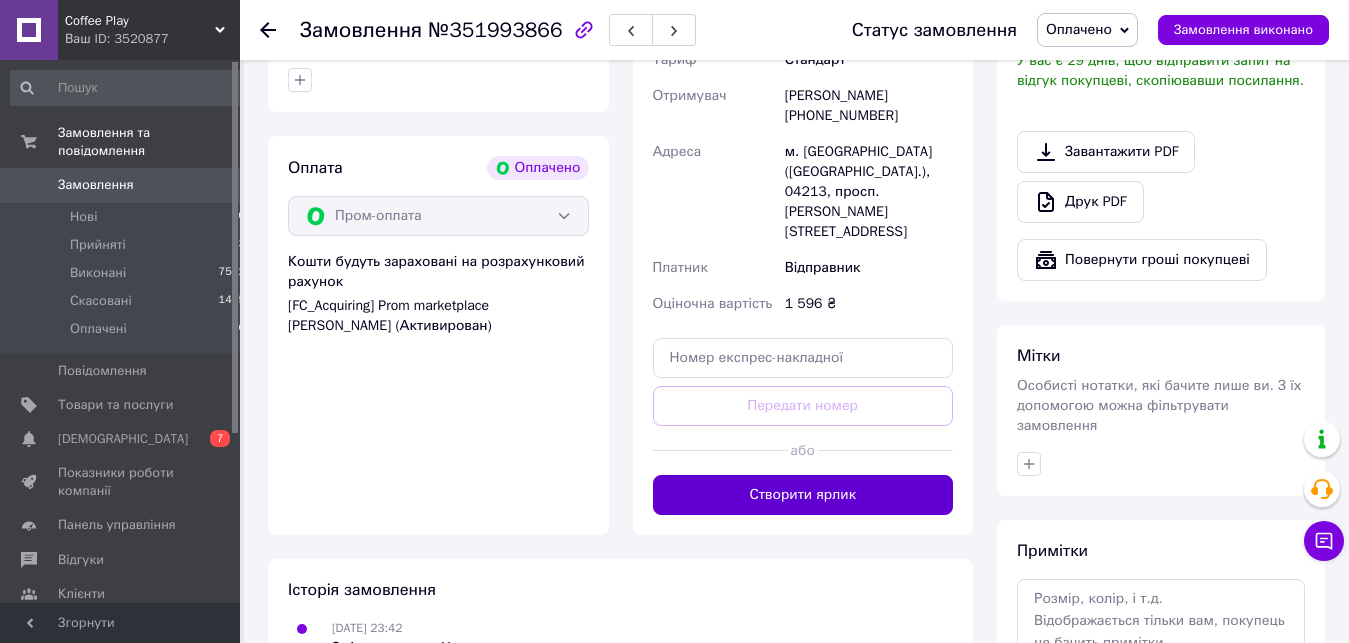 click on "Створити ярлик" at bounding box center [803, 495] 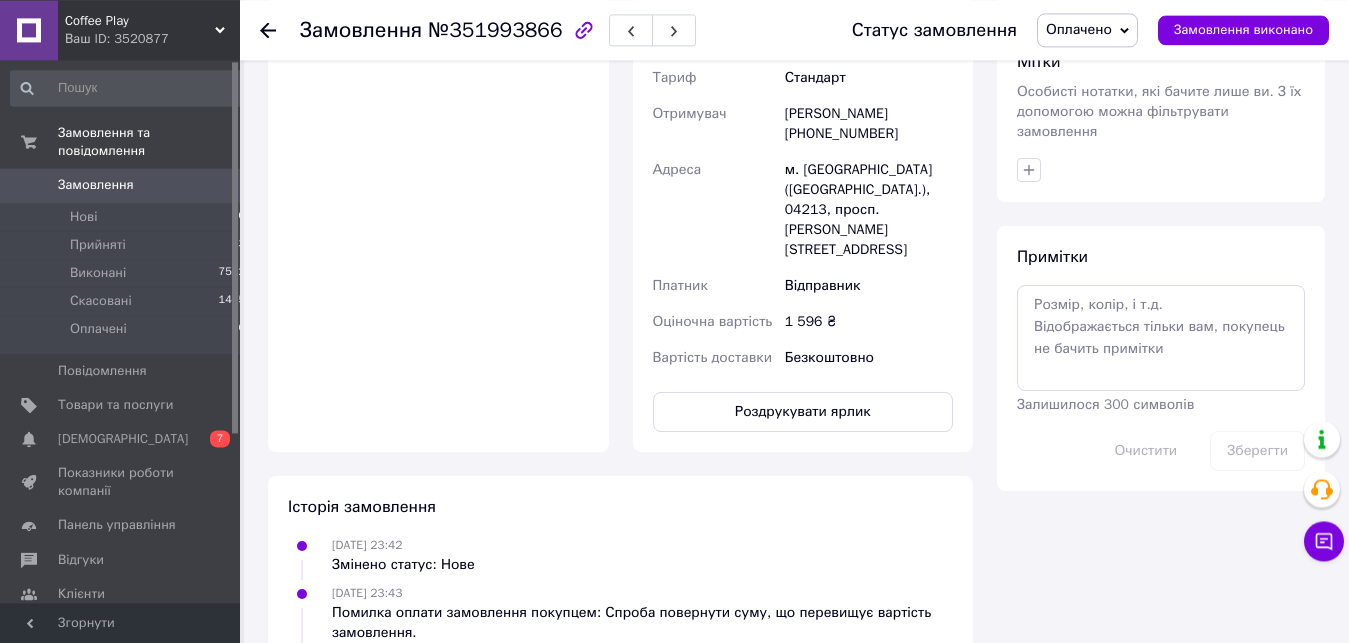 scroll, scrollTop: 1020, scrollLeft: 0, axis: vertical 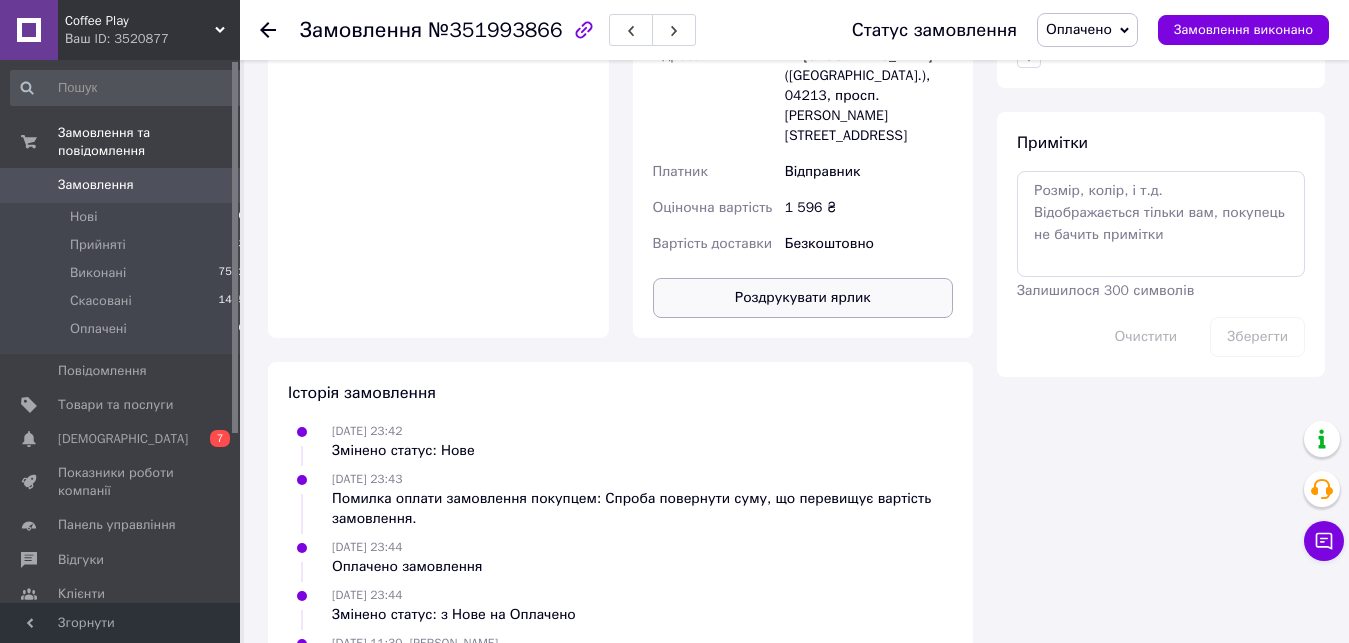 click on "Роздрукувати ярлик" at bounding box center [803, 298] 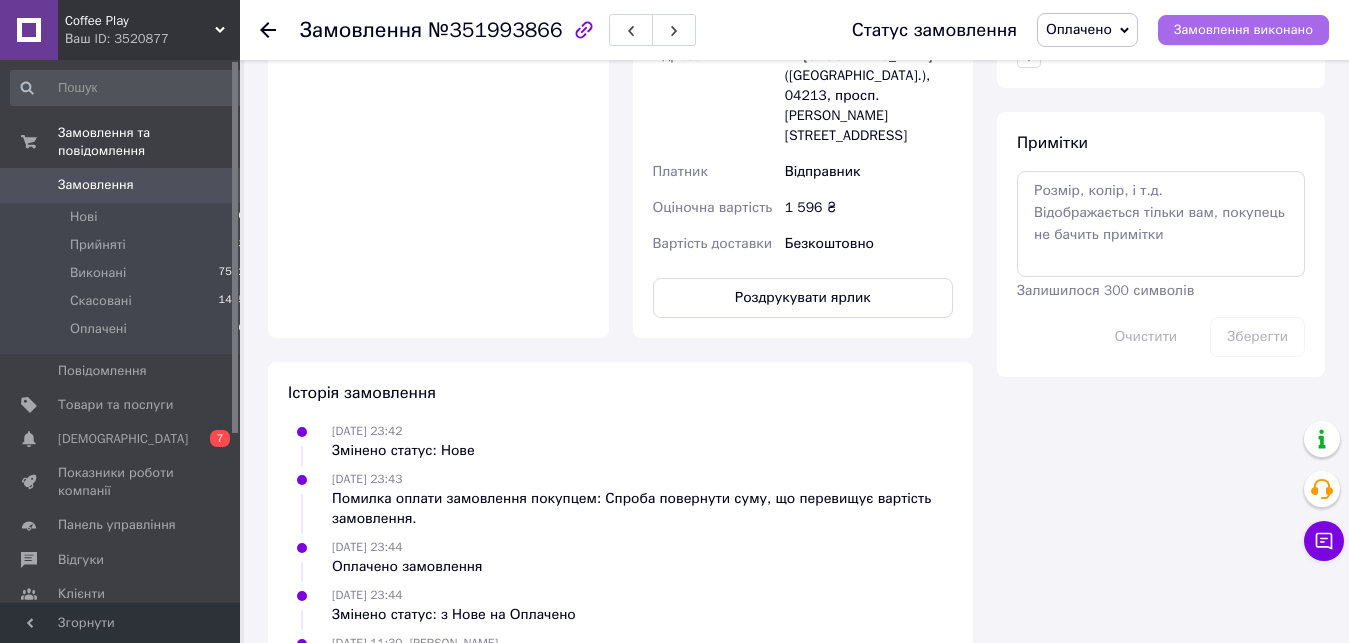drag, startPoint x: 1265, startPoint y: 21, endPoint x: 1247, endPoint y: 27, distance: 18.973665 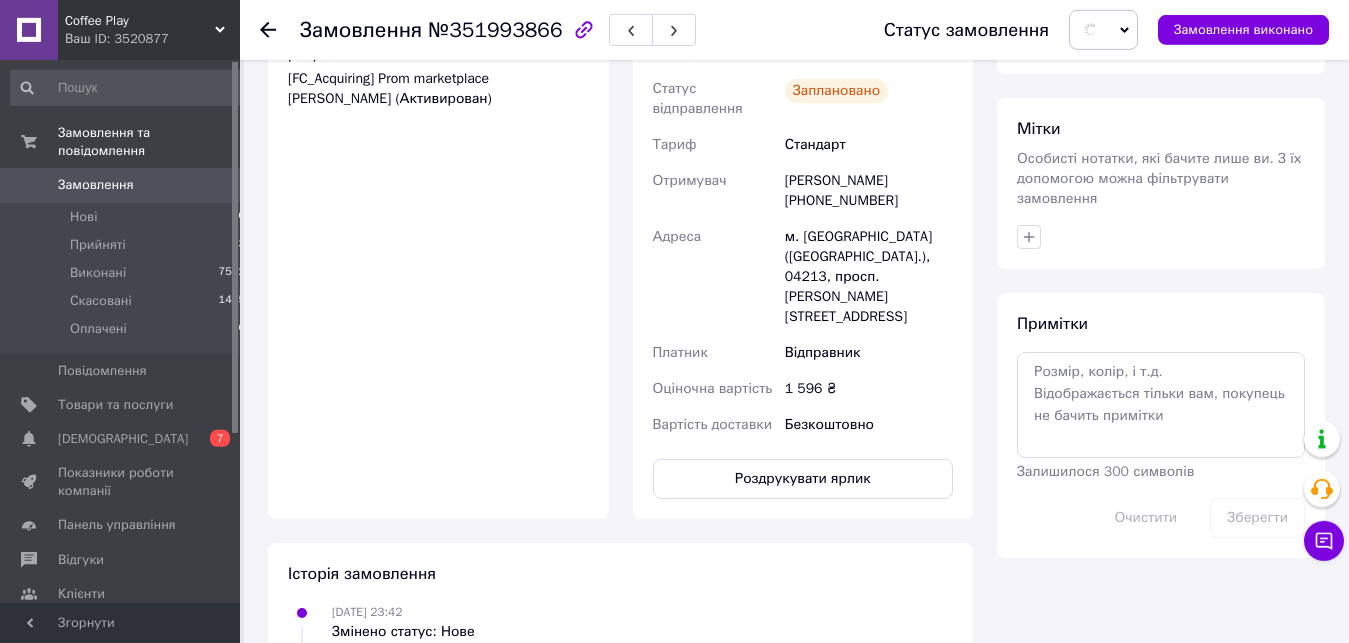 scroll, scrollTop: 714, scrollLeft: 0, axis: vertical 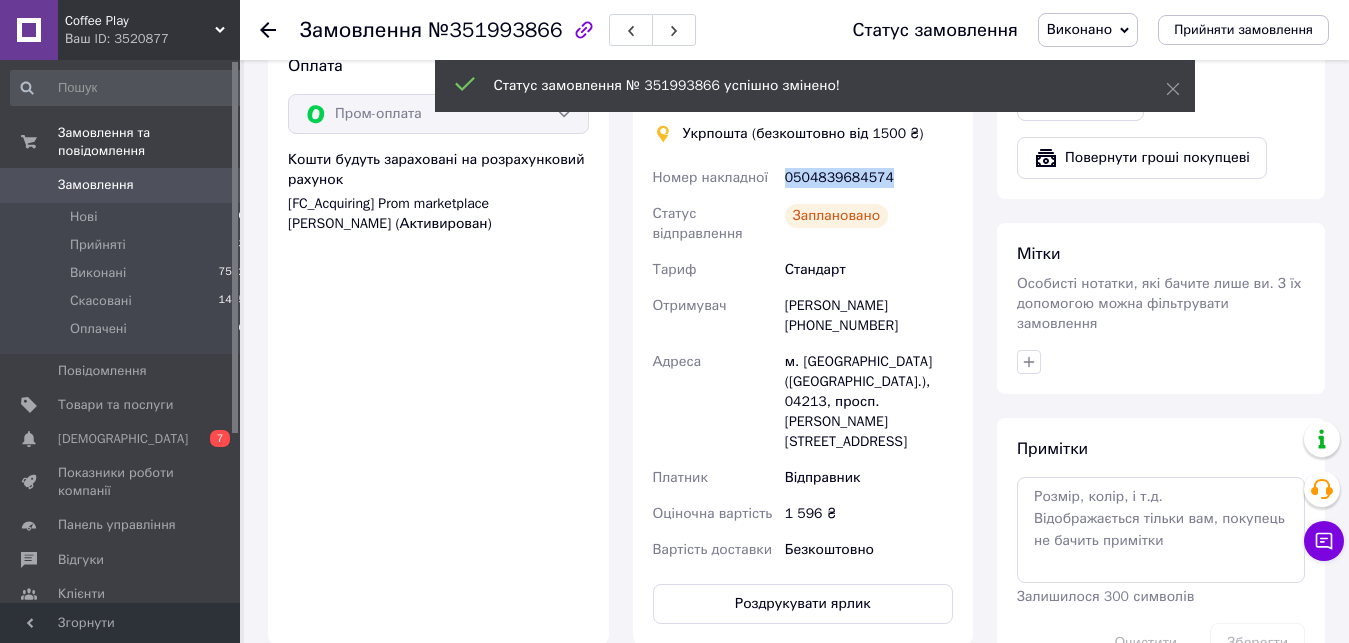 drag, startPoint x: 781, startPoint y: 181, endPoint x: 944, endPoint y: 159, distance: 164.47797 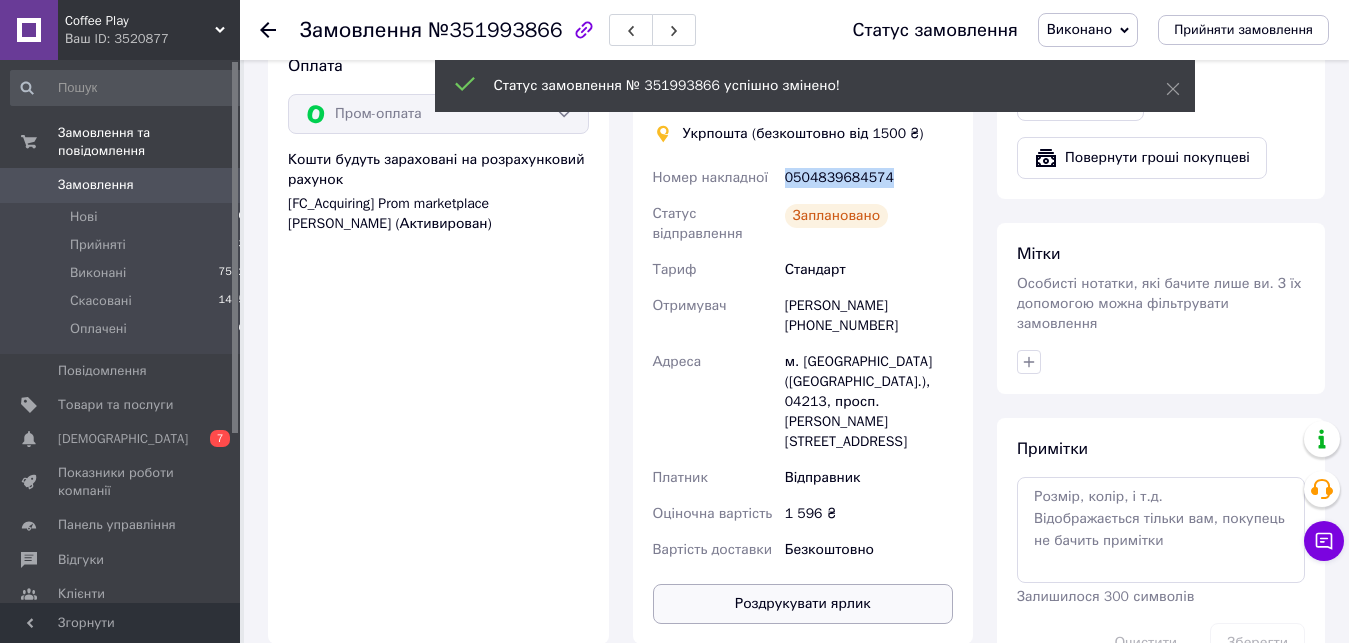 copy on "0504839684574" 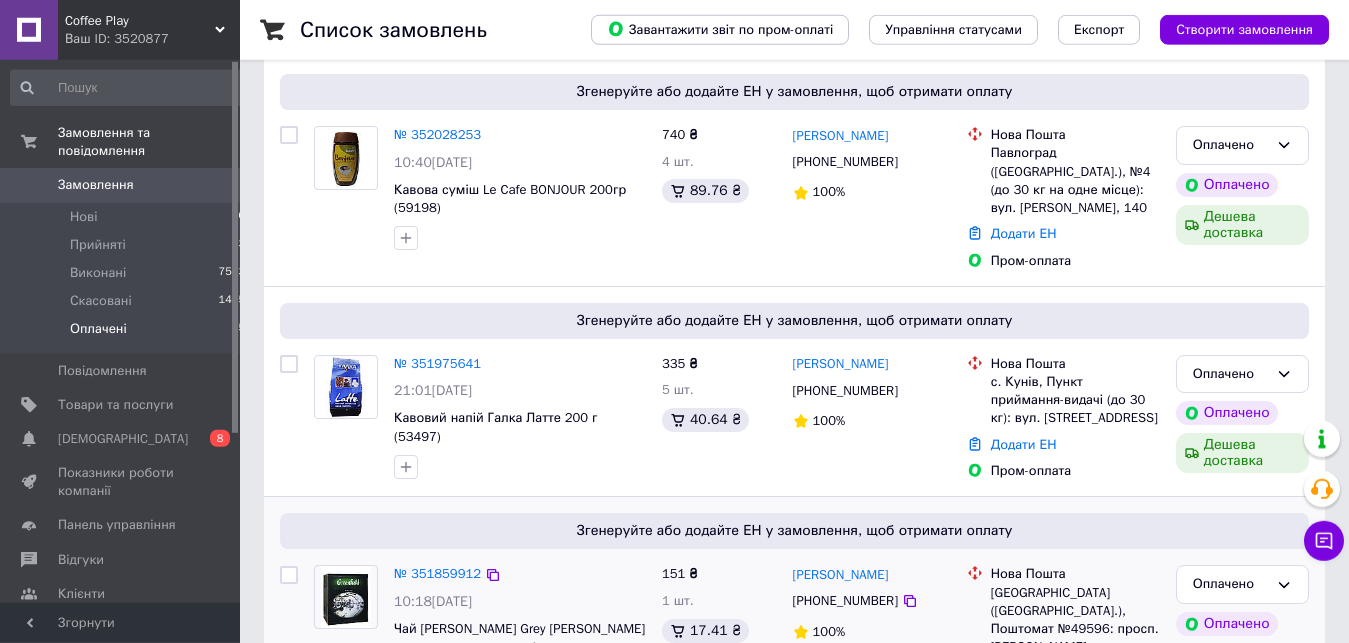 scroll, scrollTop: 510, scrollLeft: 0, axis: vertical 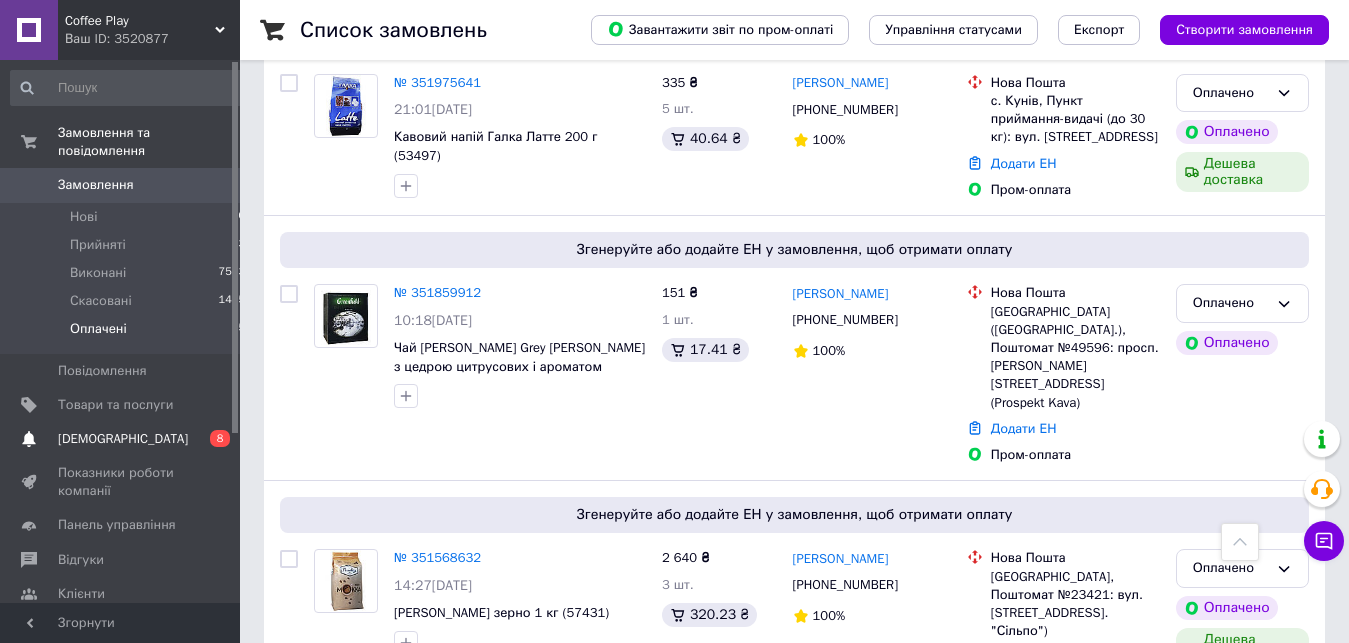 click on "0 8" at bounding box center [212, 439] 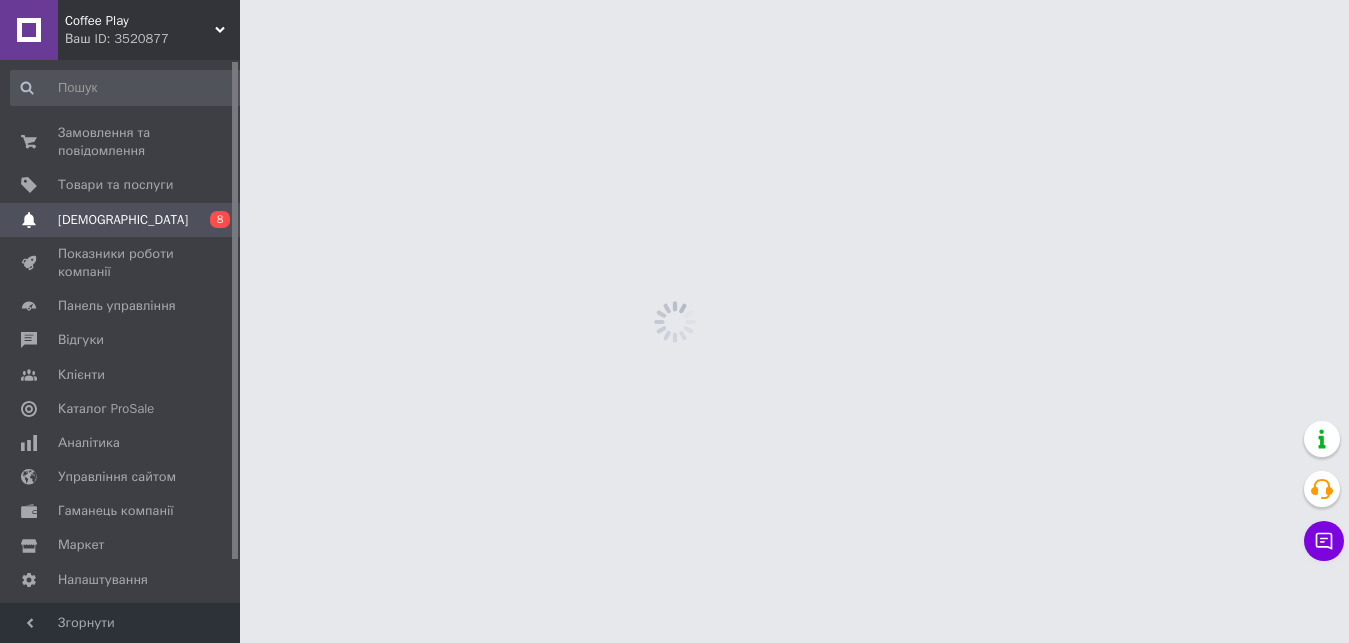 scroll, scrollTop: 0, scrollLeft: 0, axis: both 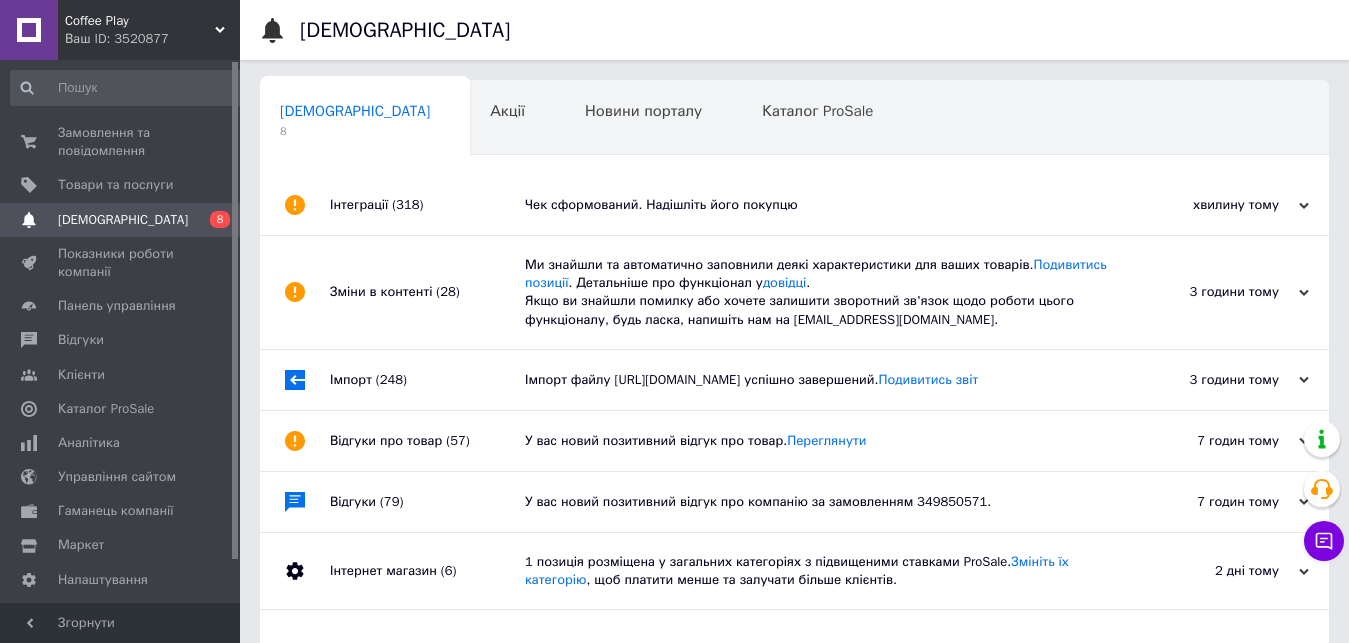 click on "Чек сформований. Надішліть його покупцю" at bounding box center [817, 205] 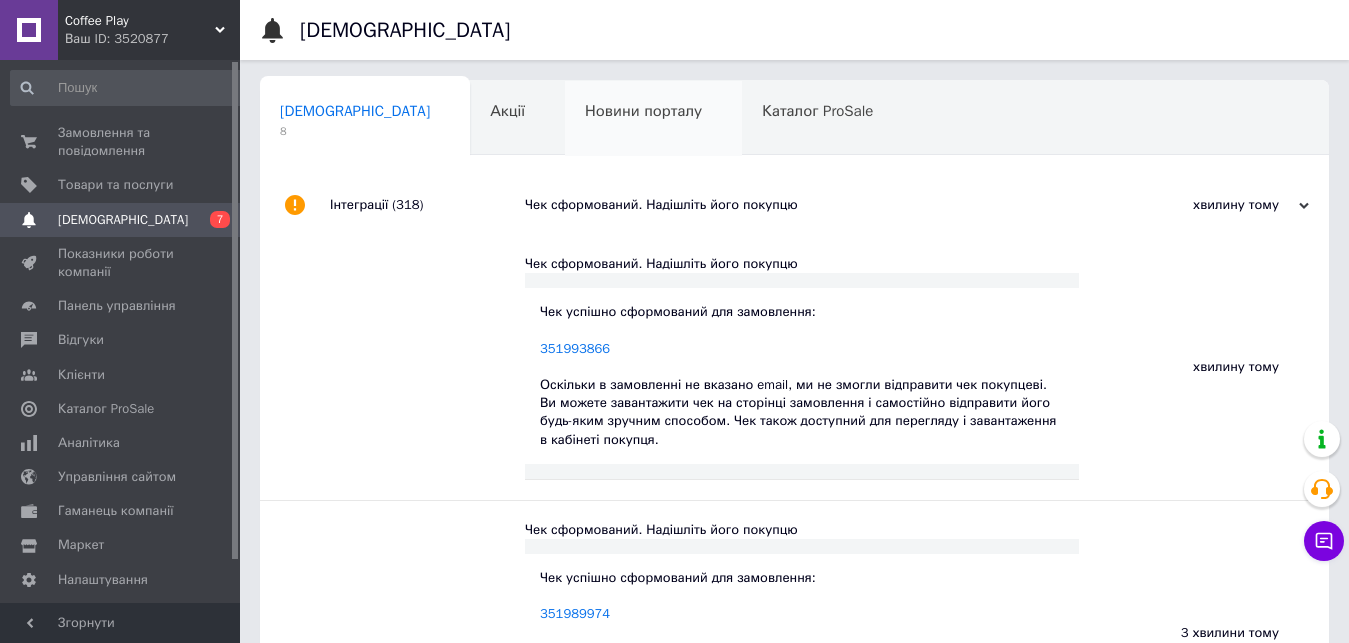 click on "Новини порталу" at bounding box center [643, 111] 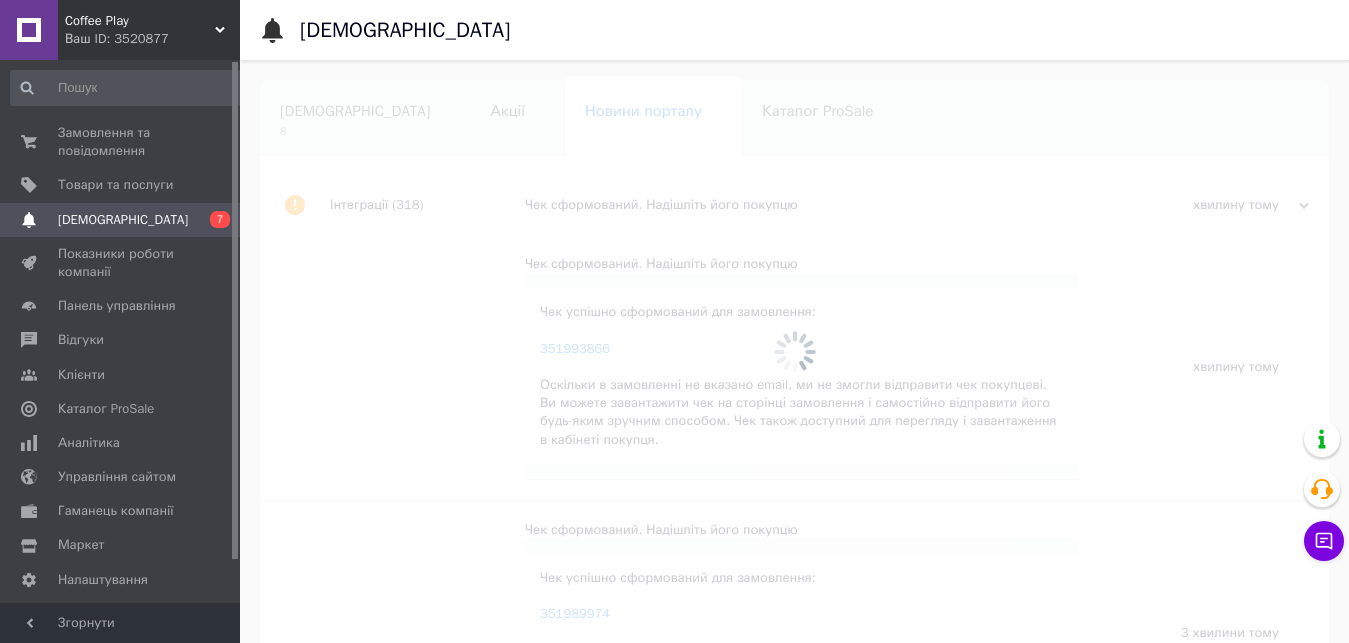 click at bounding box center [794, 351] 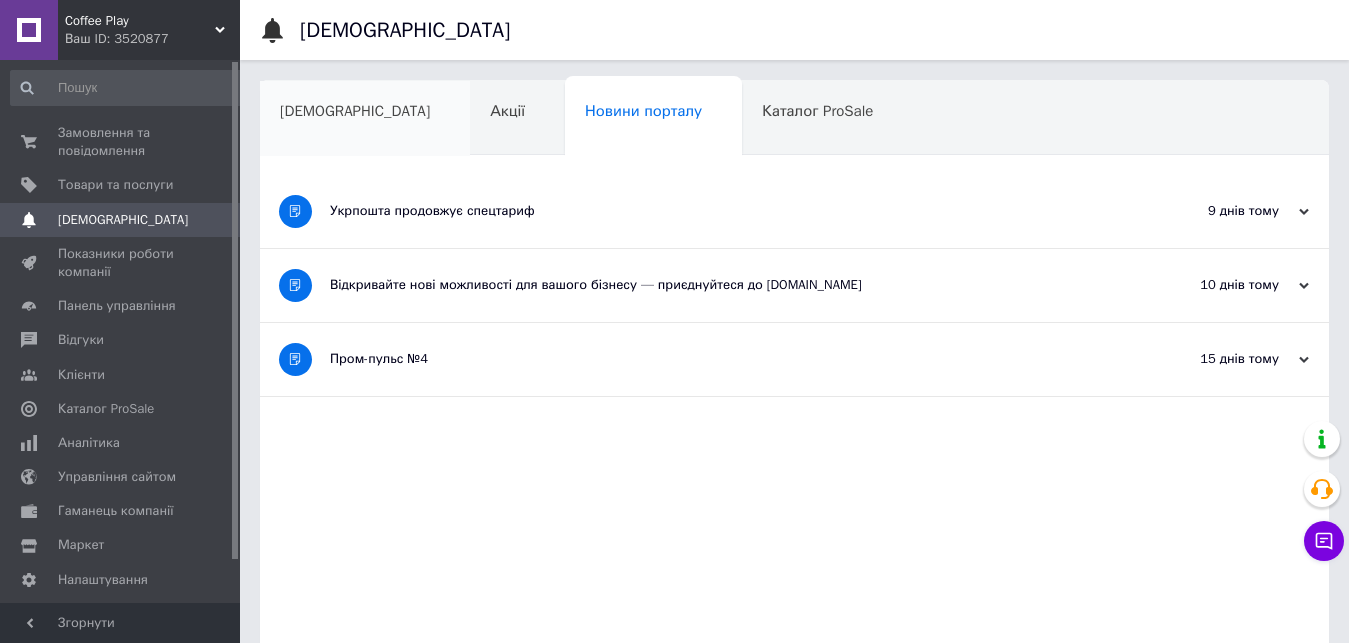 click on "[DEMOGRAPHIC_DATA]" at bounding box center (355, 111) 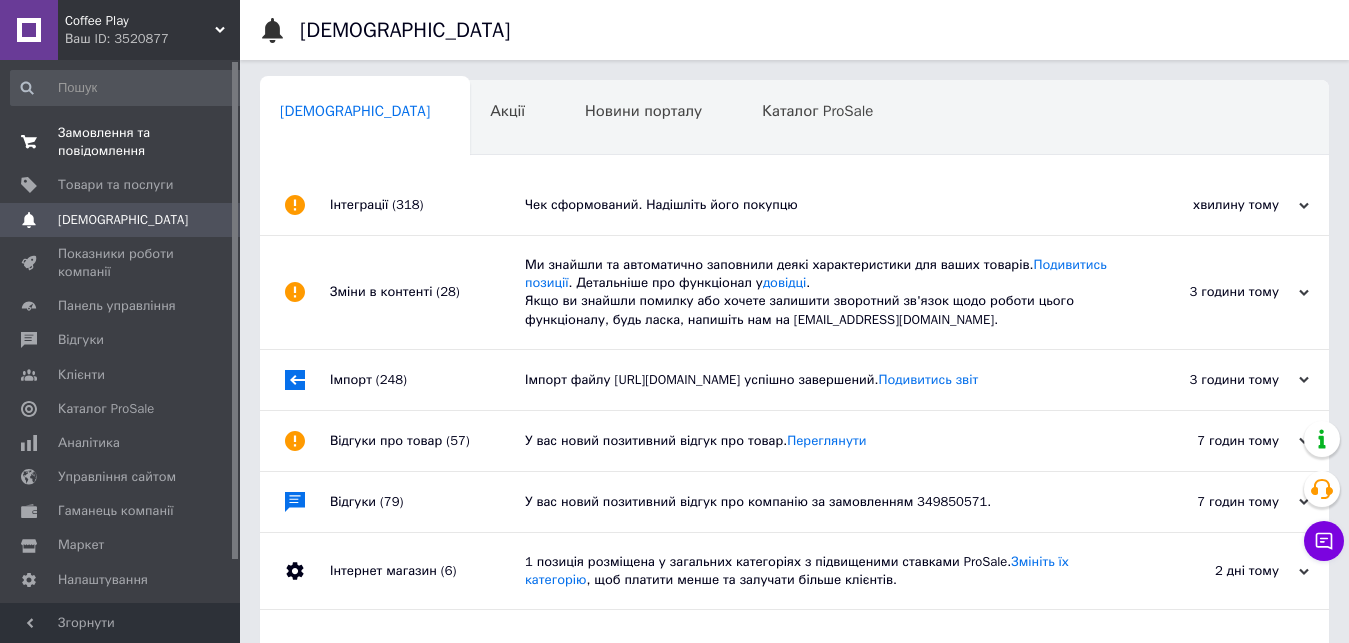click on "Замовлення та повідомлення" at bounding box center (121, 142) 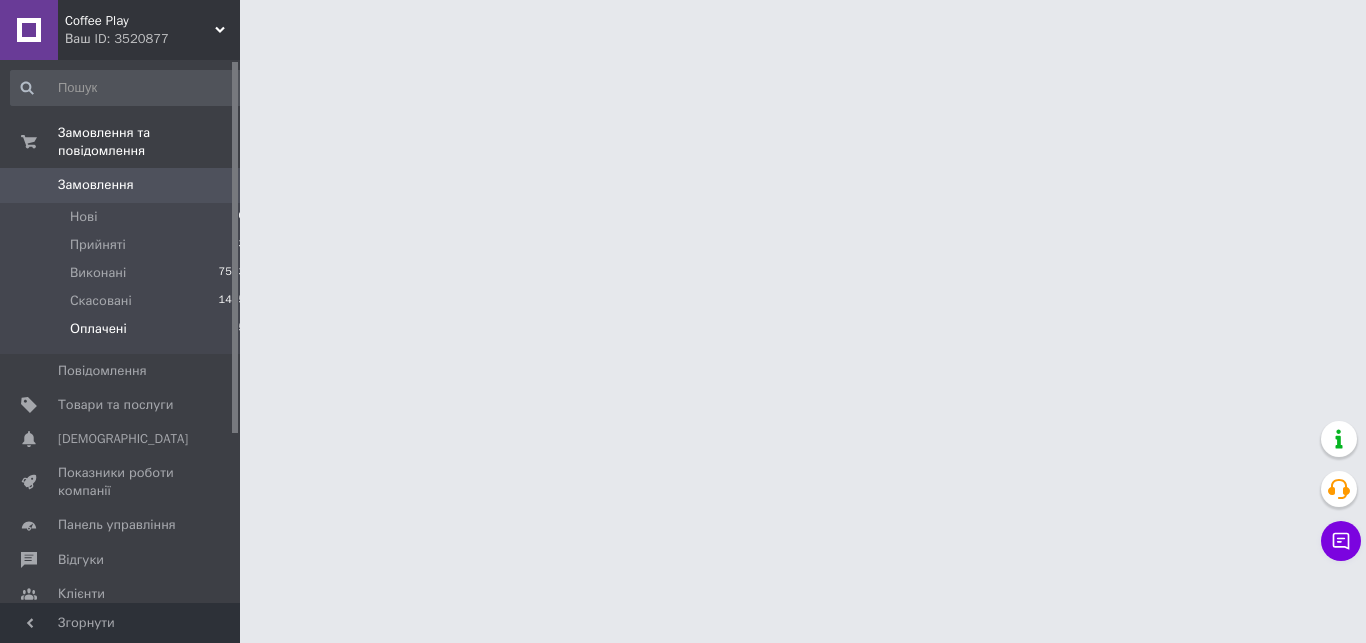 click on "Оплачені 5" at bounding box center [128, 334] 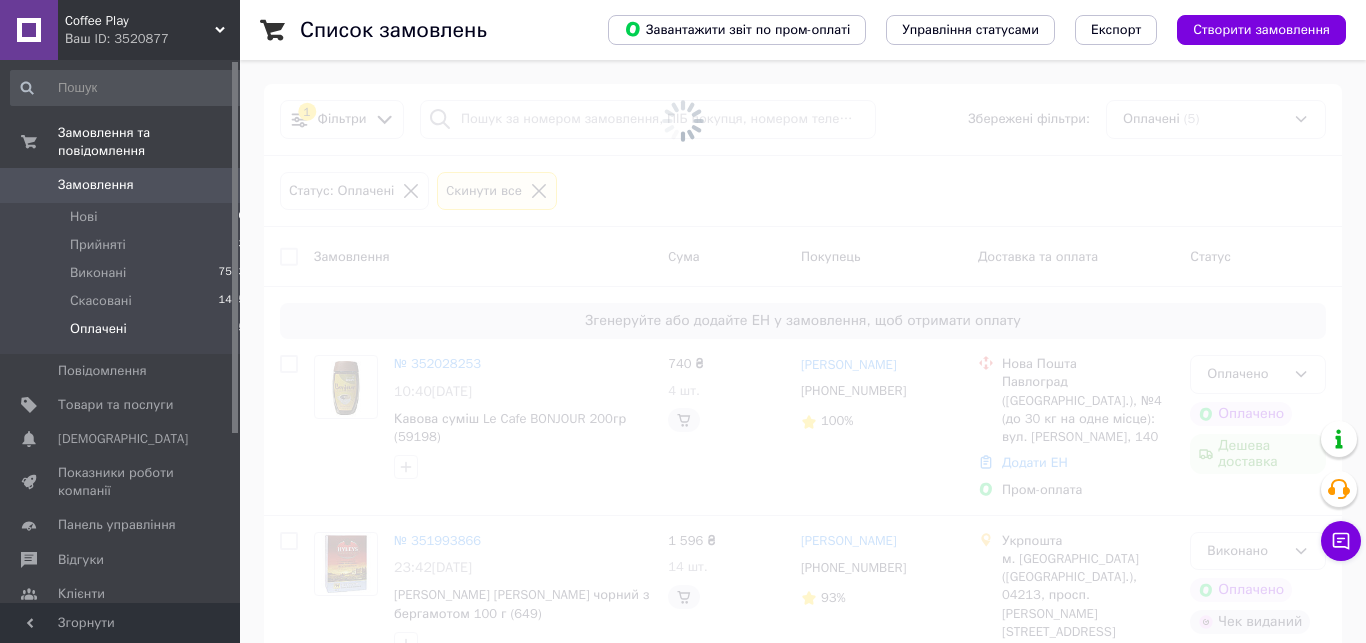 click on "Оплачені 5" at bounding box center [128, 334] 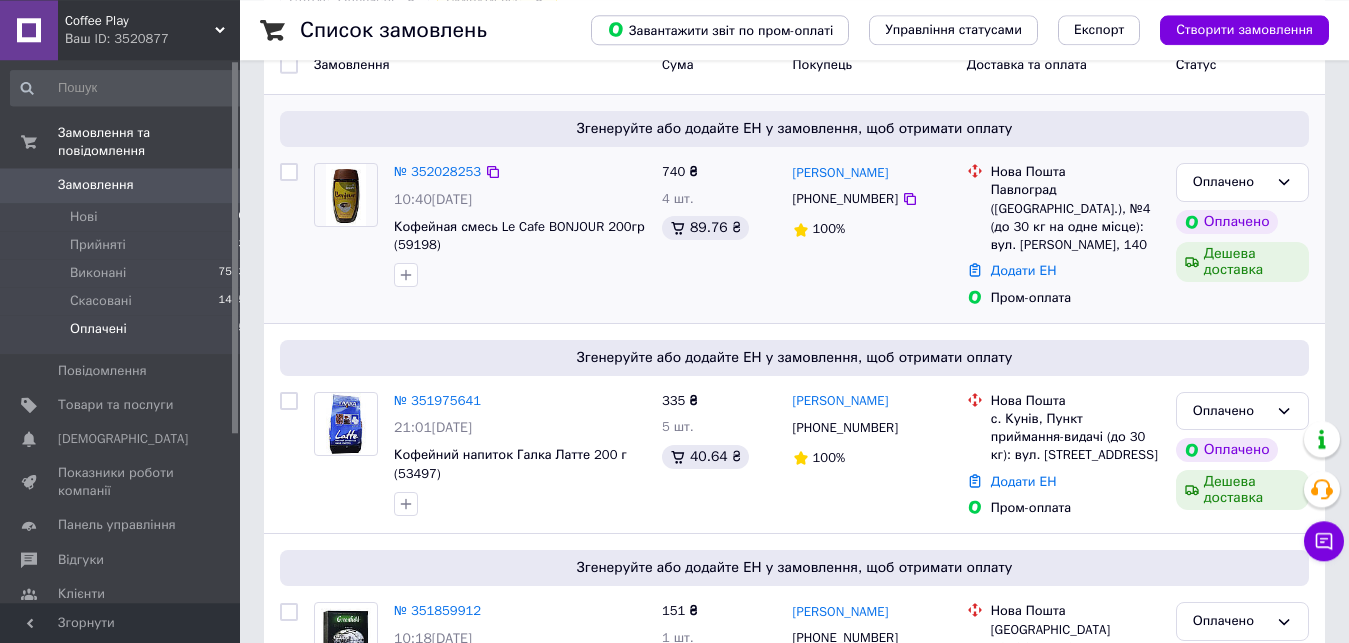 scroll, scrollTop: 163, scrollLeft: 0, axis: vertical 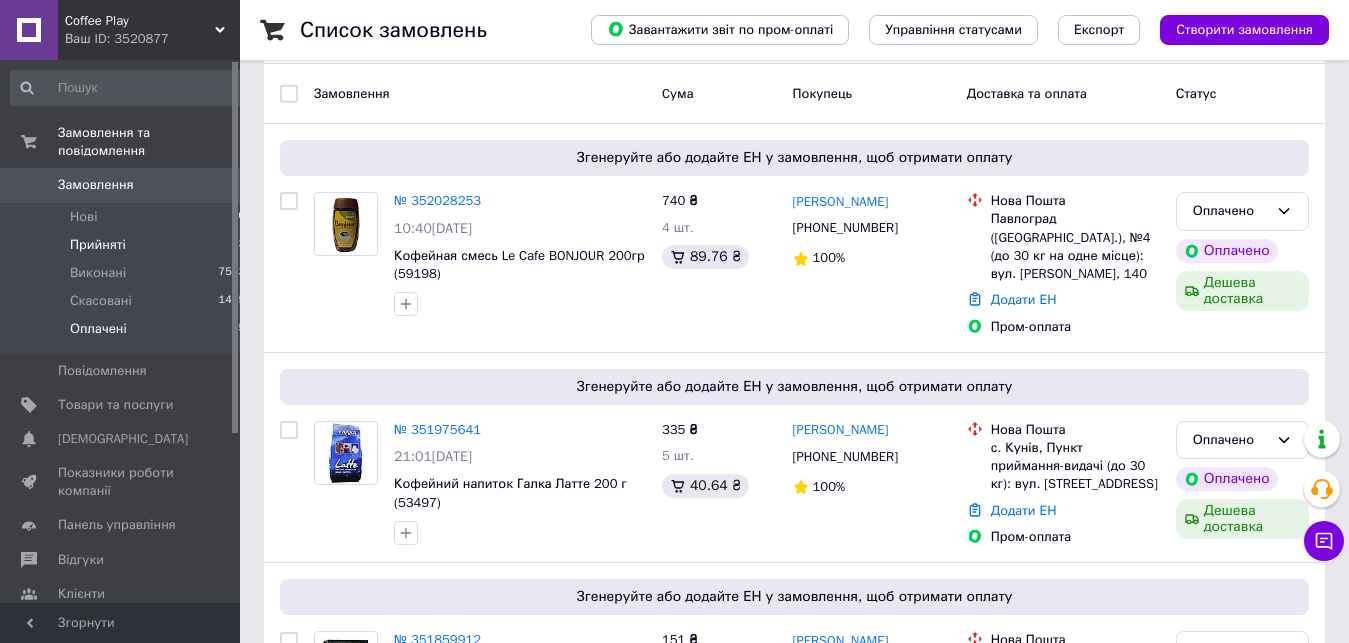 click on "Прийняті 3" at bounding box center [128, 245] 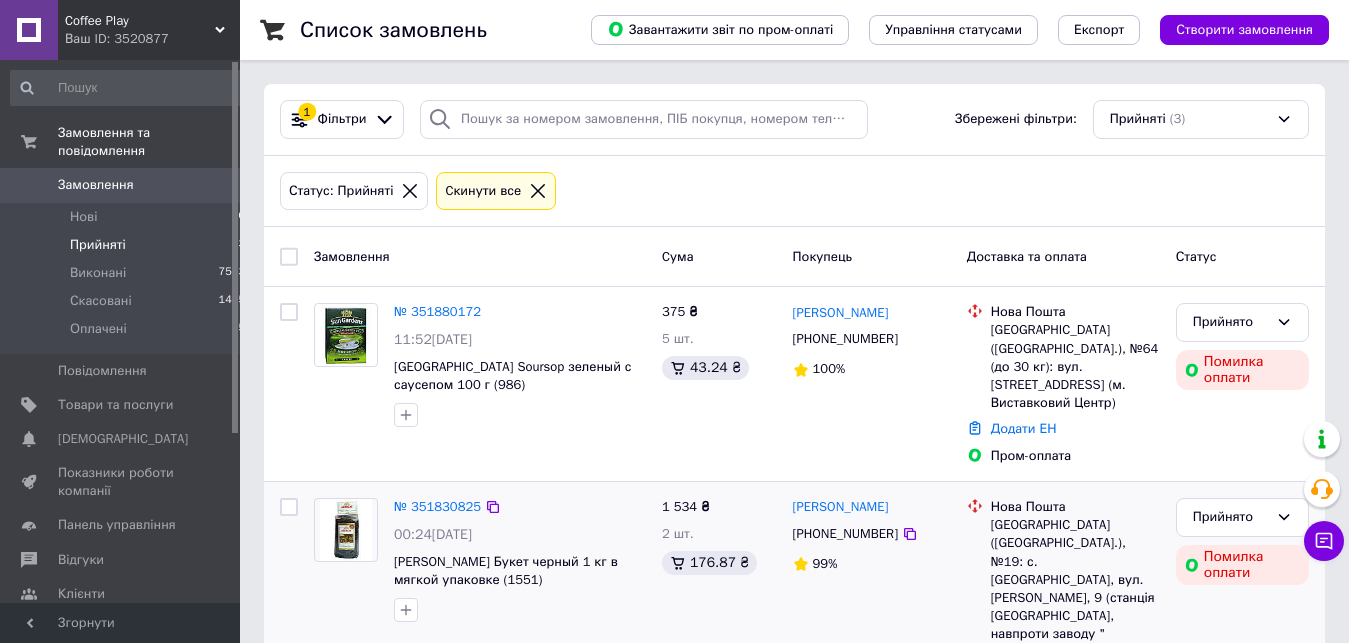 scroll, scrollTop: 196, scrollLeft: 0, axis: vertical 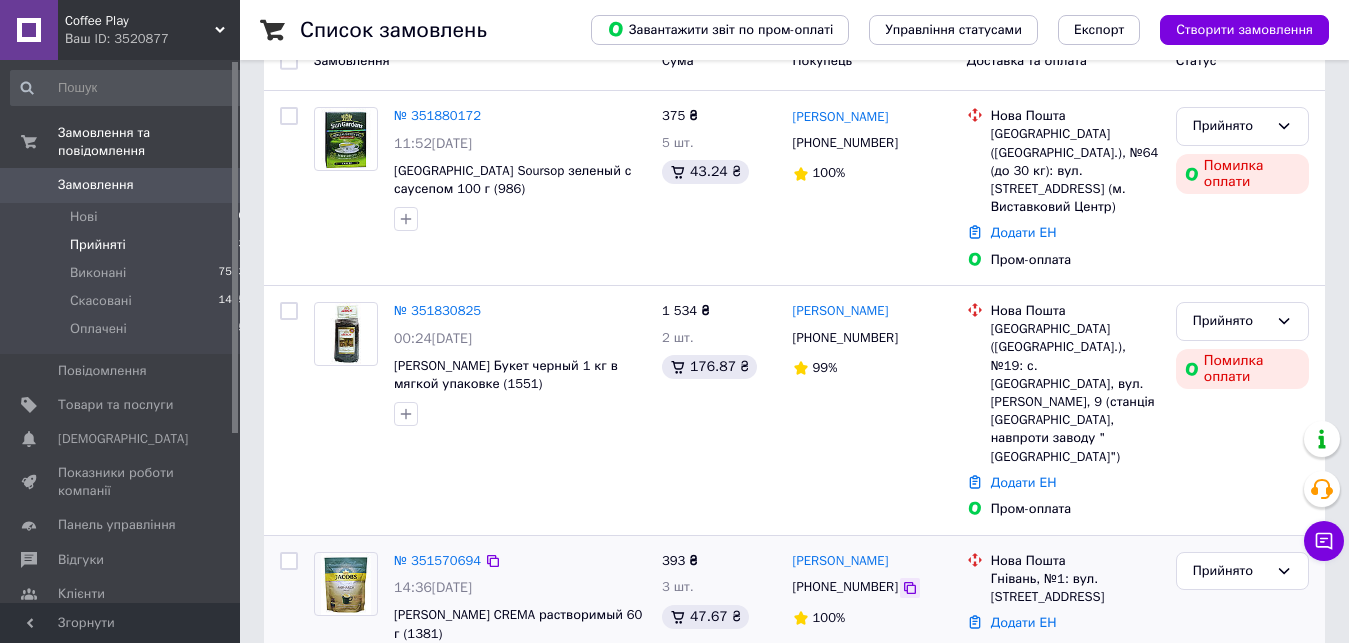 click 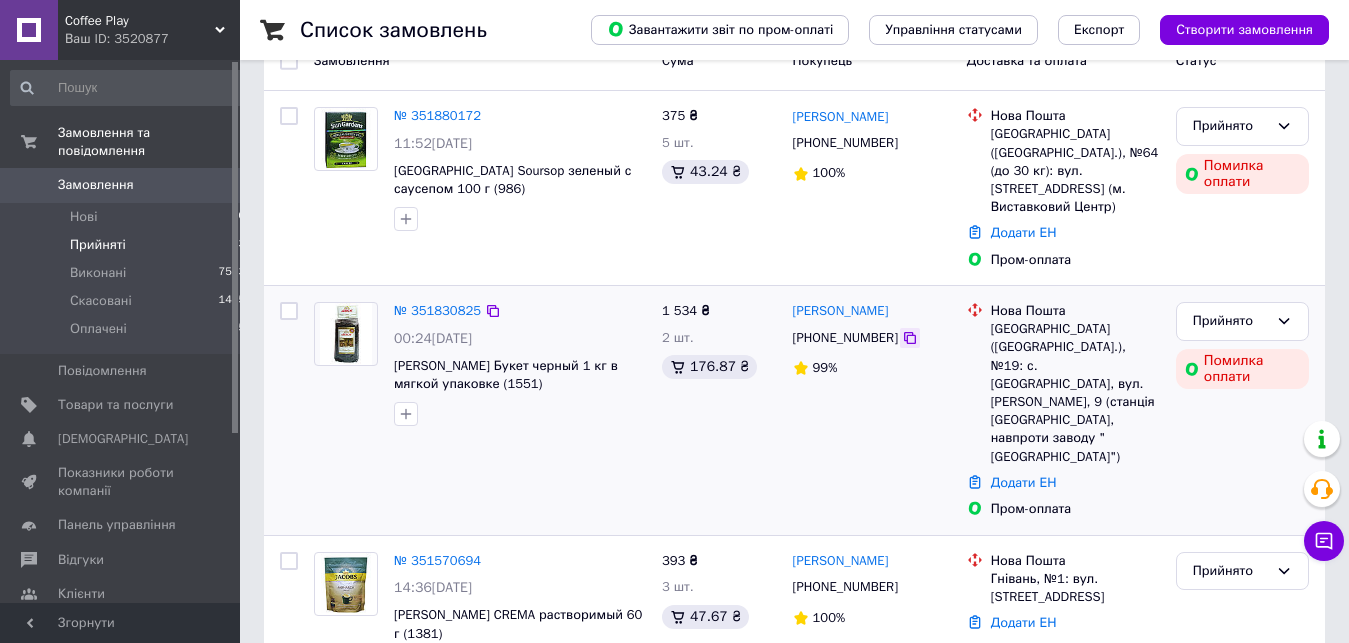 click 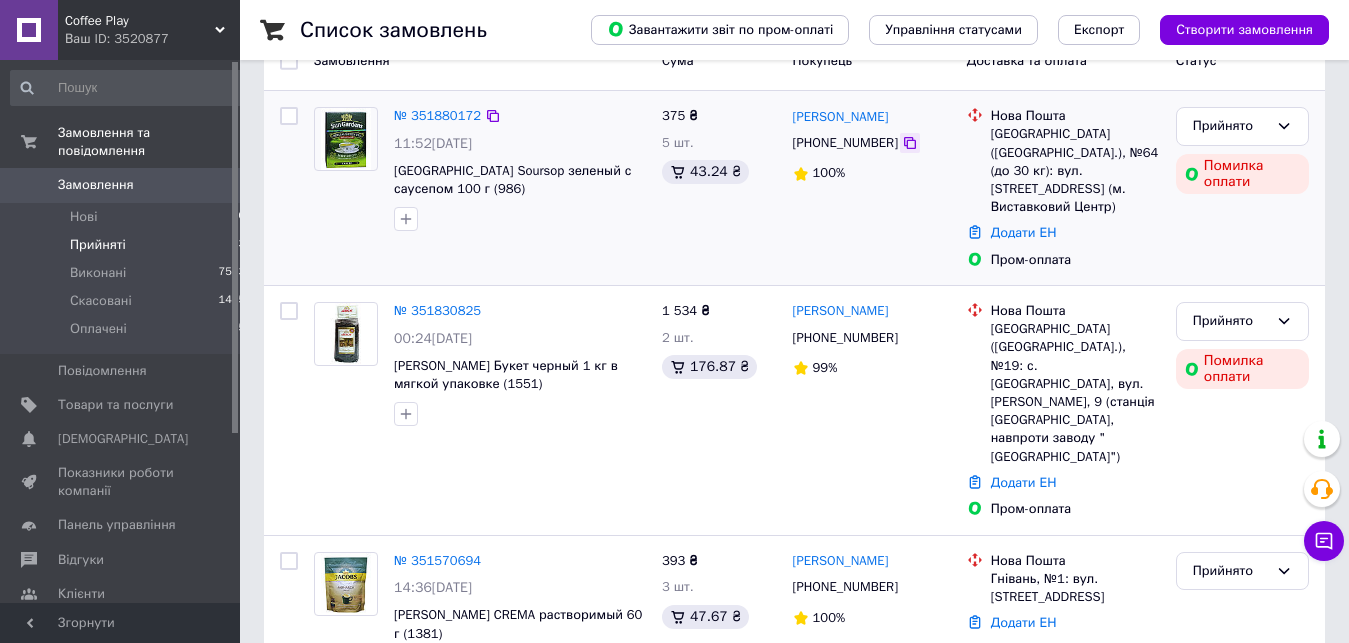 click 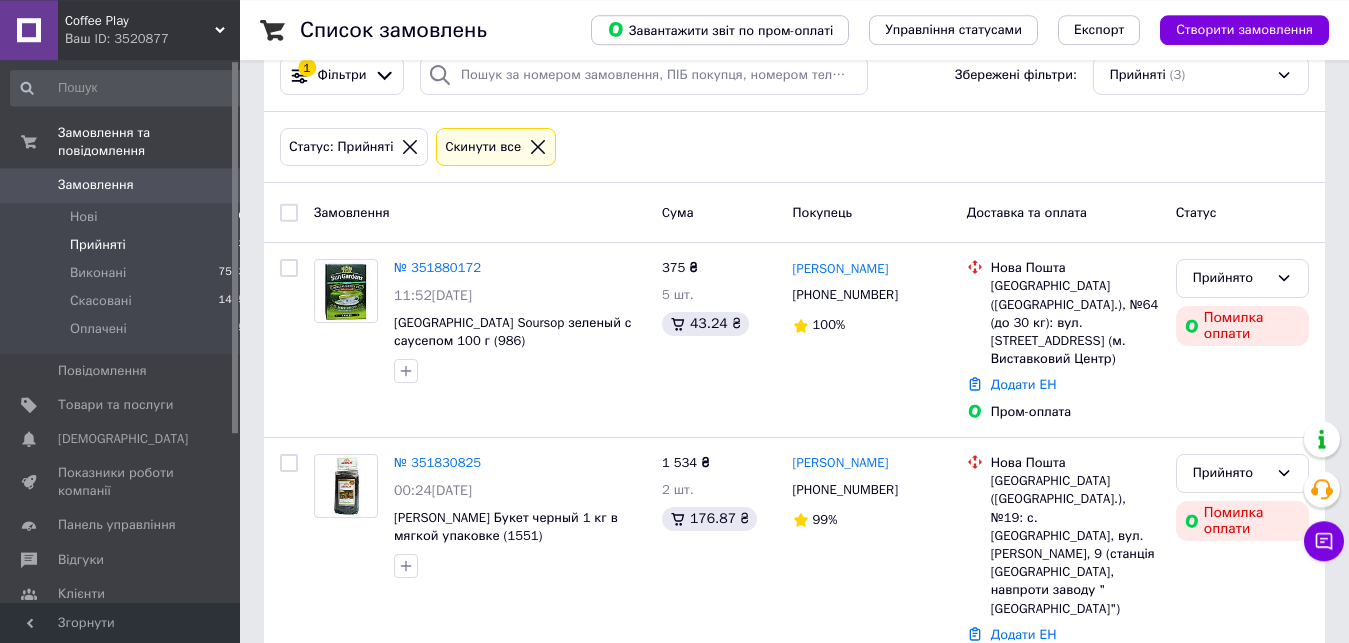 scroll, scrollTop: 0, scrollLeft: 0, axis: both 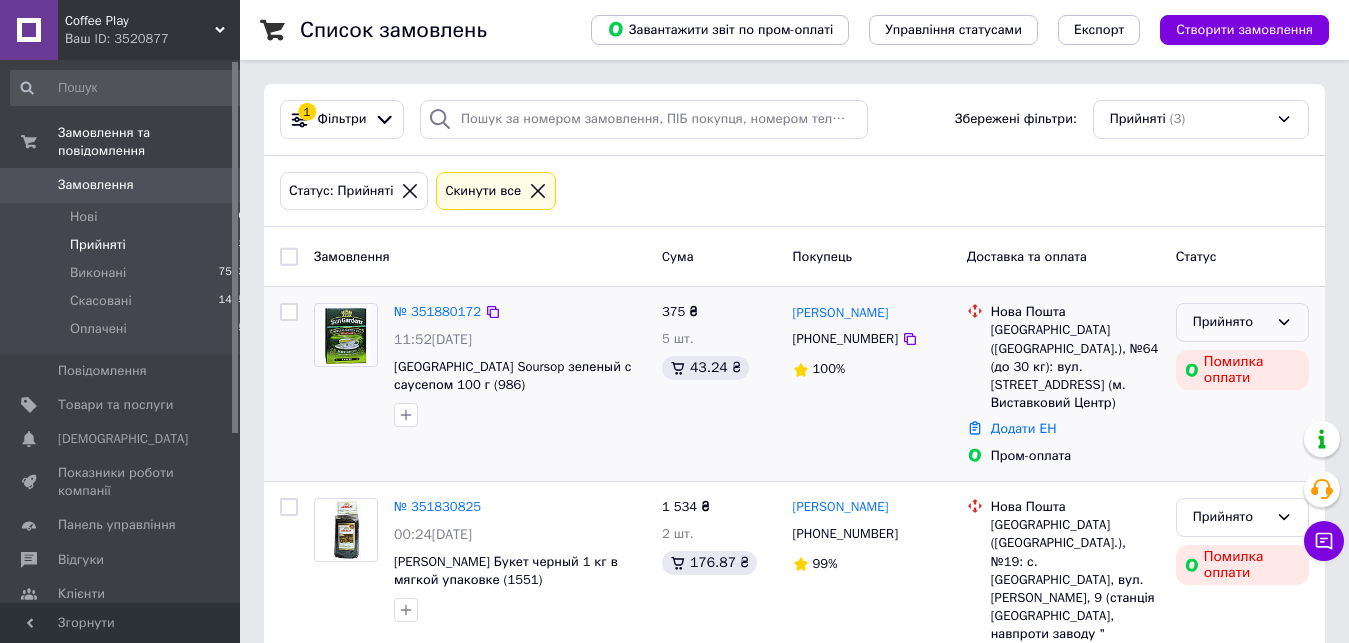 click on "Прийнято" at bounding box center (1230, 322) 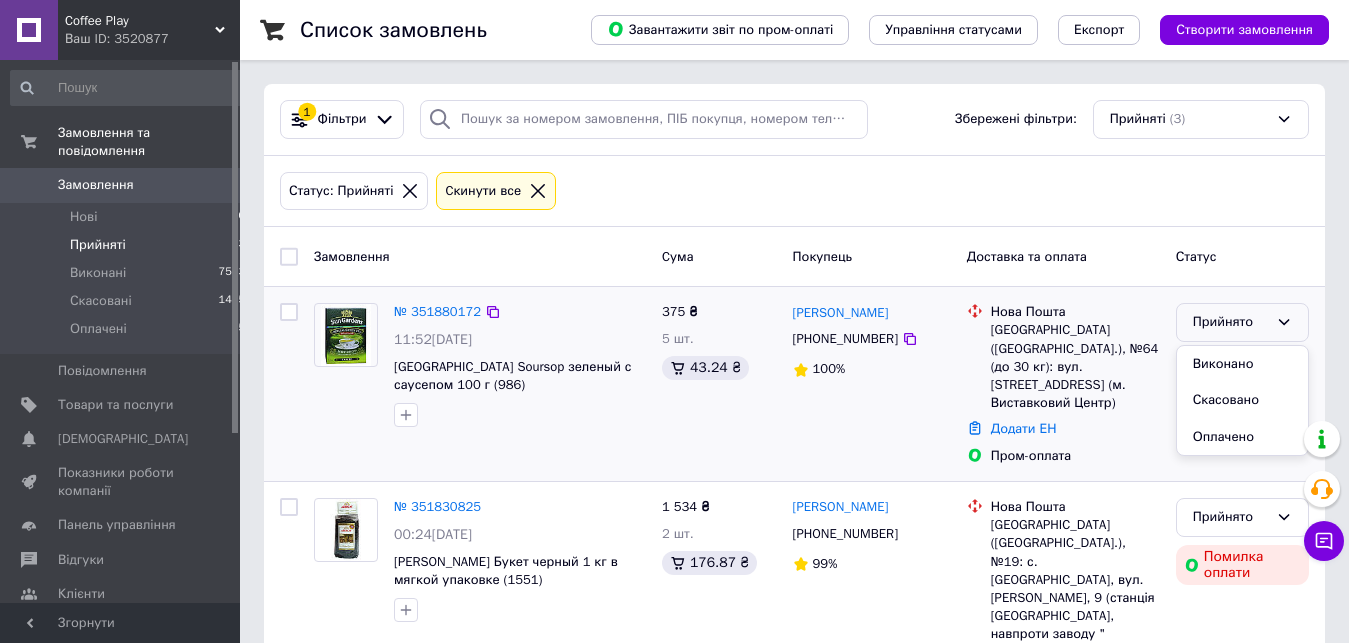 drag, startPoint x: 1229, startPoint y: 398, endPoint x: 1176, endPoint y: 396, distance: 53.037724 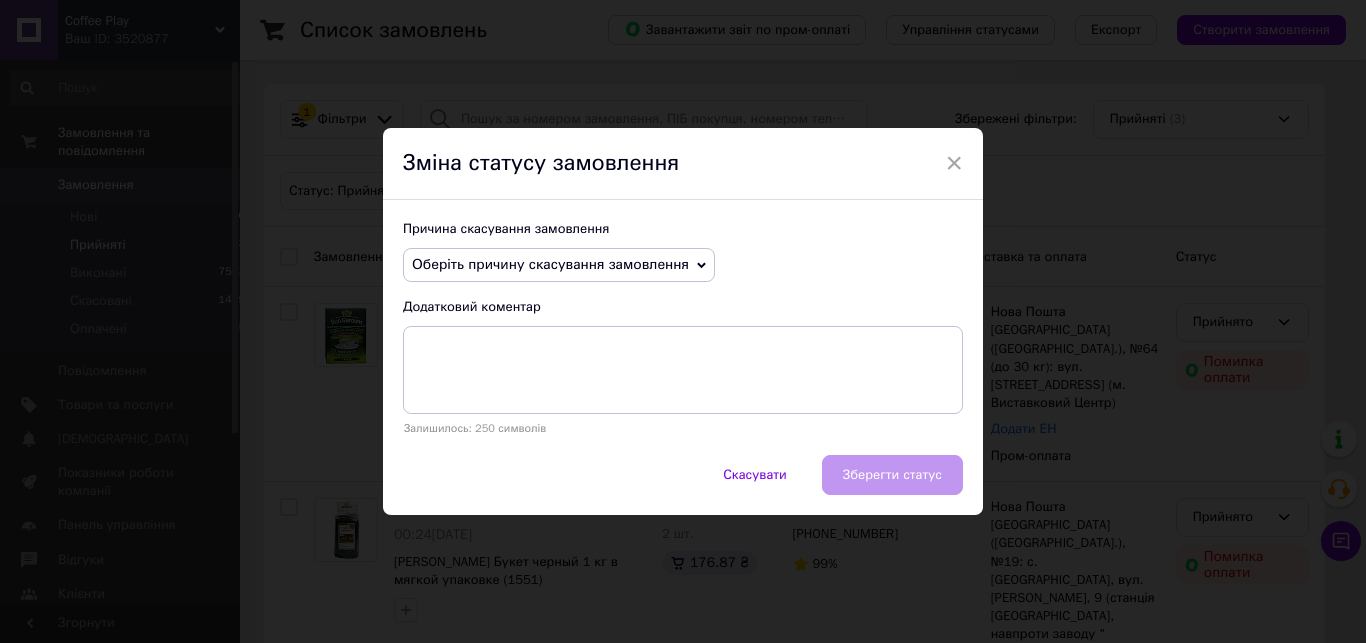 drag, startPoint x: 608, startPoint y: 268, endPoint x: 552, endPoint y: 326, distance: 80.622574 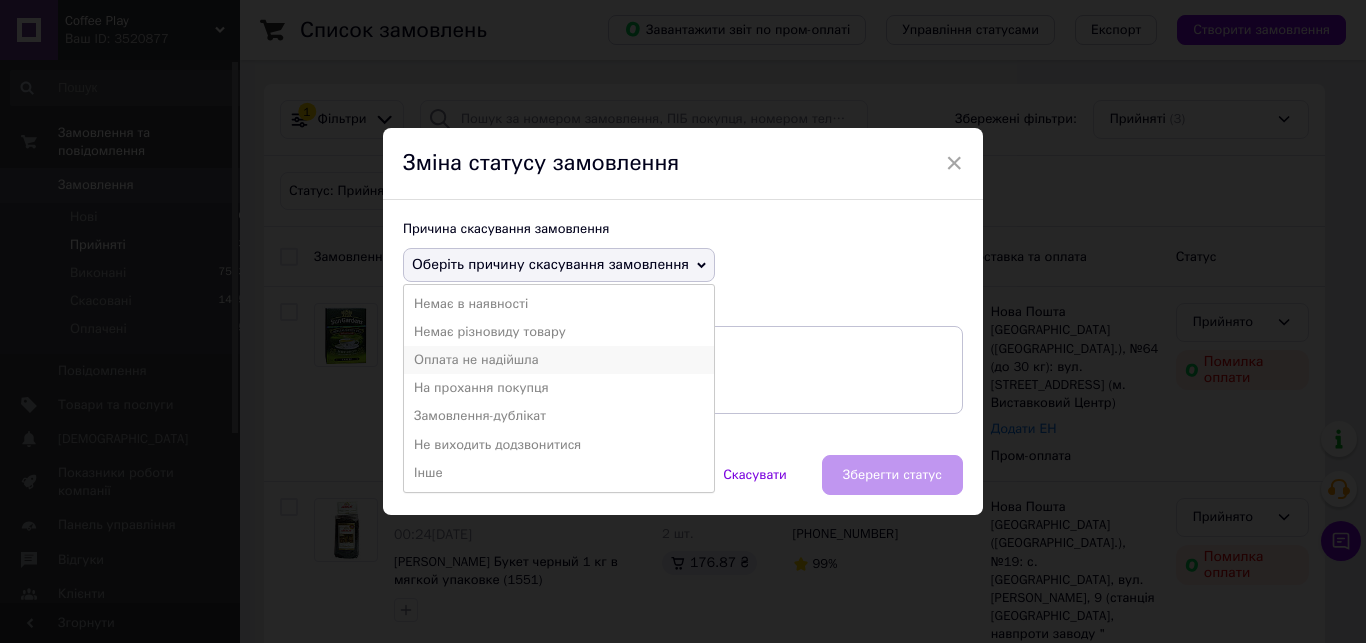 click on "Оплата не надійшла" at bounding box center [559, 360] 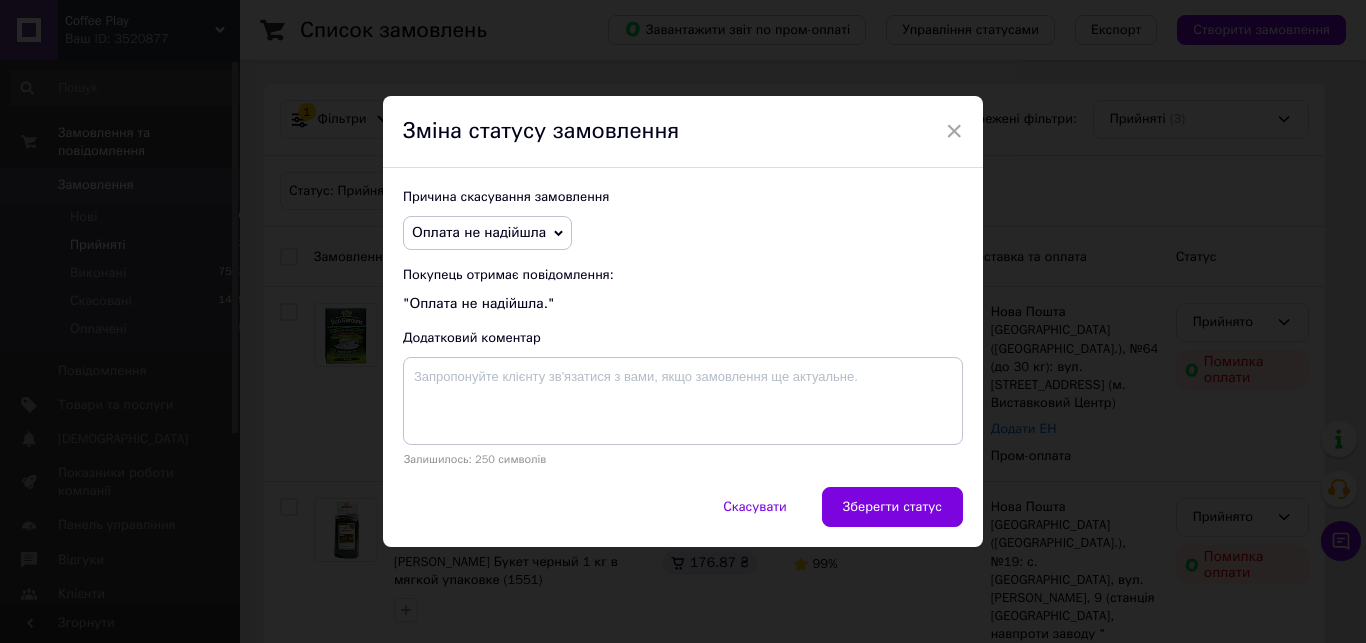 click on "Зберегти статус" at bounding box center (892, 507) 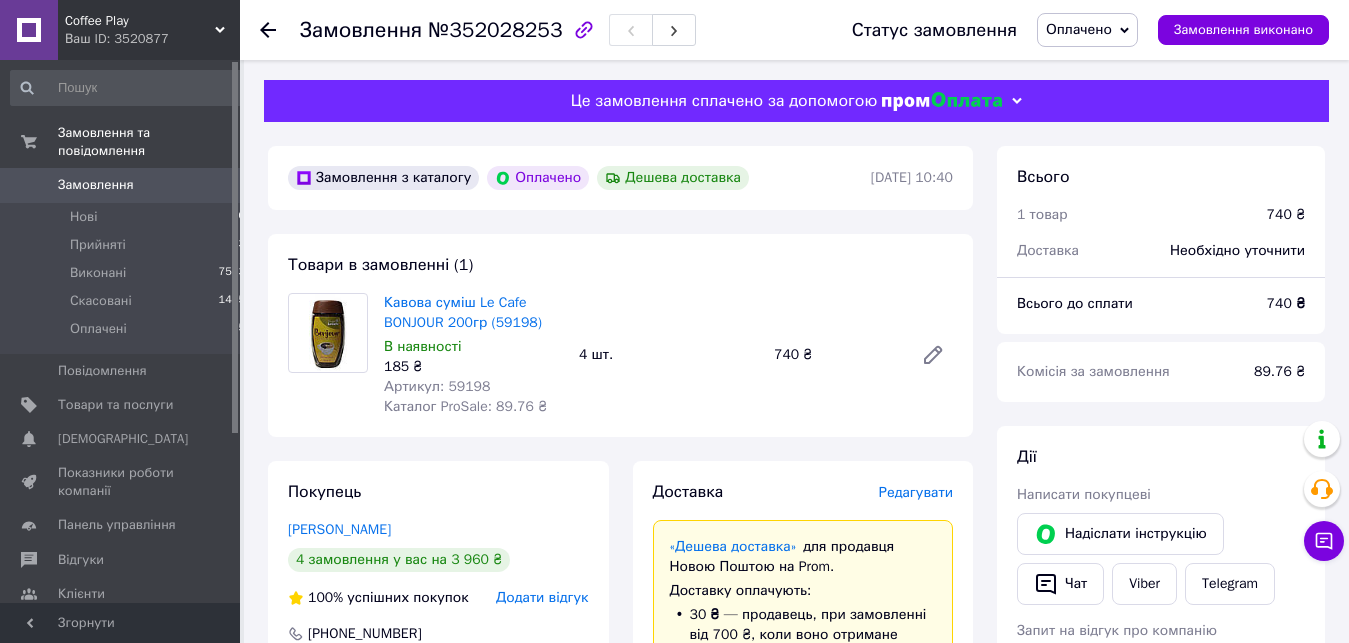 scroll, scrollTop: 0, scrollLeft: 0, axis: both 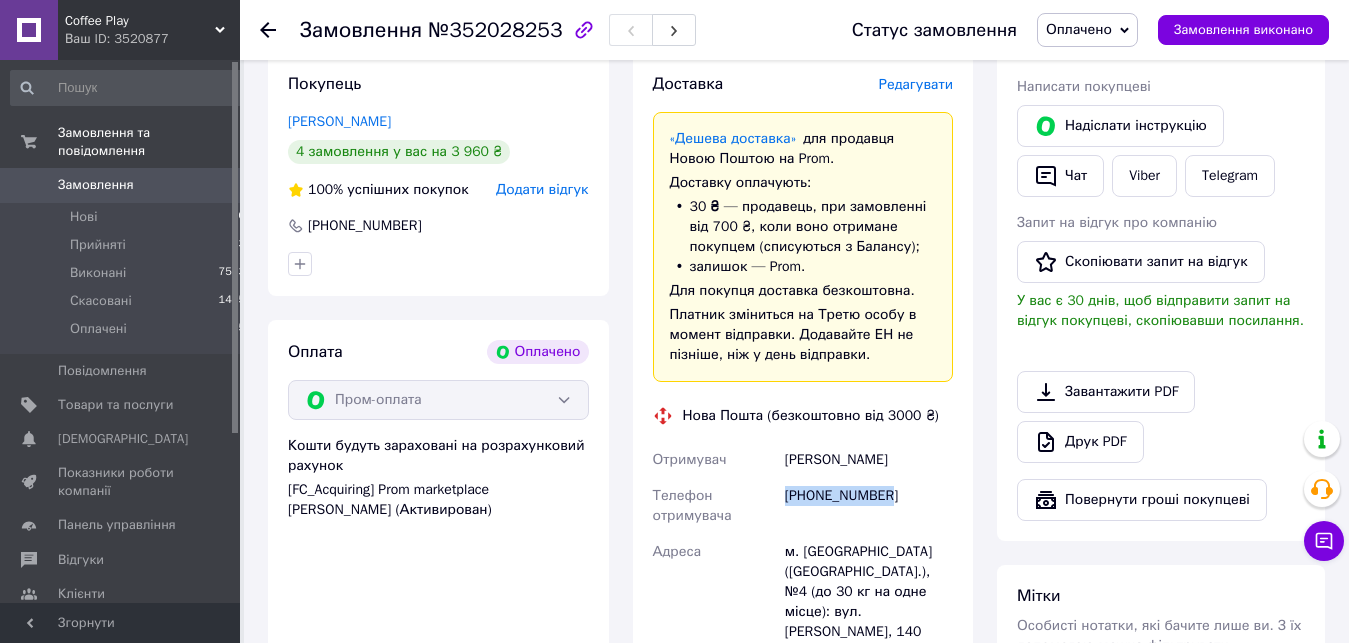 drag, startPoint x: 784, startPoint y: 502, endPoint x: 900, endPoint y: 483, distance: 117.54574 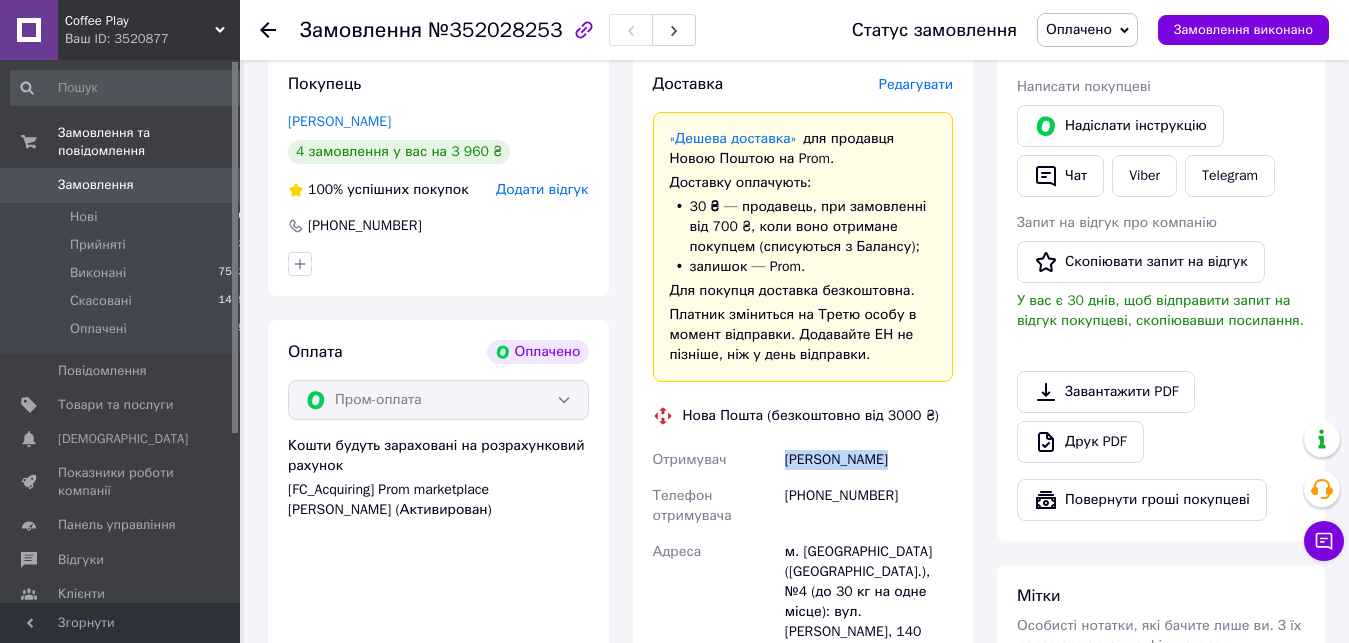drag, startPoint x: 784, startPoint y: 450, endPoint x: 935, endPoint y: 443, distance: 151.16217 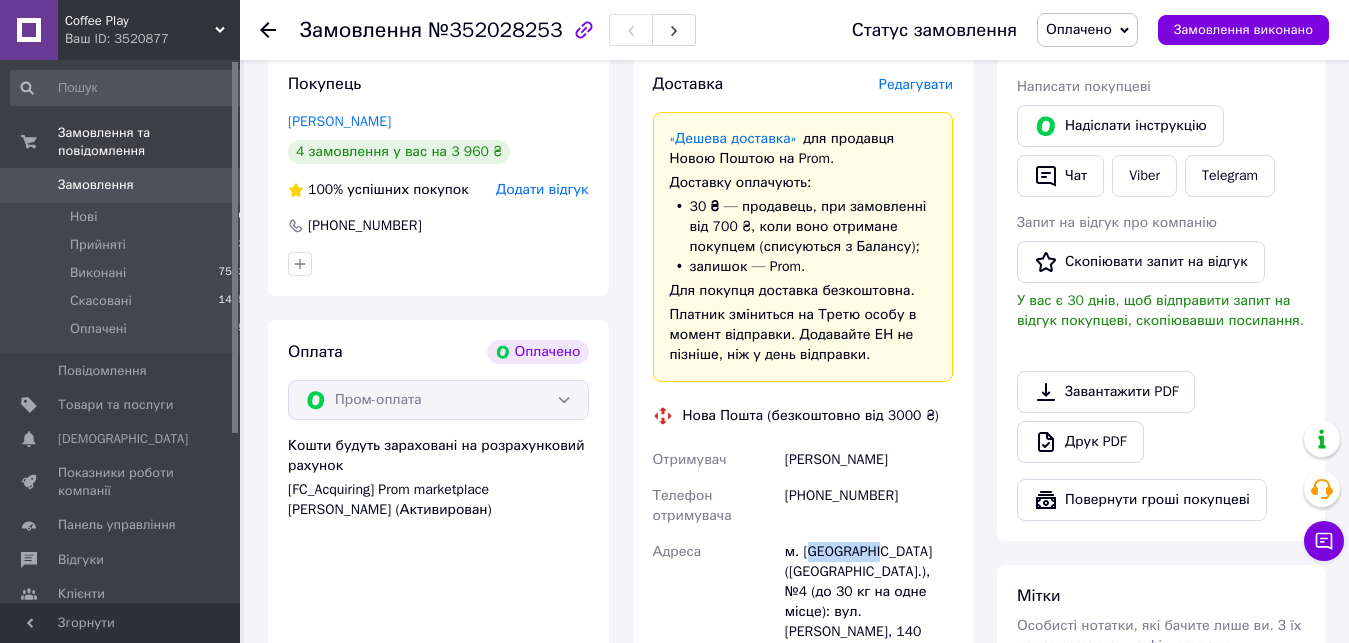 drag, startPoint x: 810, startPoint y: 554, endPoint x: 900, endPoint y: 541, distance: 90.934044 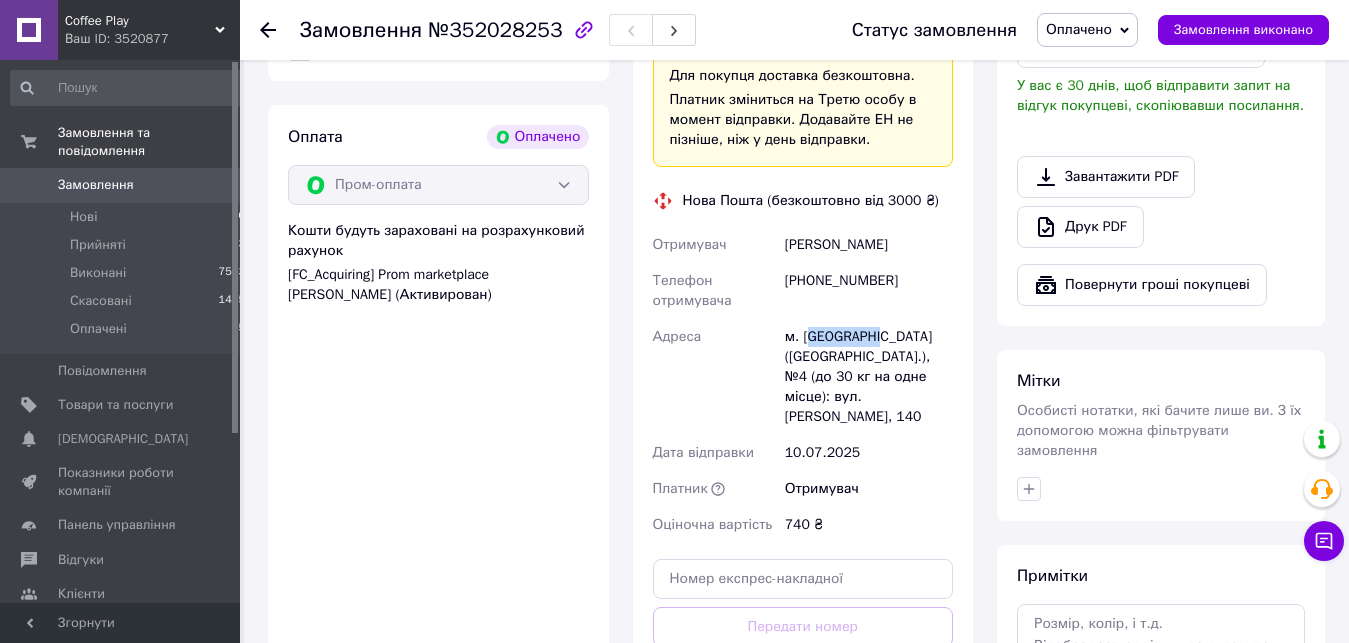 scroll, scrollTop: 816, scrollLeft: 0, axis: vertical 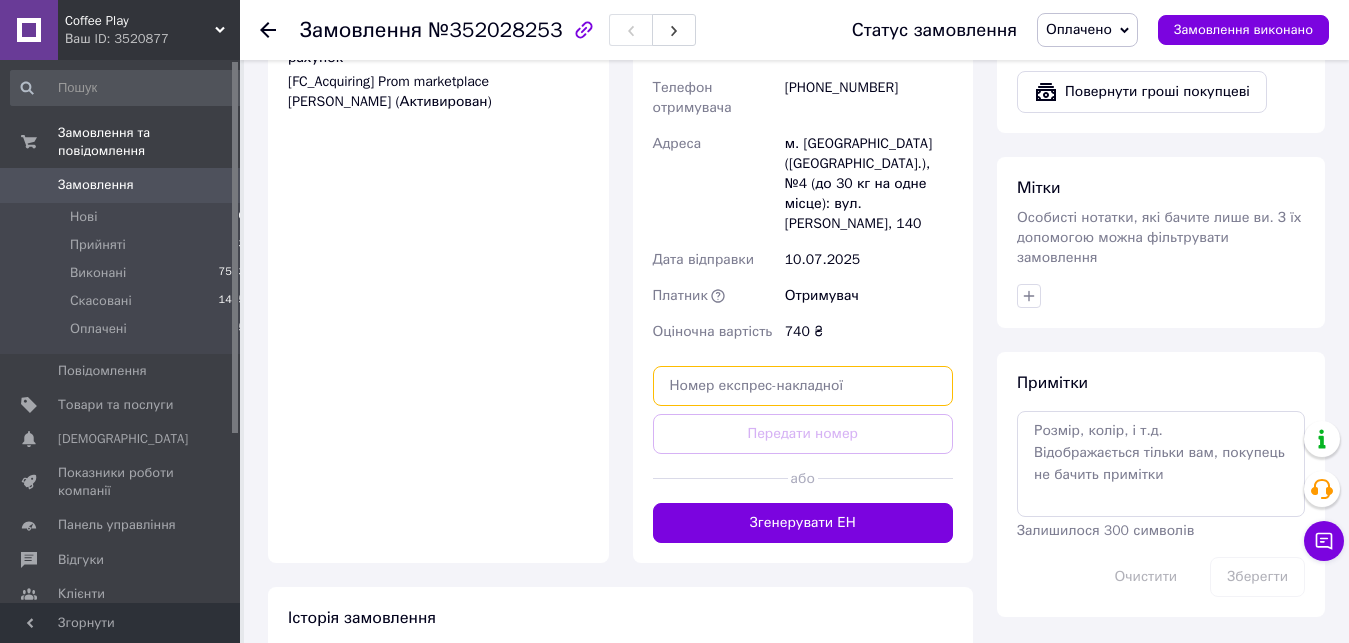 paste on "20451202879920" 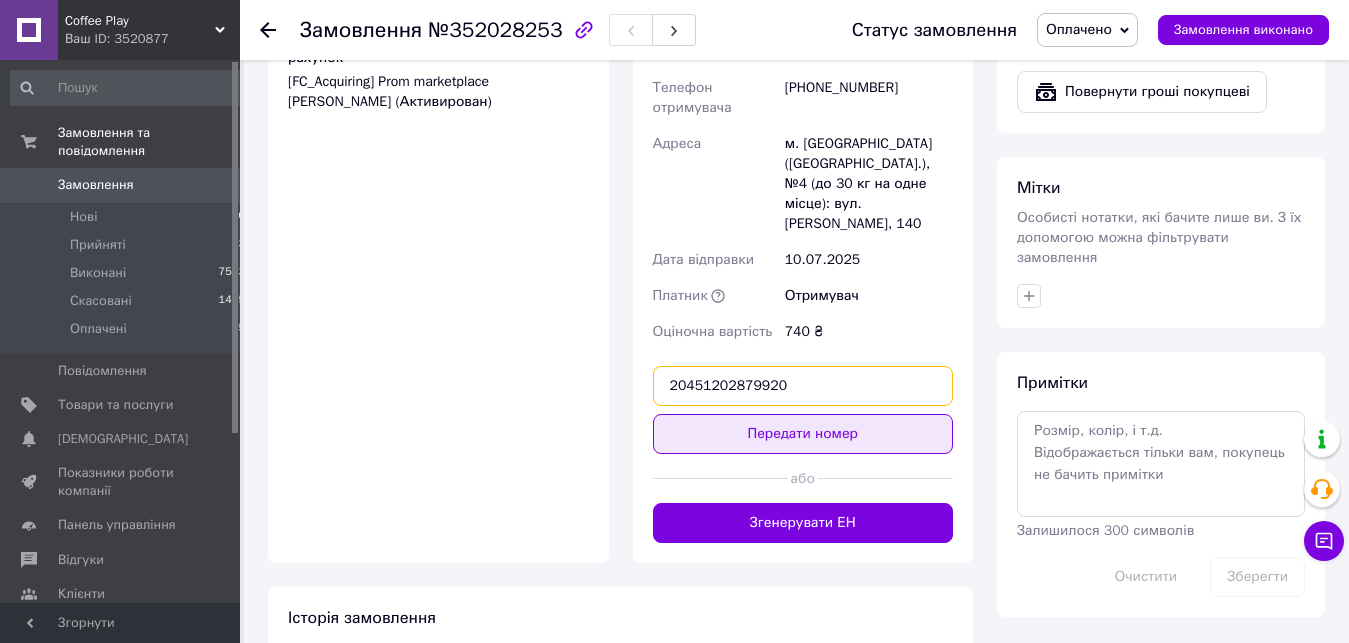 type on "20451202879920" 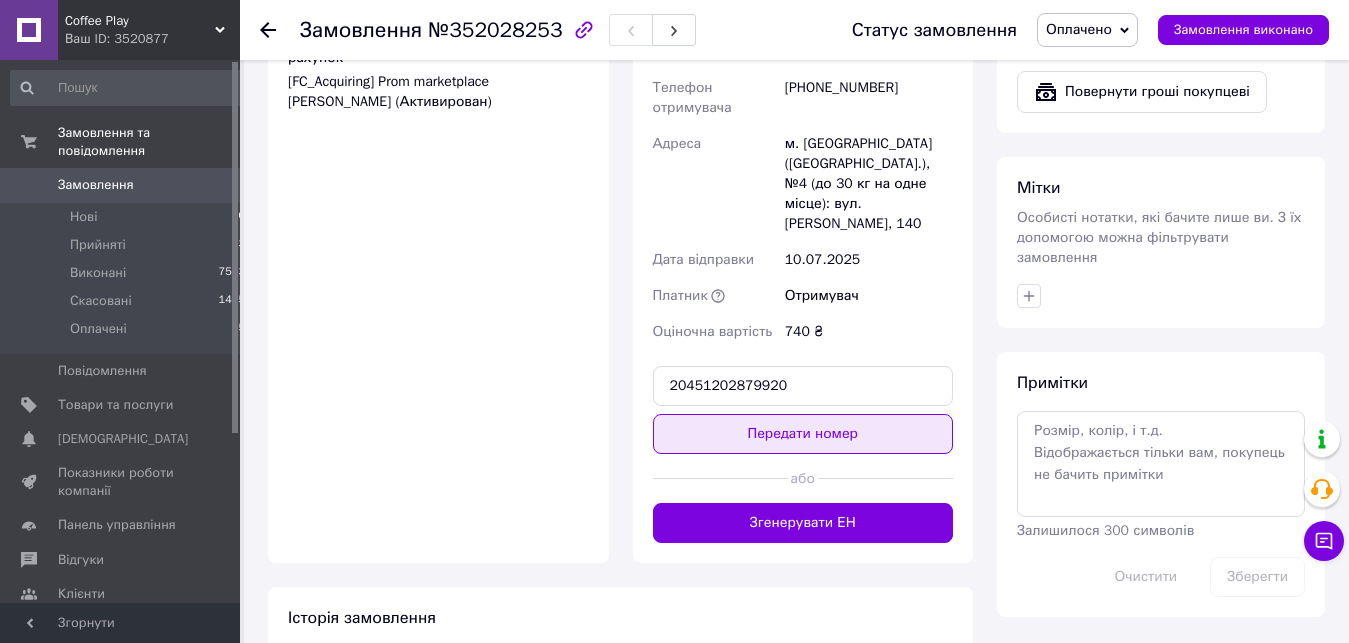 click on "Передати номер" at bounding box center [803, 434] 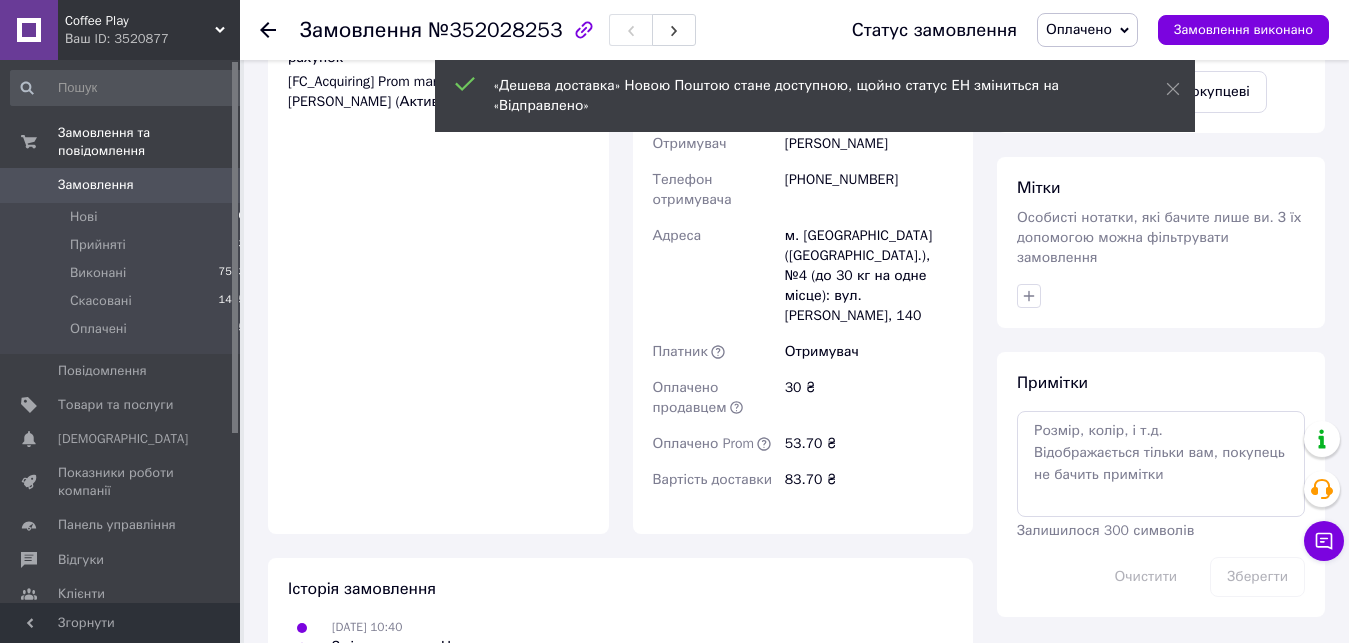 click on "Замовлення виконано" at bounding box center (1243, 30) 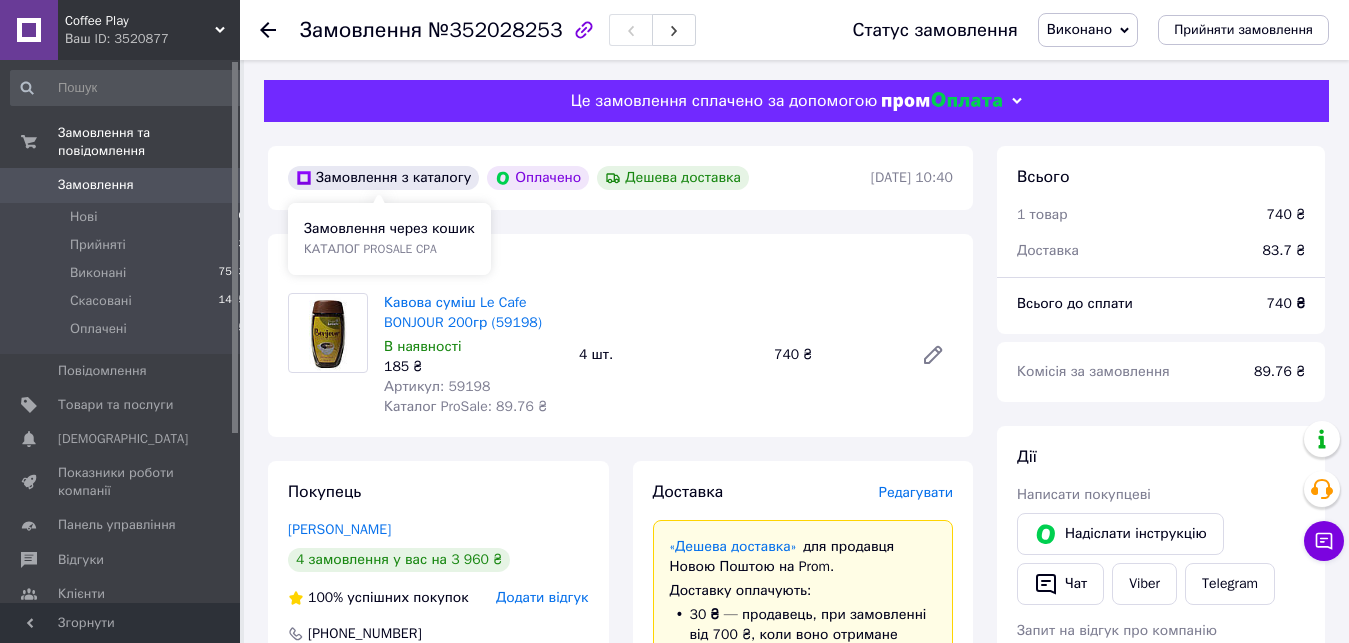 scroll, scrollTop: 510, scrollLeft: 0, axis: vertical 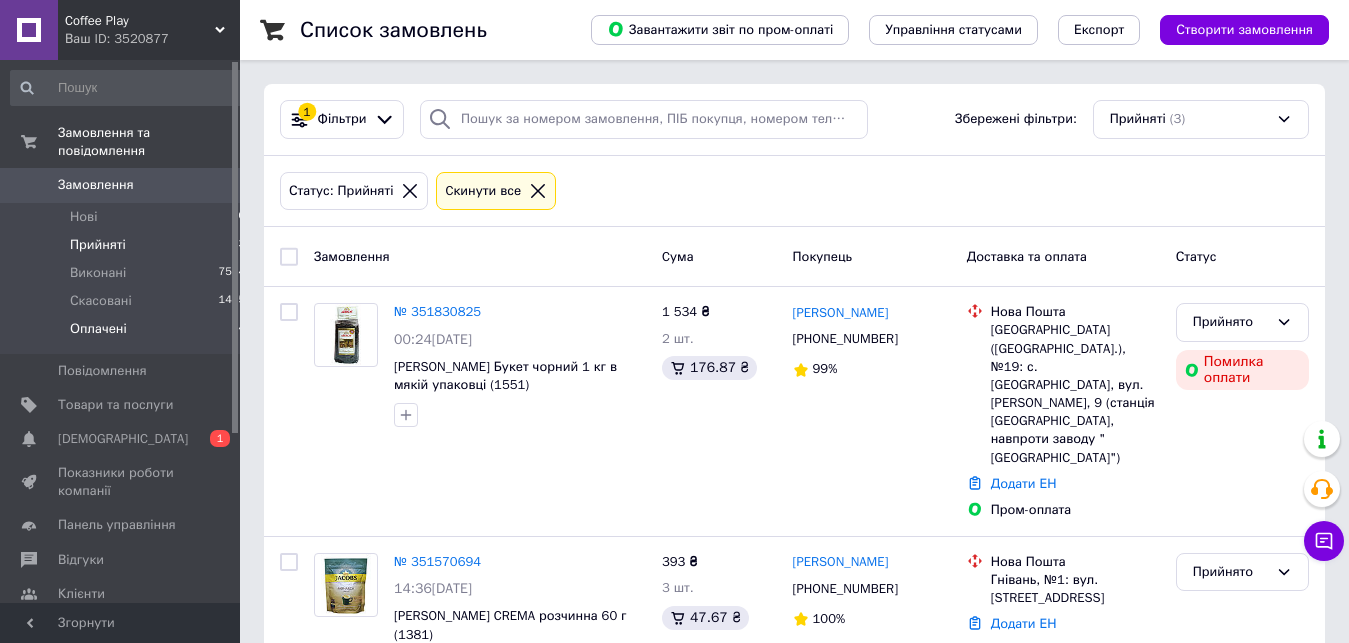 drag, startPoint x: 198, startPoint y: 315, endPoint x: 212, endPoint y: 312, distance: 14.3178215 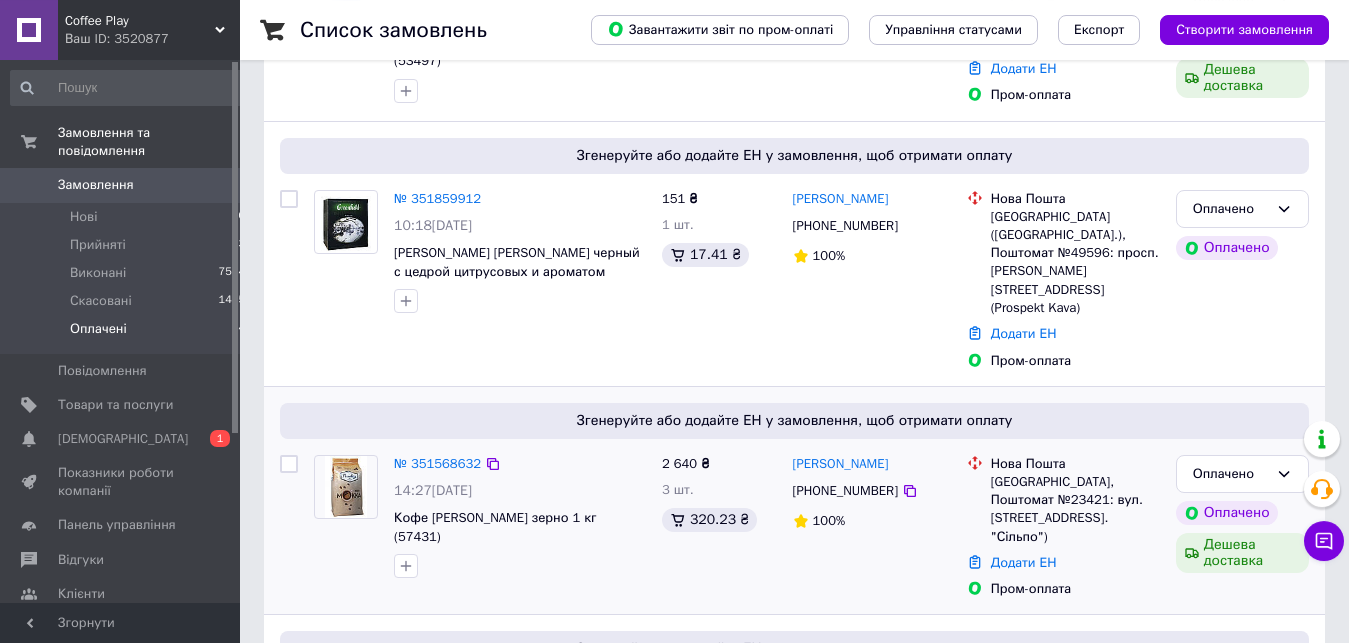 scroll, scrollTop: 546, scrollLeft: 0, axis: vertical 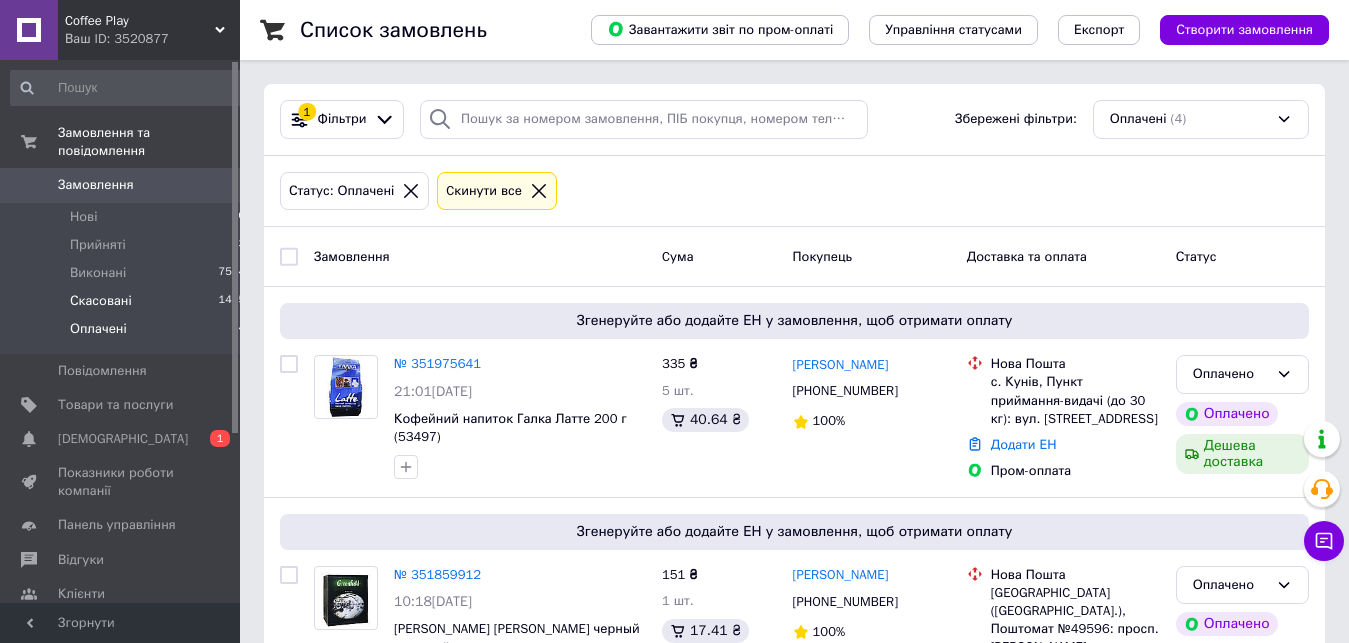 click on "Прийняті 3" at bounding box center (128, 245) 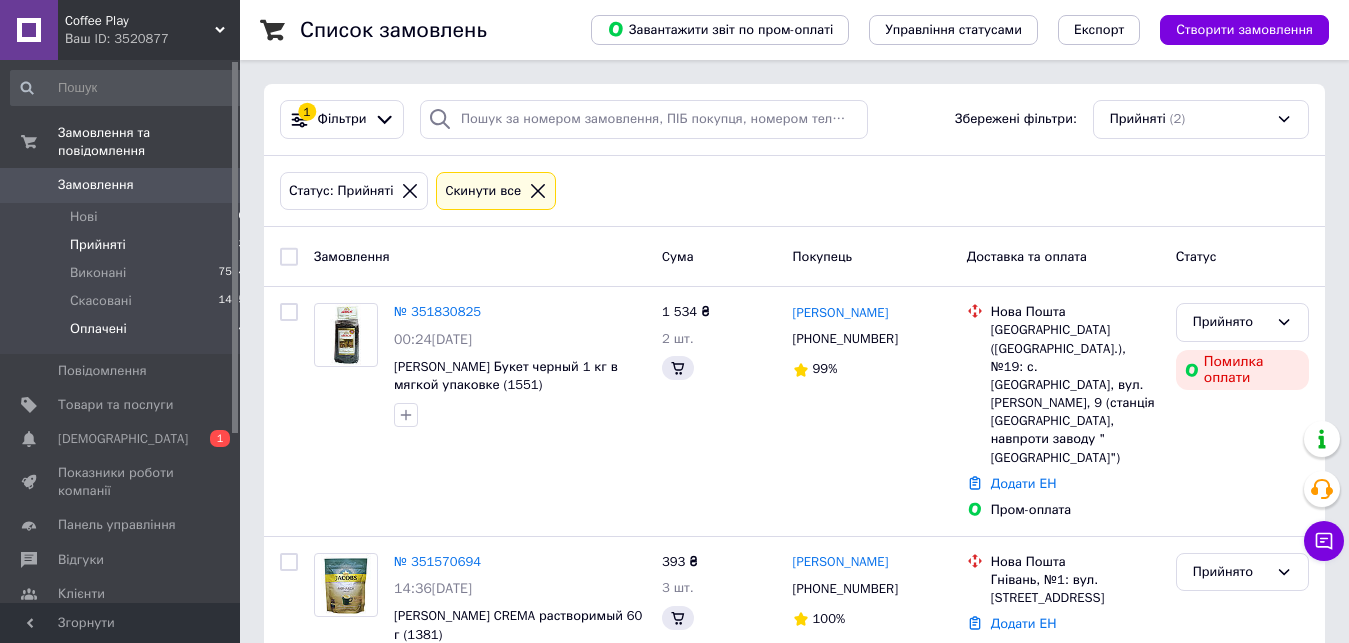 click on "Оплачені 4" at bounding box center (128, 334) 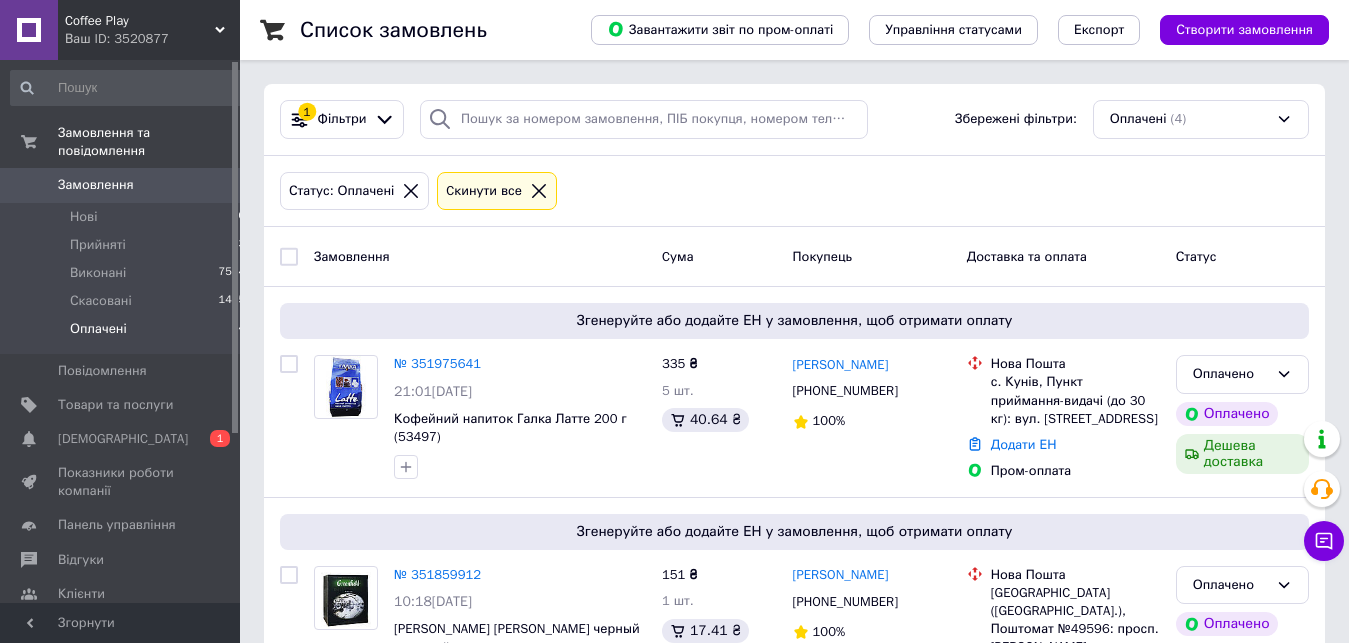 click on "Оплачені 4" at bounding box center [128, 334] 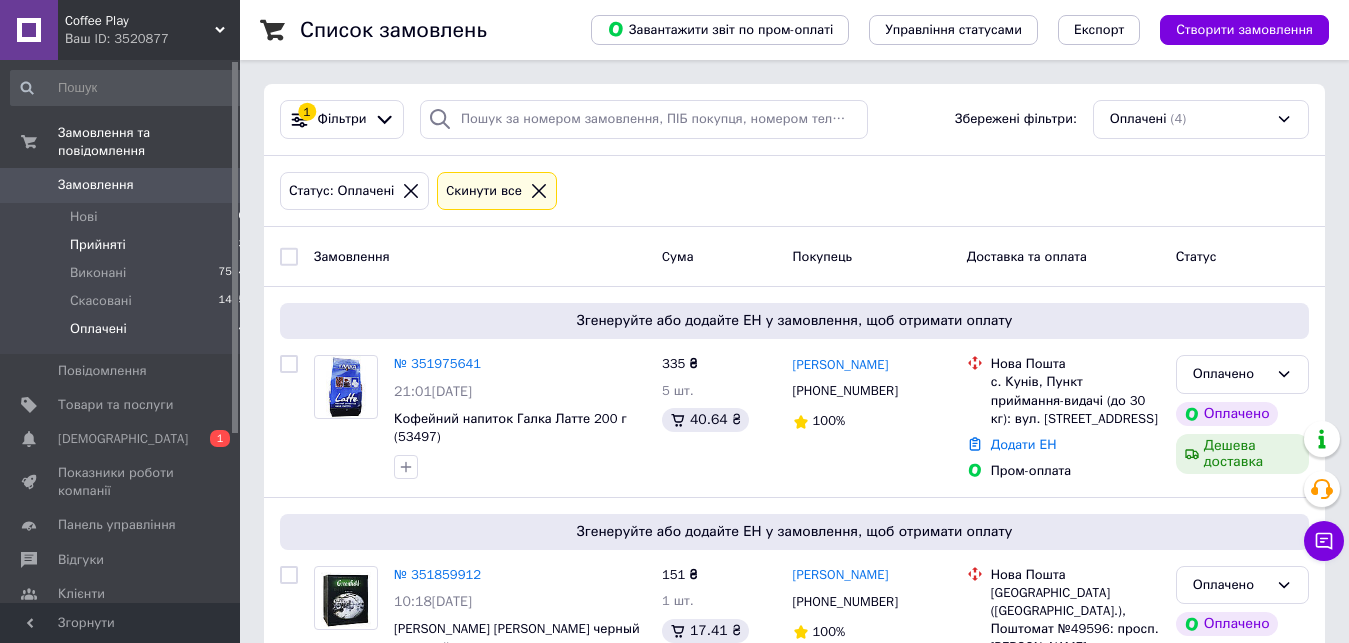 click on "Прийняті 3" at bounding box center [128, 245] 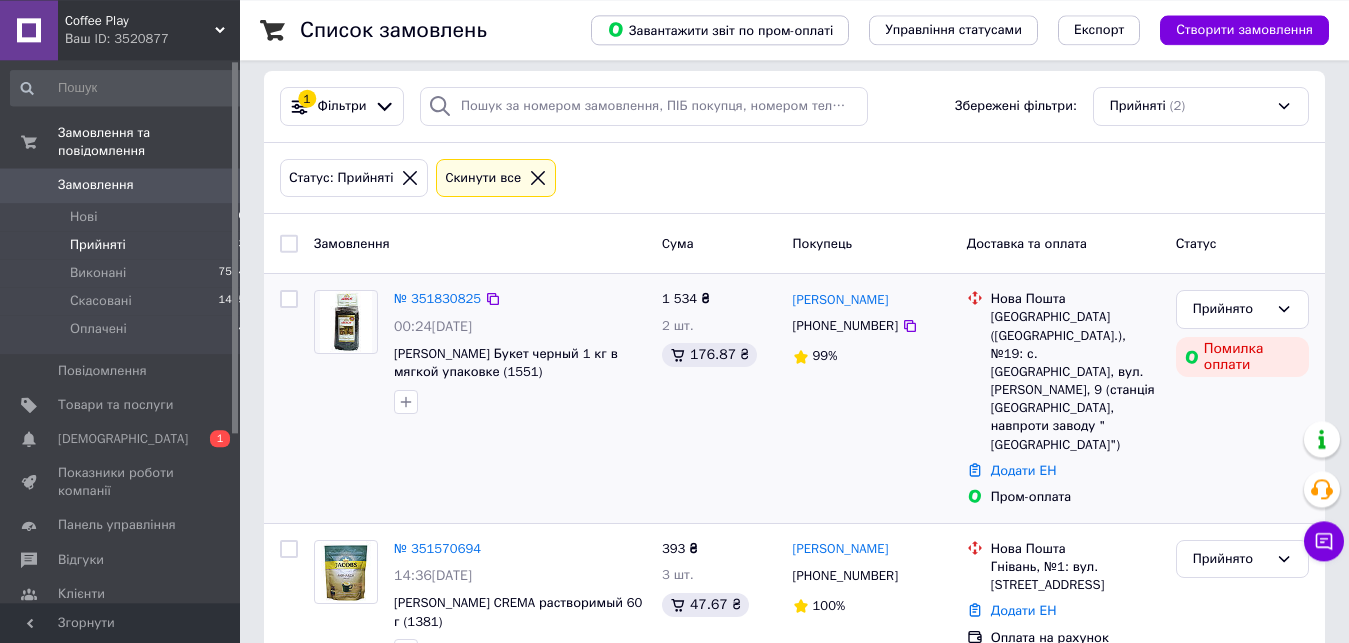 scroll, scrollTop: 19, scrollLeft: 0, axis: vertical 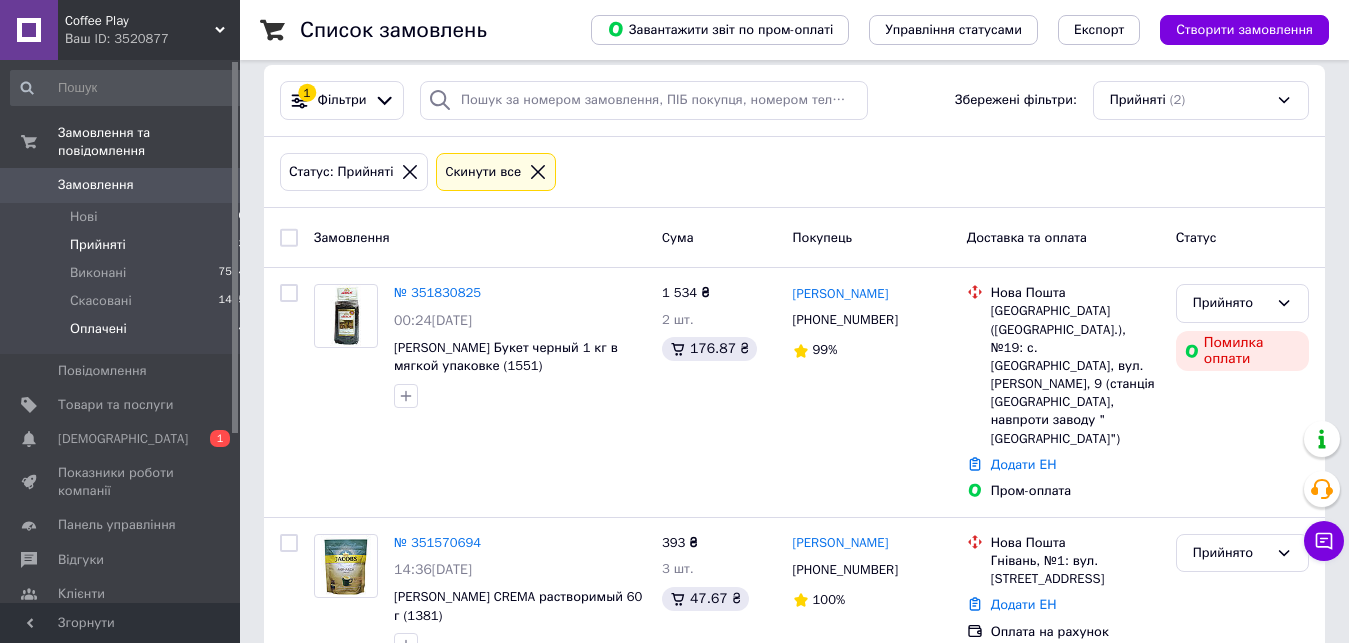 click on "Оплачені 4" at bounding box center [128, 334] 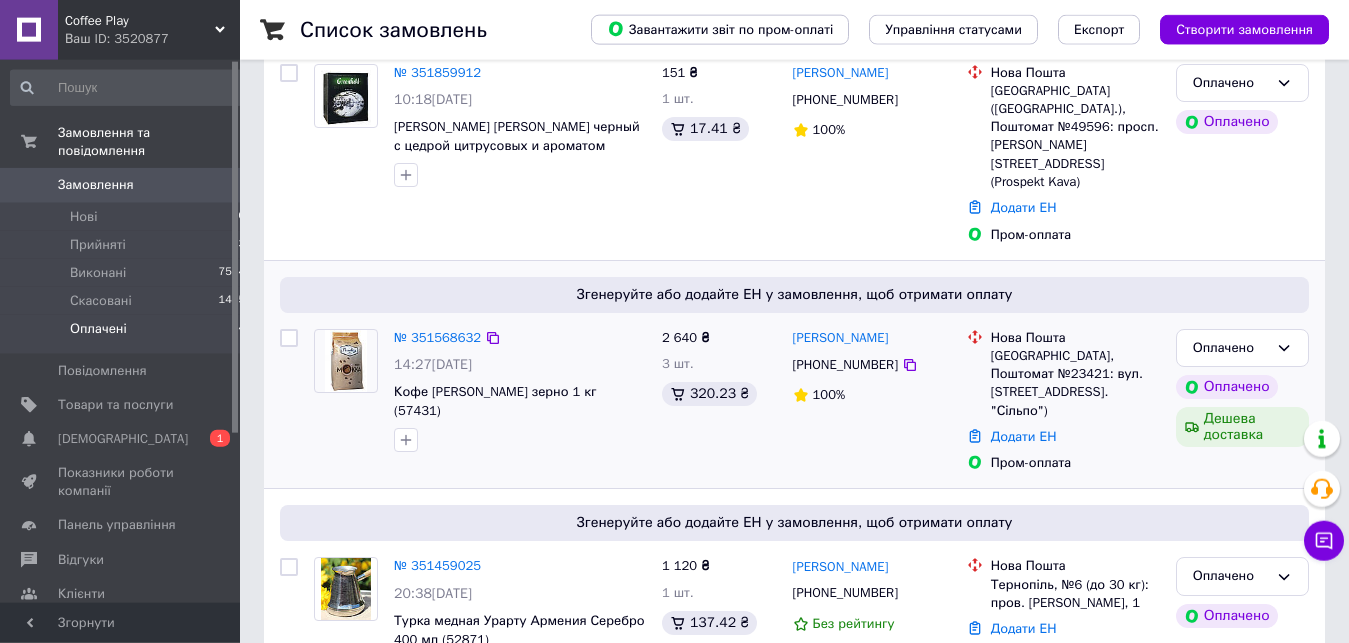 scroll, scrollTop: 546, scrollLeft: 0, axis: vertical 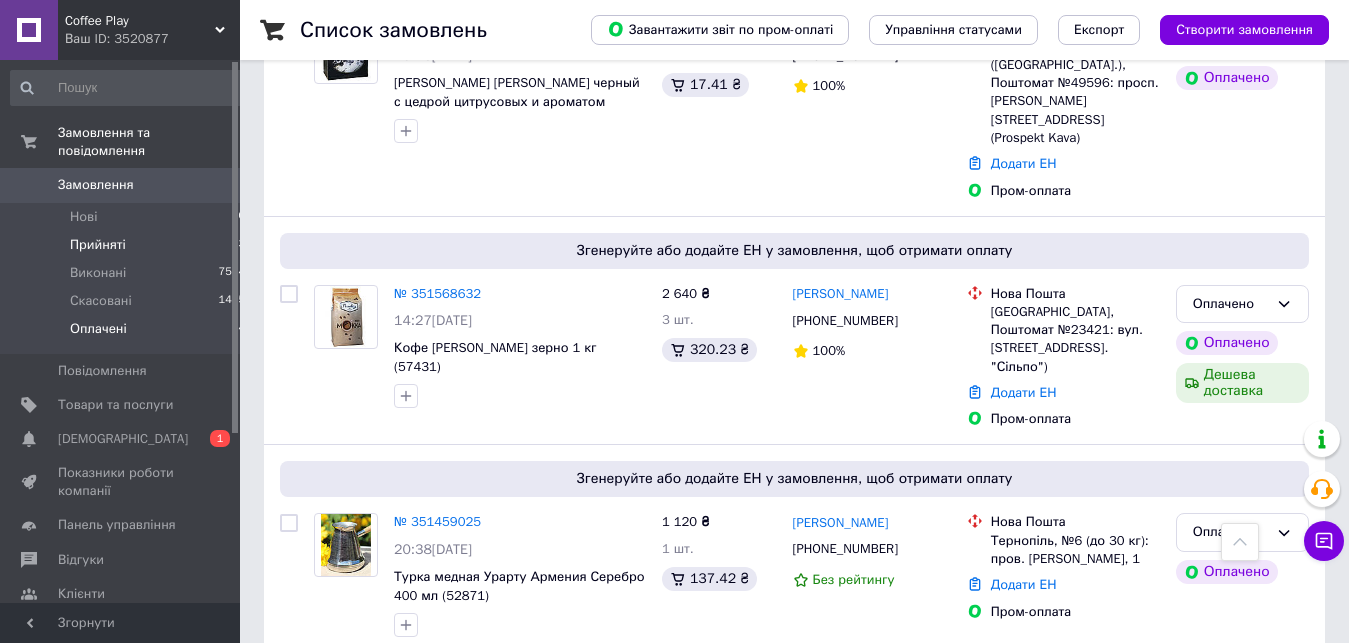 click on "Прийняті 3" at bounding box center (128, 245) 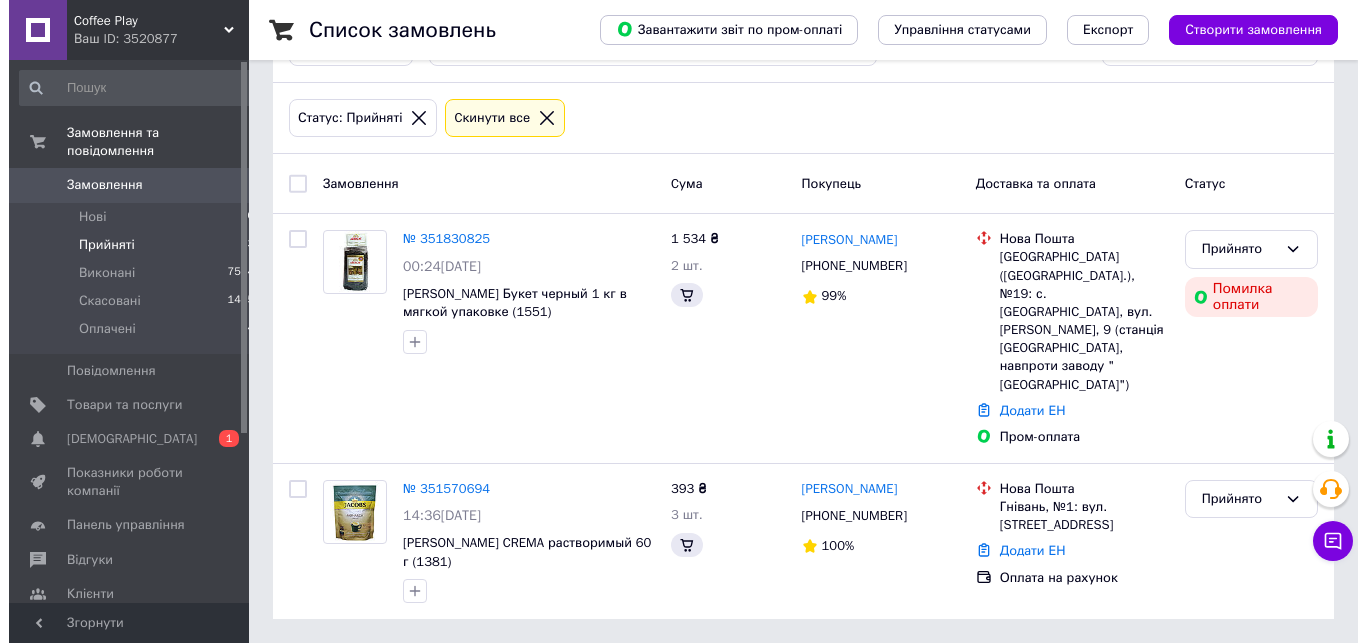 scroll, scrollTop: 0, scrollLeft: 0, axis: both 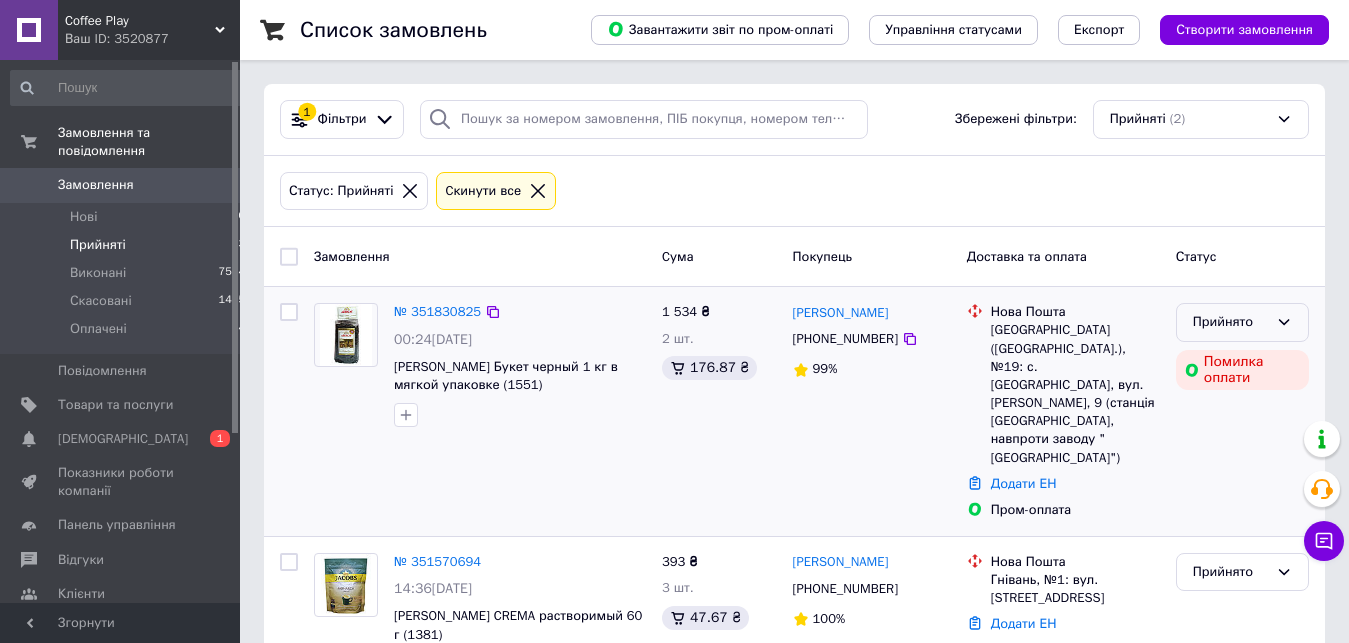 click on "Прийнято" at bounding box center (1230, 322) 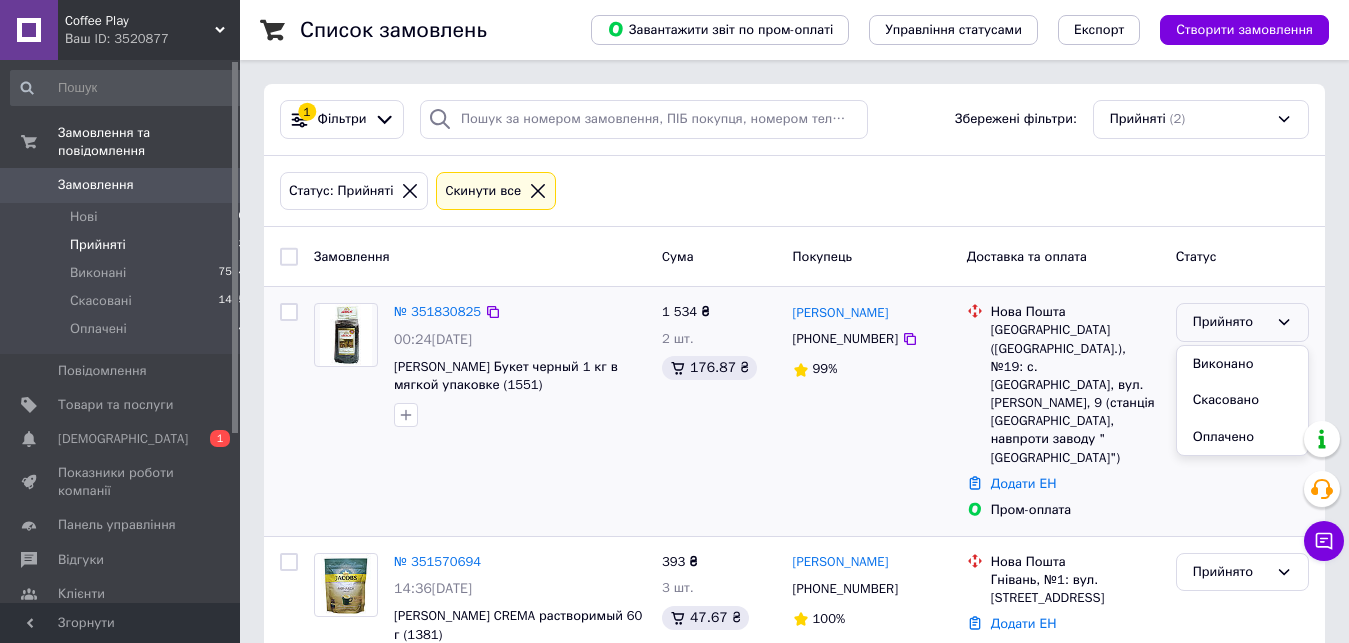 click on "Скасовано" at bounding box center (1242, 400) 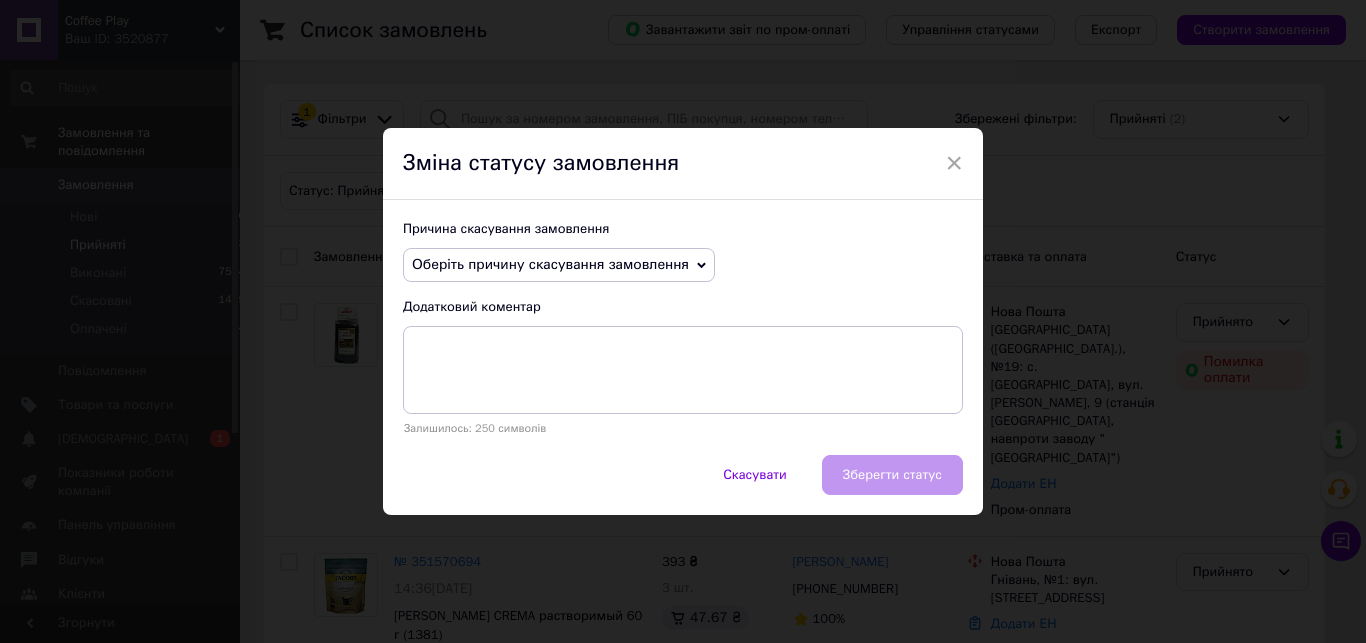 click on "Оберіть причину скасування замовлення" at bounding box center (550, 264) 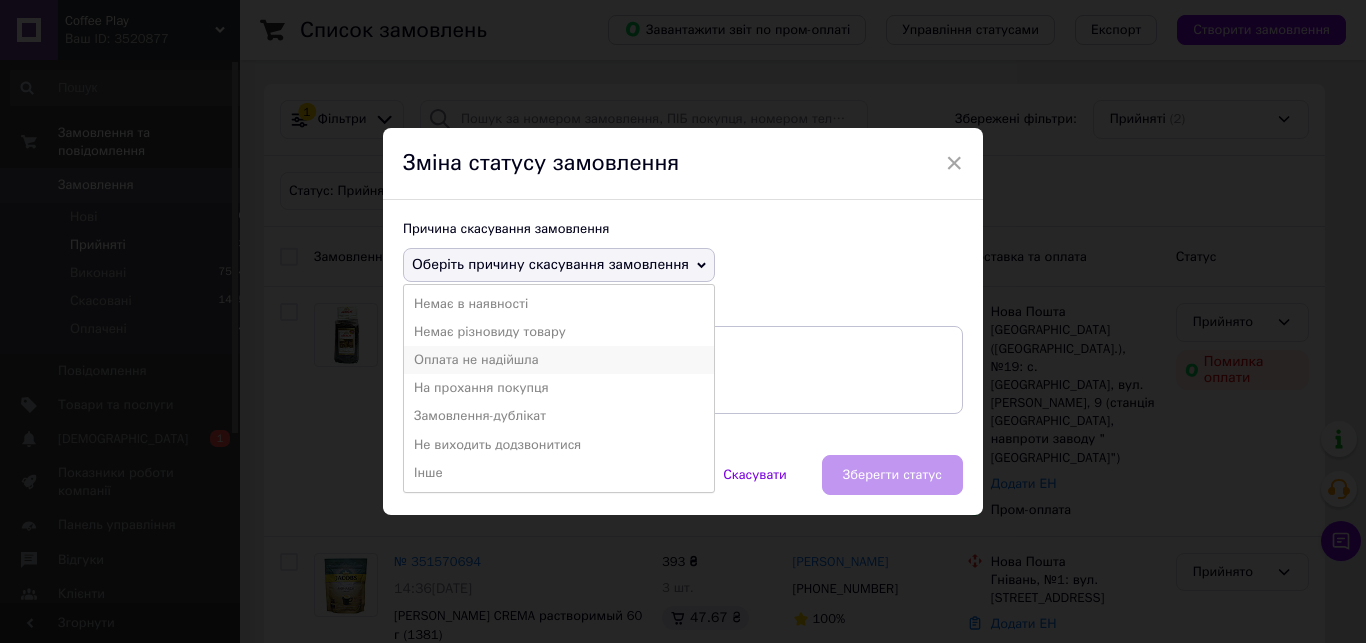 click on "Оплата не надійшла" at bounding box center [559, 360] 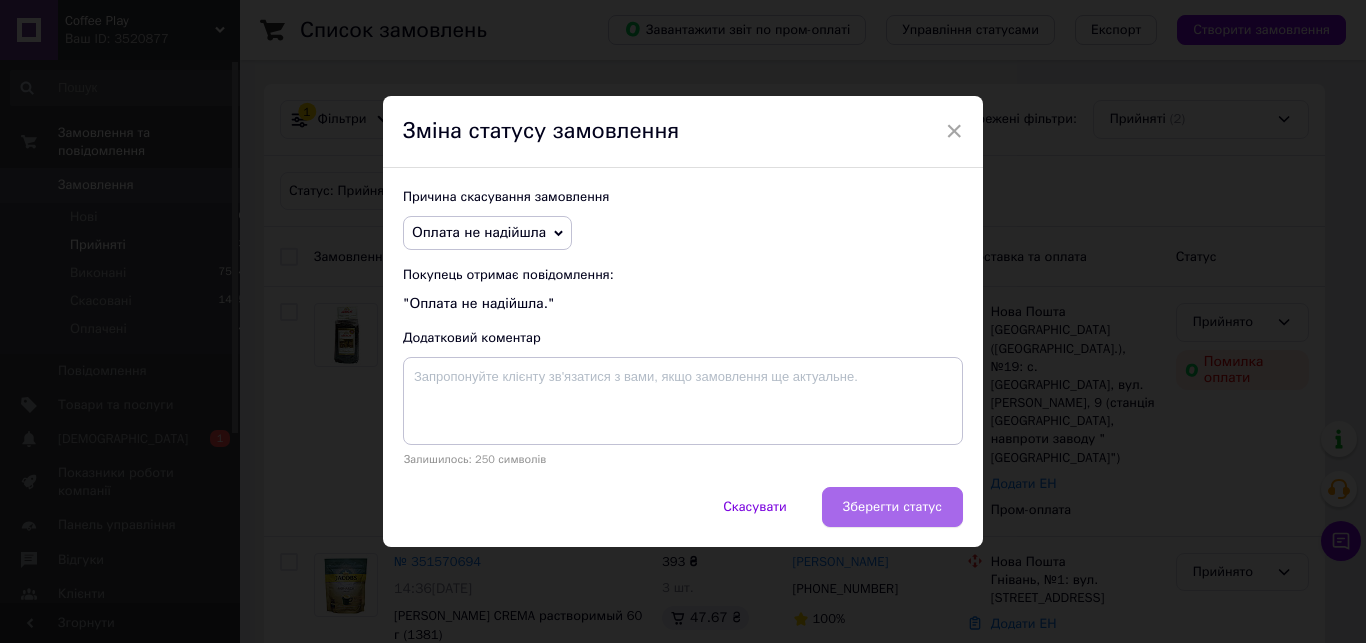 click on "Зберегти статус" at bounding box center [892, 507] 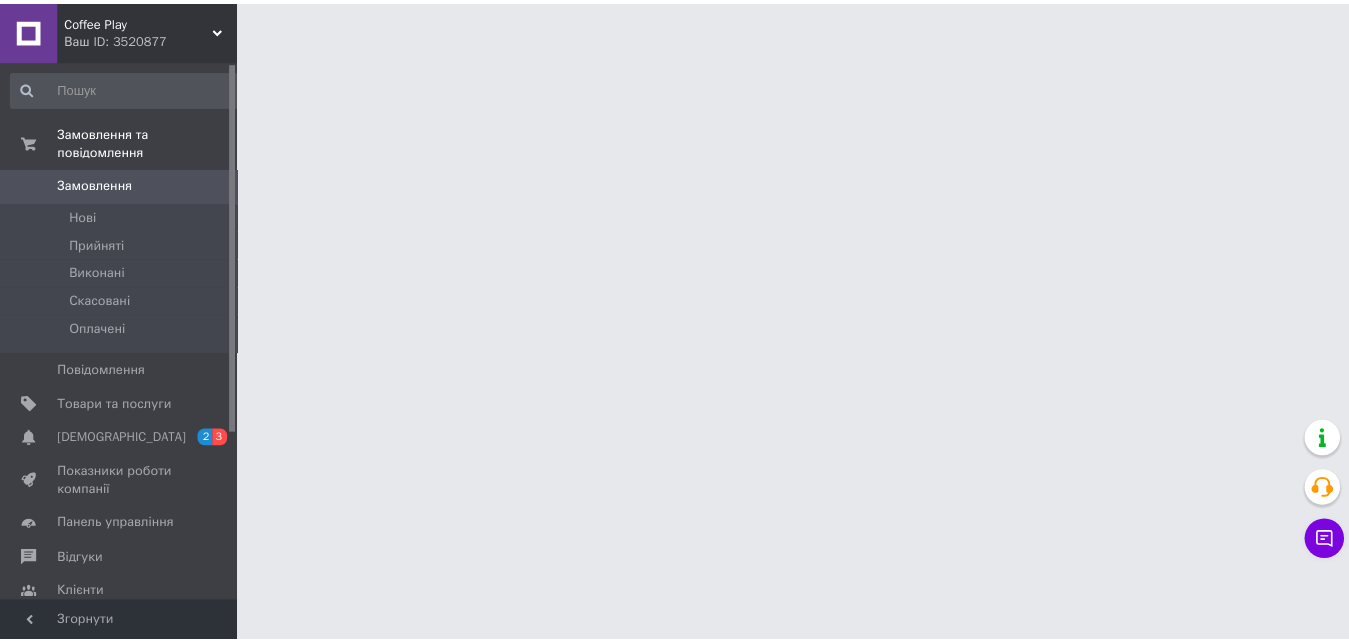 scroll, scrollTop: 0, scrollLeft: 0, axis: both 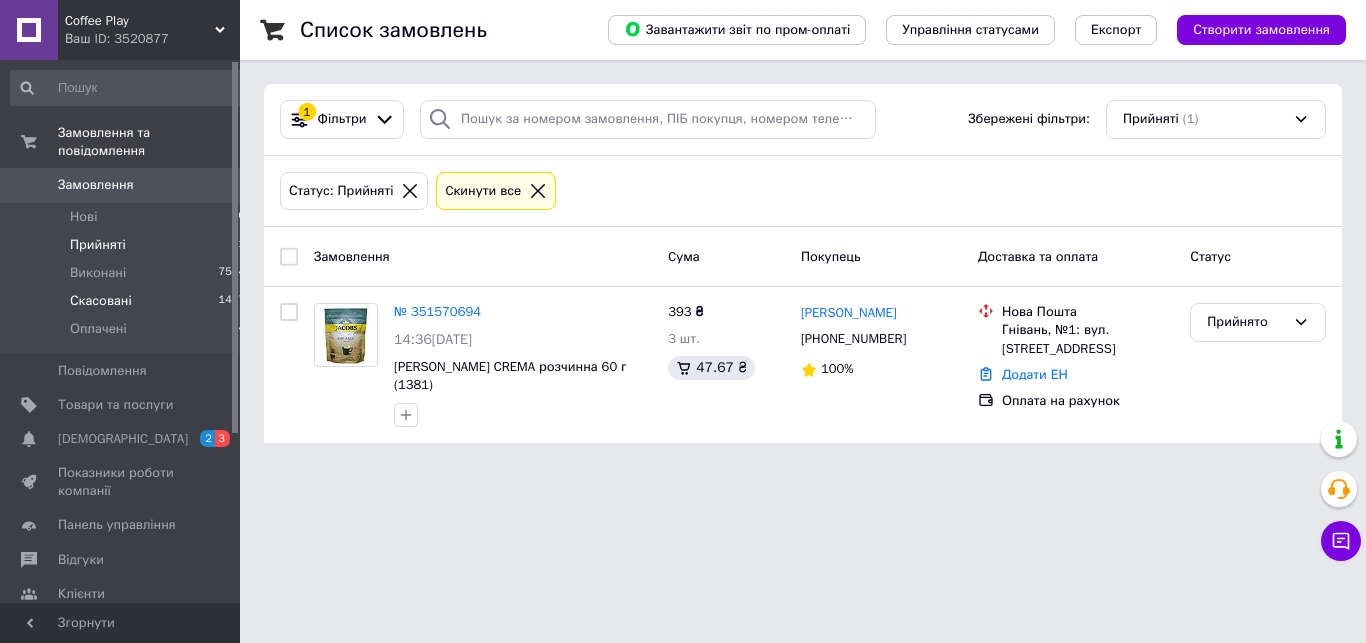 click on "Скасовані 1497" at bounding box center [128, 301] 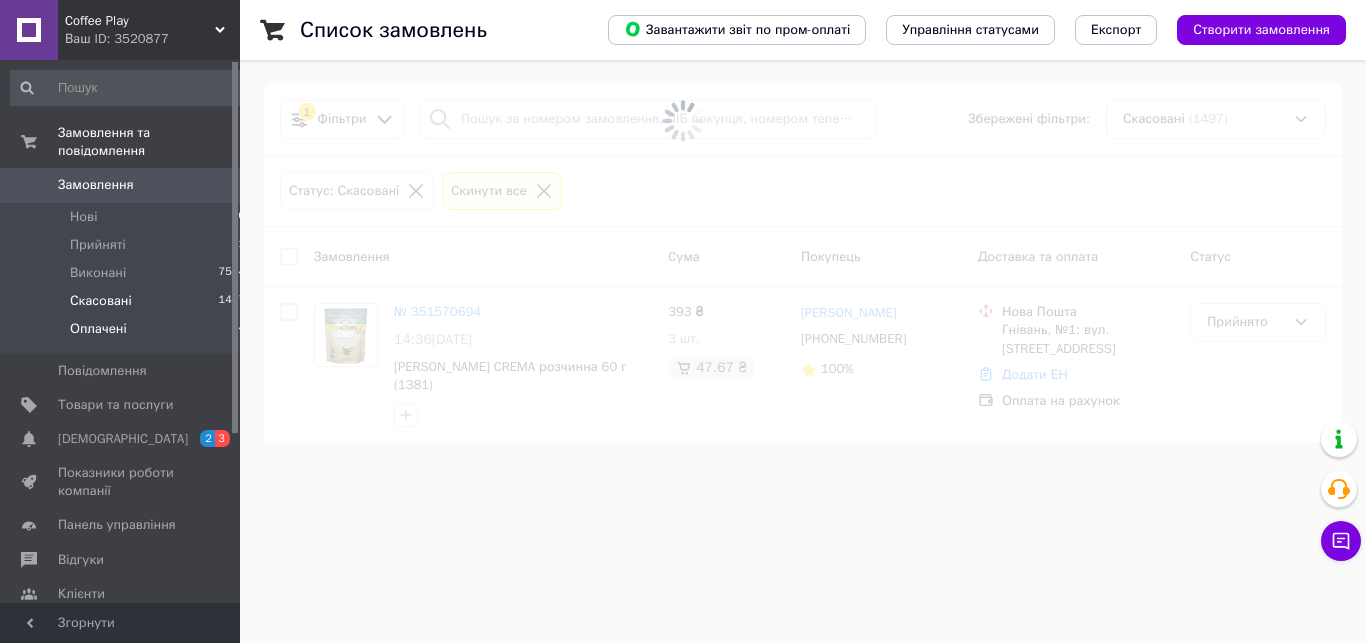 click on "Оплачені 4" at bounding box center (128, 334) 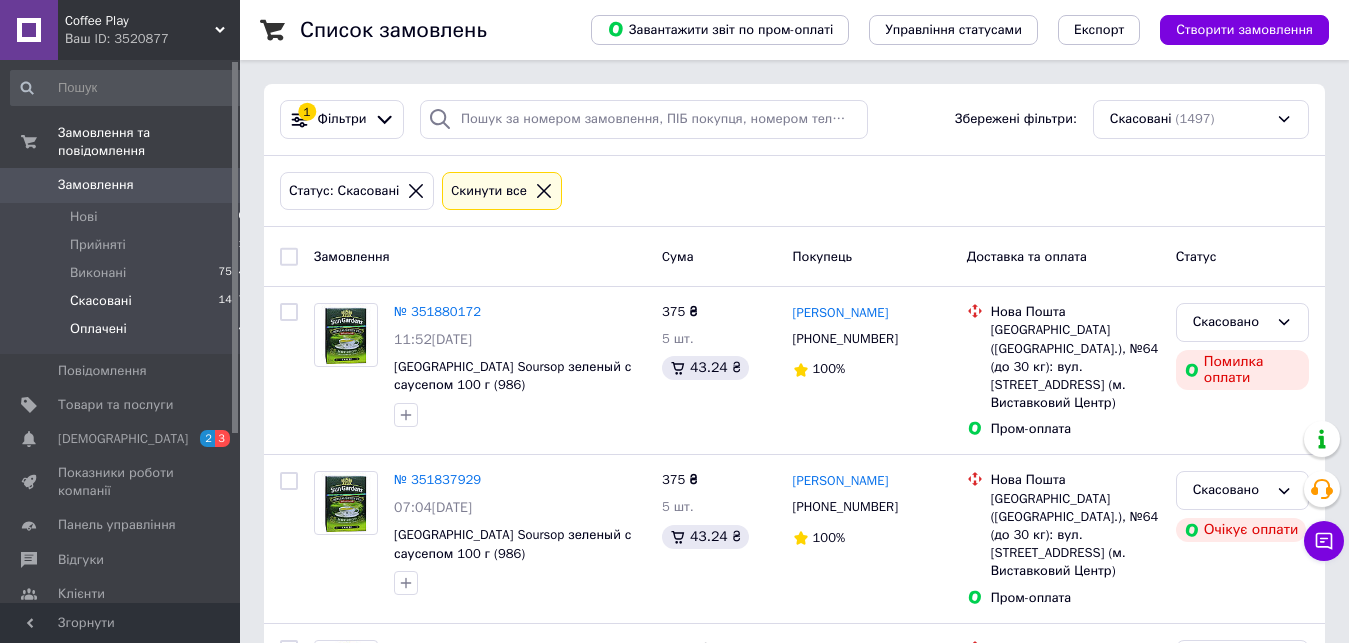 click on "Оплачені 4" at bounding box center (128, 334) 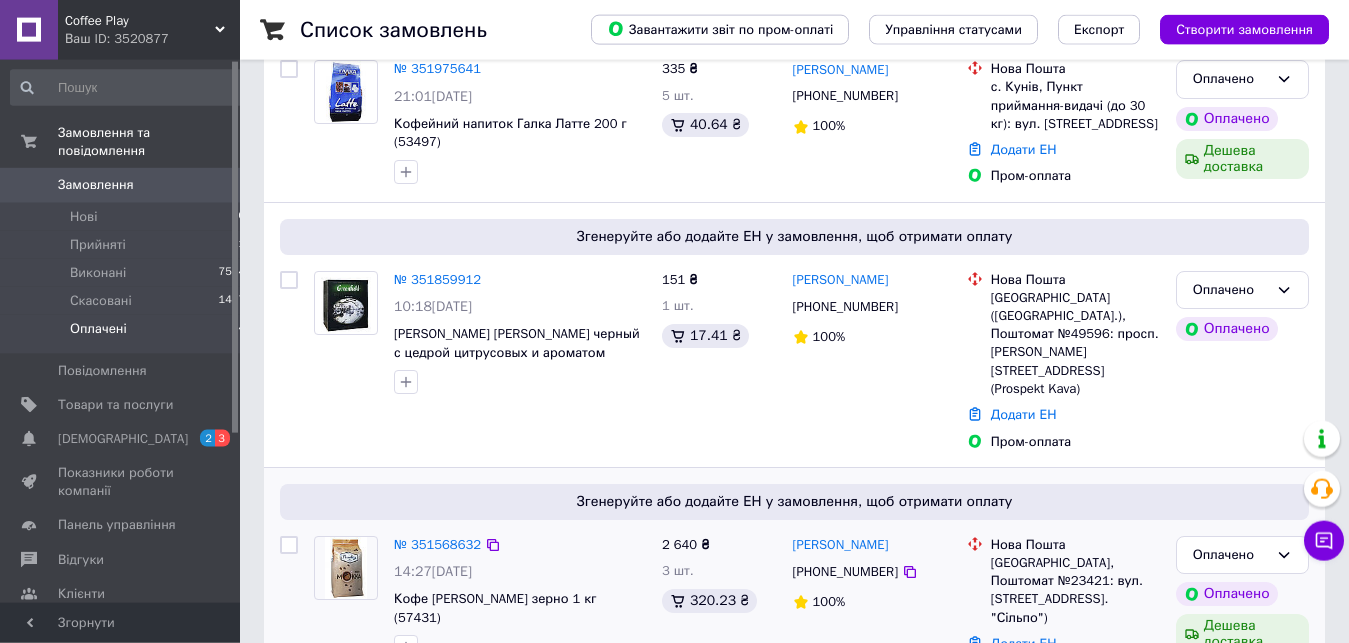 scroll, scrollTop: 546, scrollLeft: 0, axis: vertical 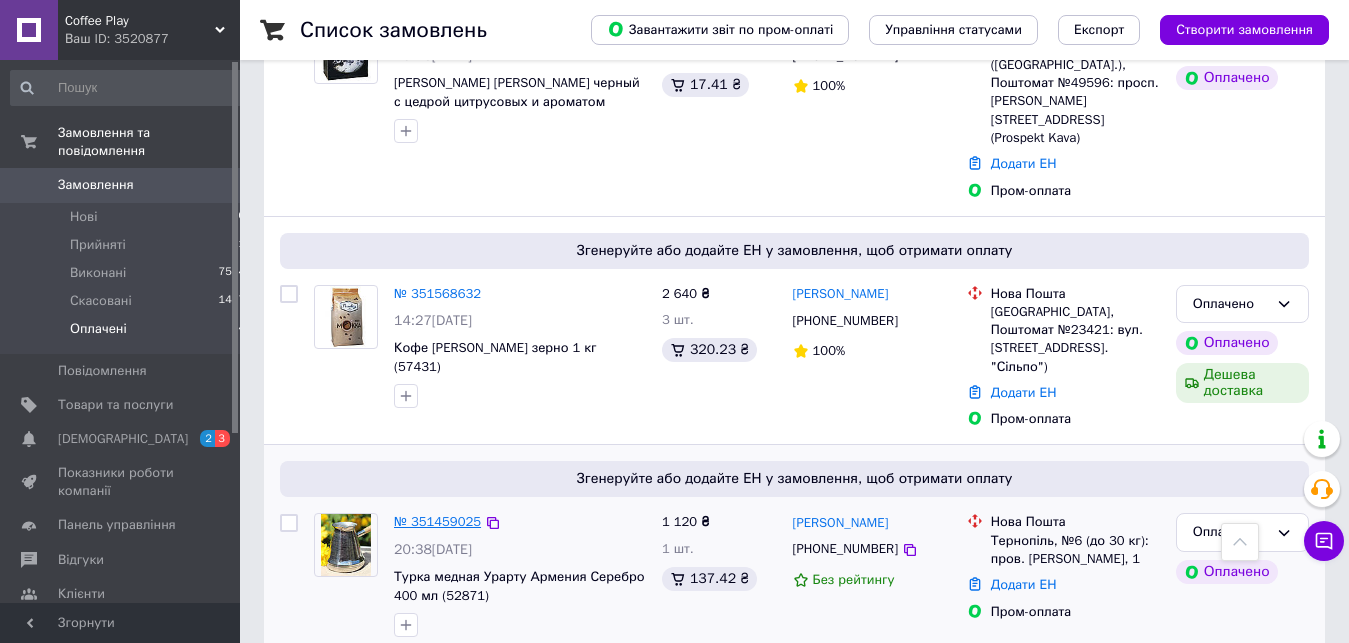 click on "№ 351459025" at bounding box center [437, 521] 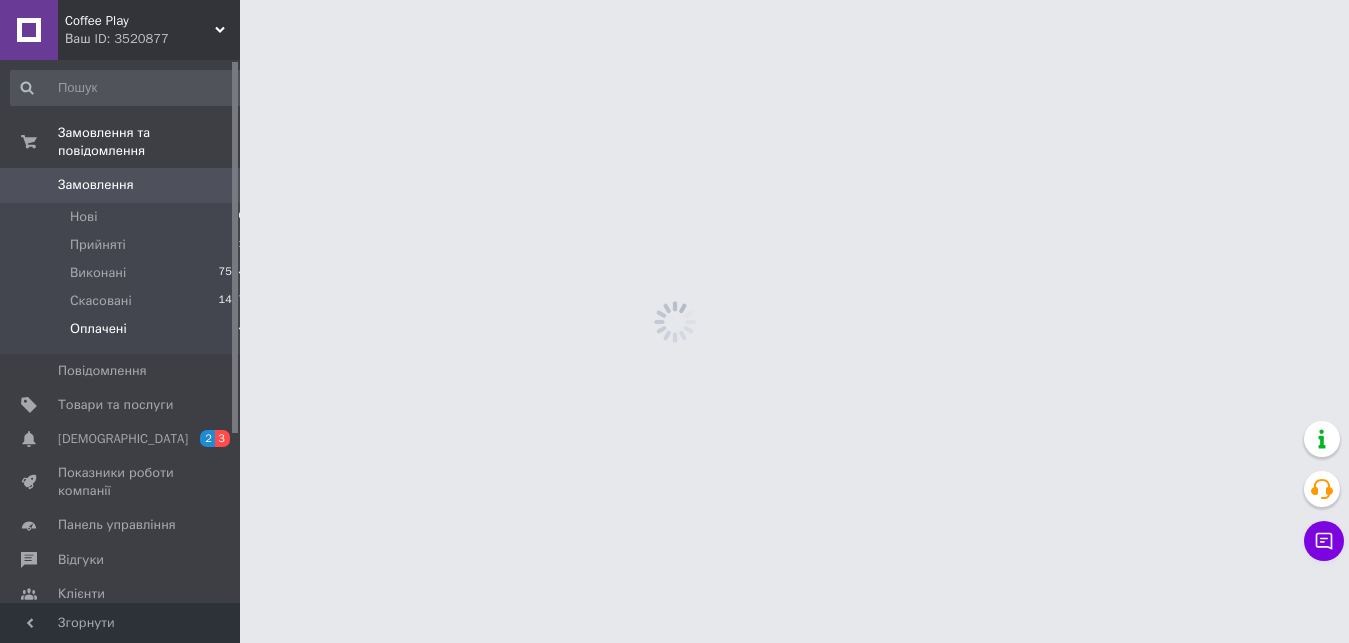 scroll, scrollTop: 0, scrollLeft: 0, axis: both 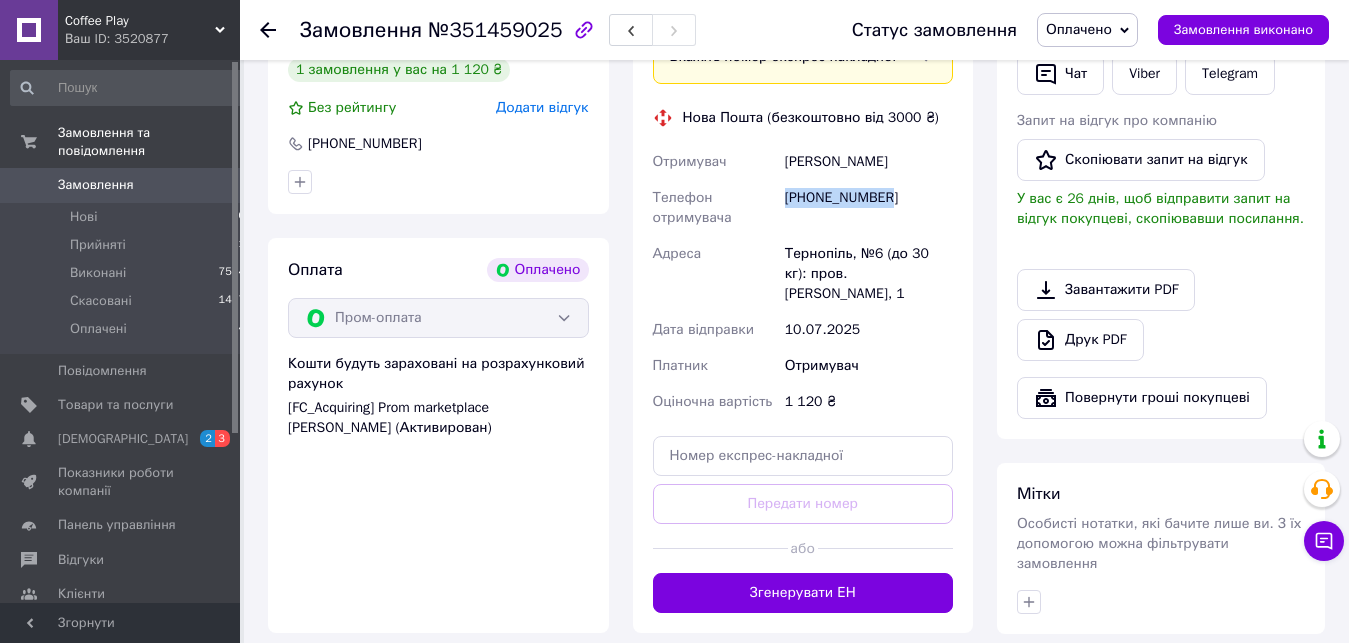 drag, startPoint x: 784, startPoint y: 198, endPoint x: 922, endPoint y: 199, distance: 138.00362 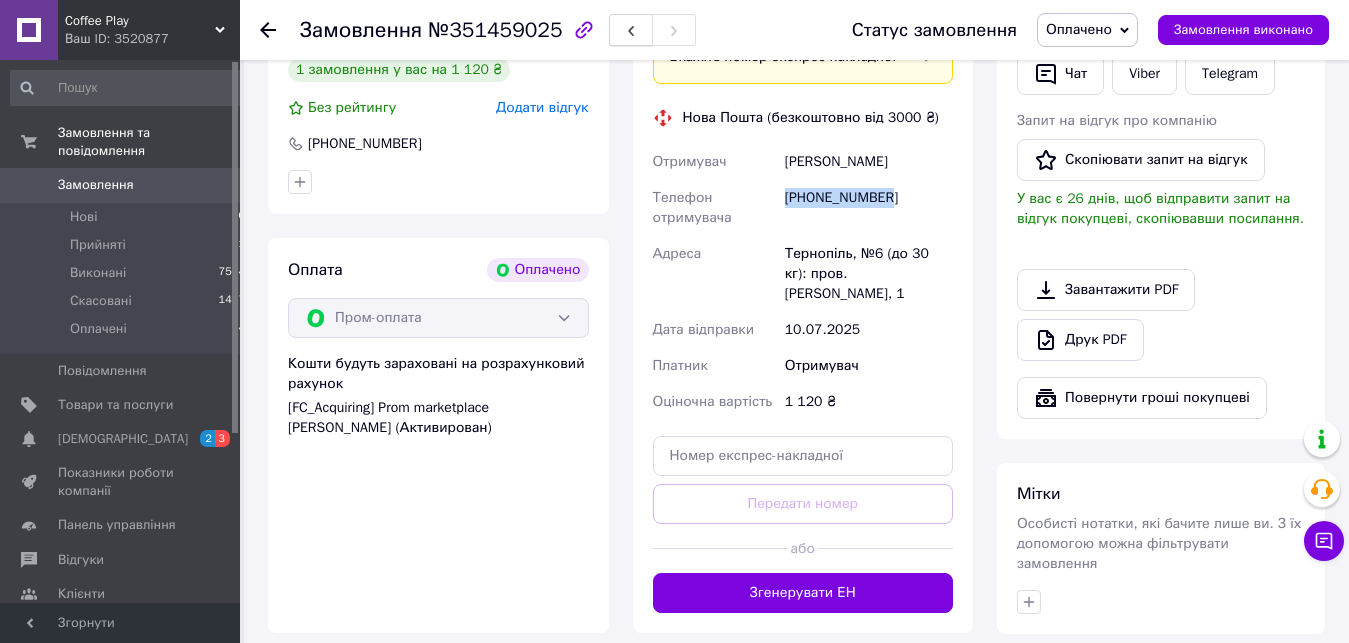 copy on "+380665958448" 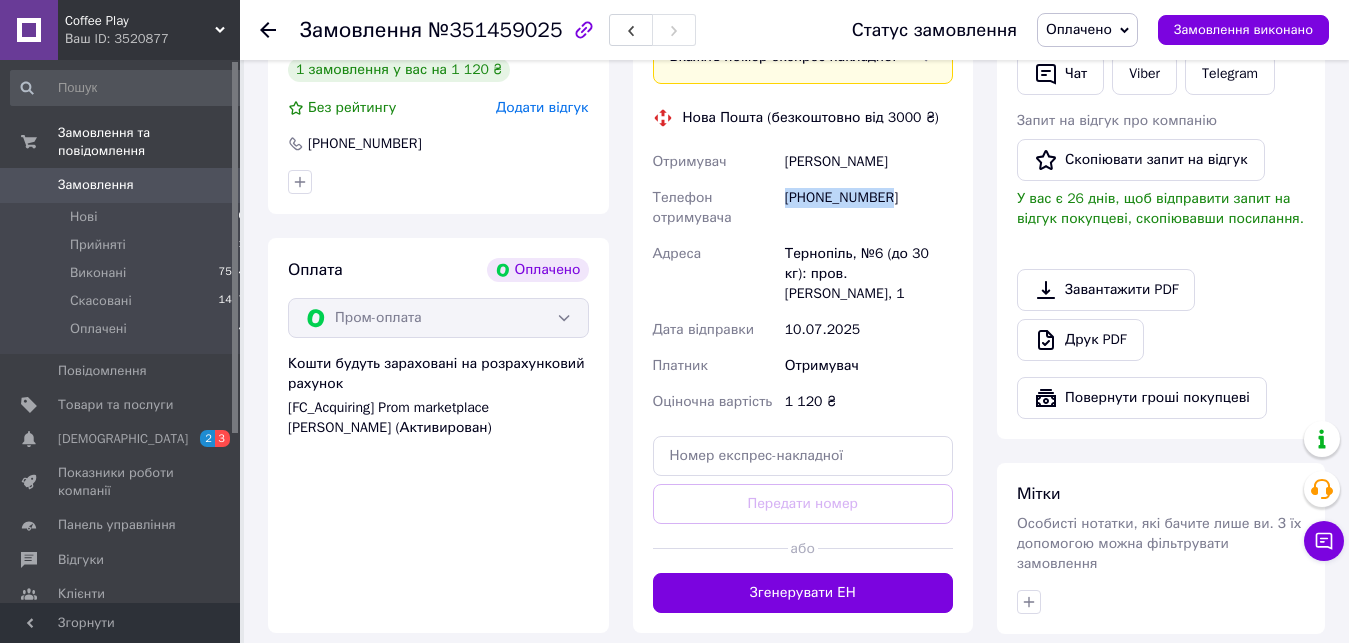 drag, startPoint x: 788, startPoint y: 143, endPoint x: 970, endPoint y: 158, distance: 182.61708 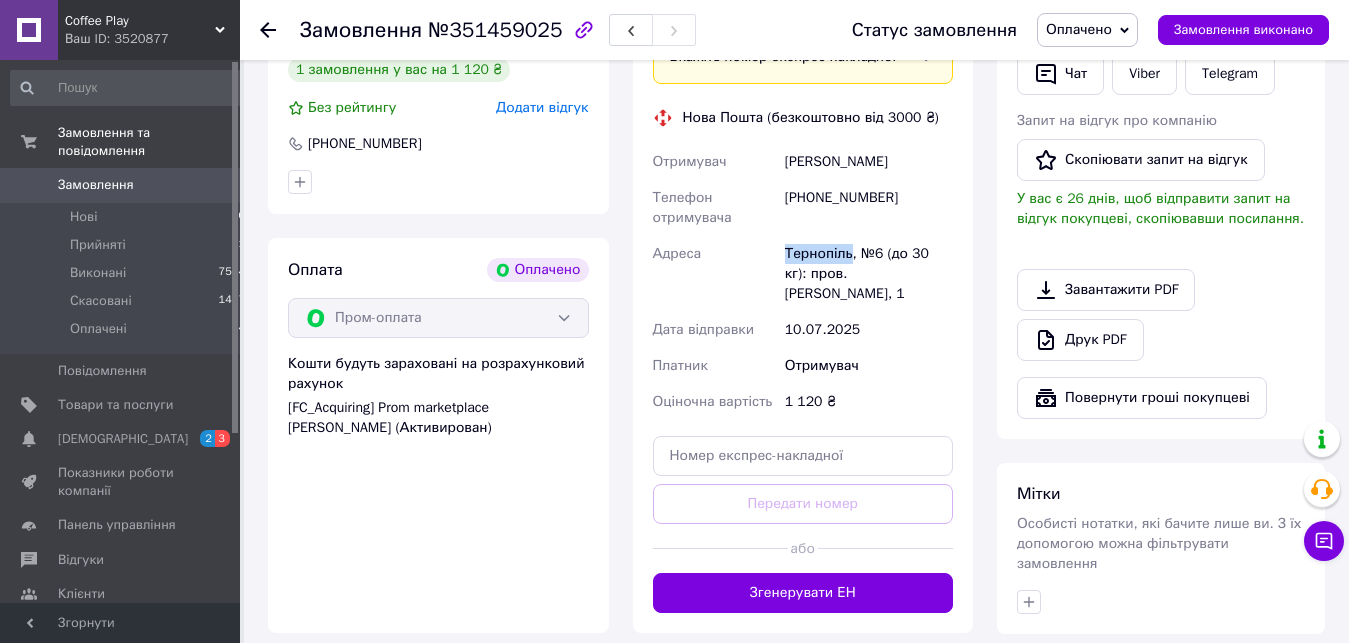 drag, startPoint x: 789, startPoint y: 253, endPoint x: 849, endPoint y: 253, distance: 60 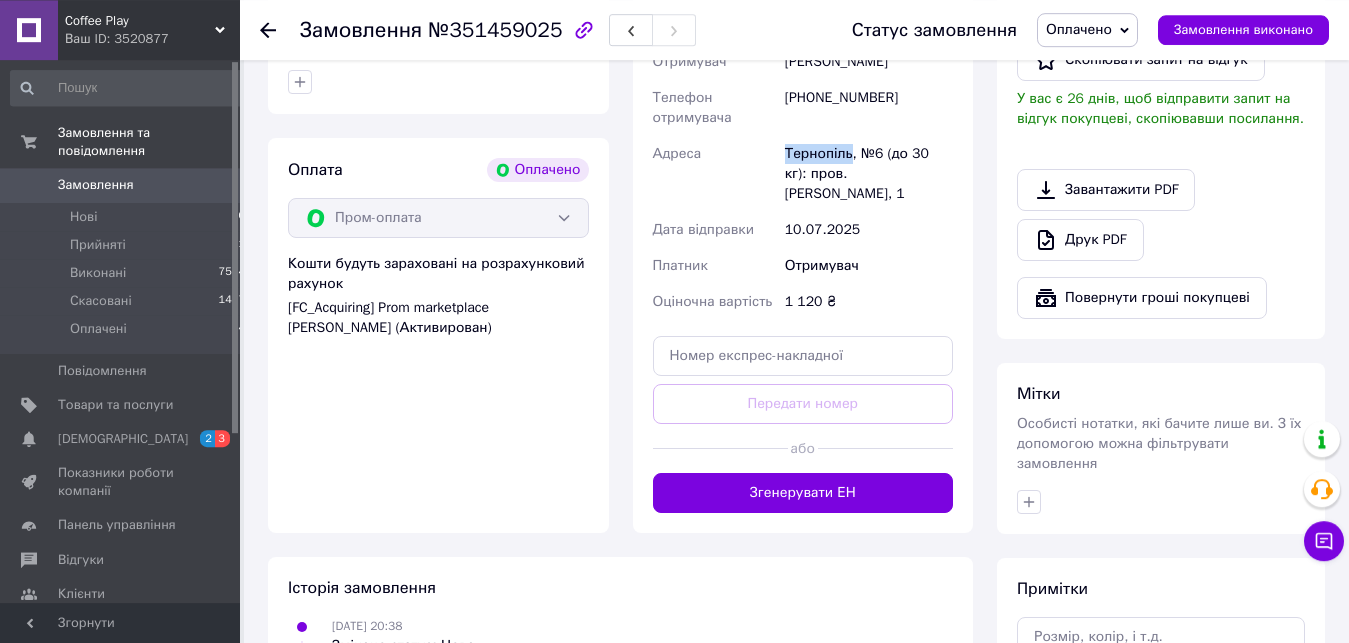 scroll, scrollTop: 714, scrollLeft: 0, axis: vertical 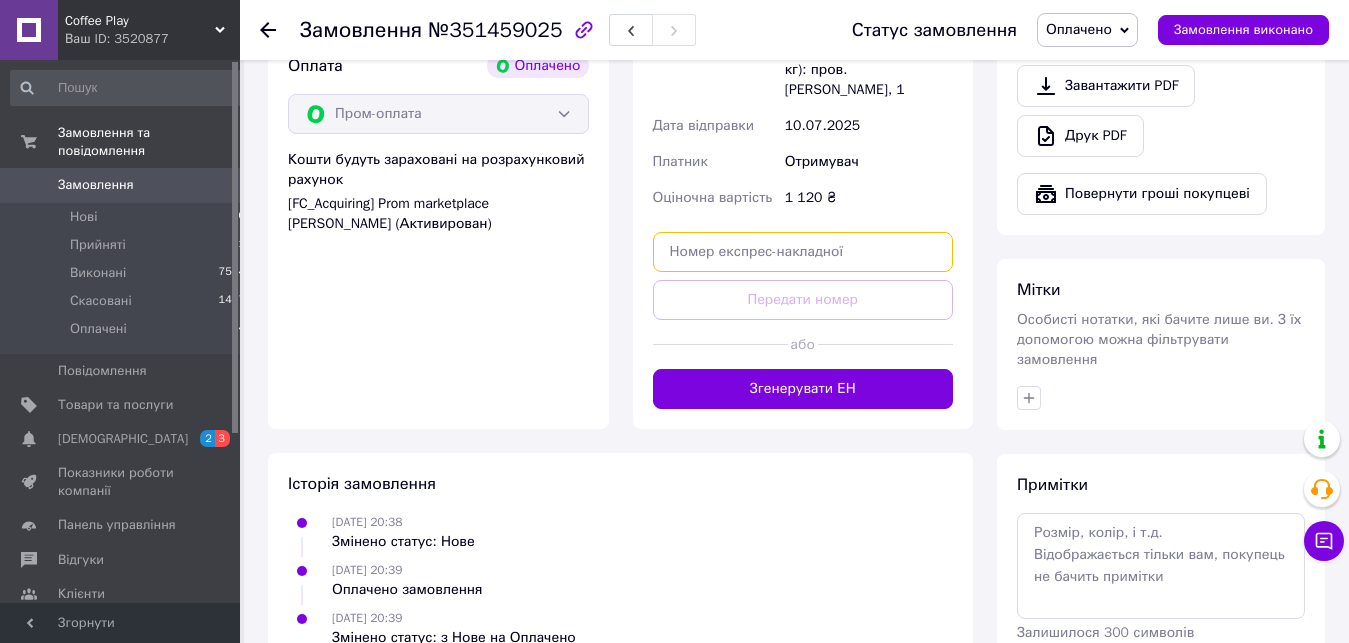 paste on "20451202961932" 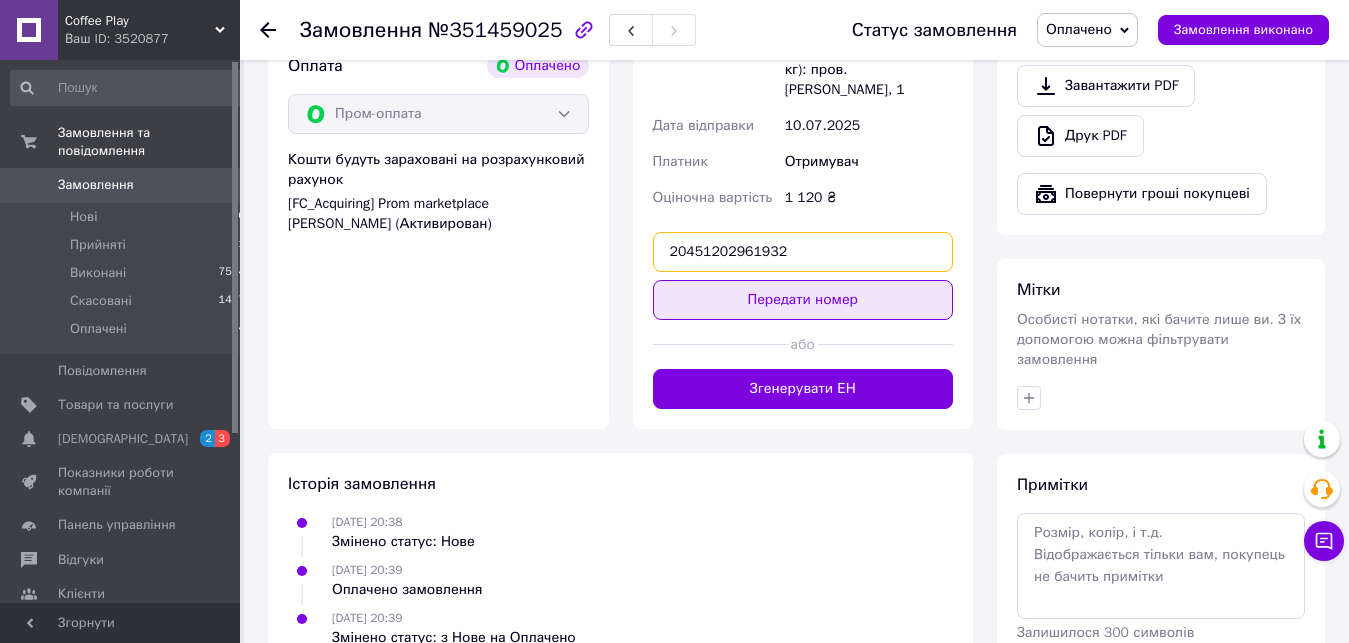 type on "20451202961932" 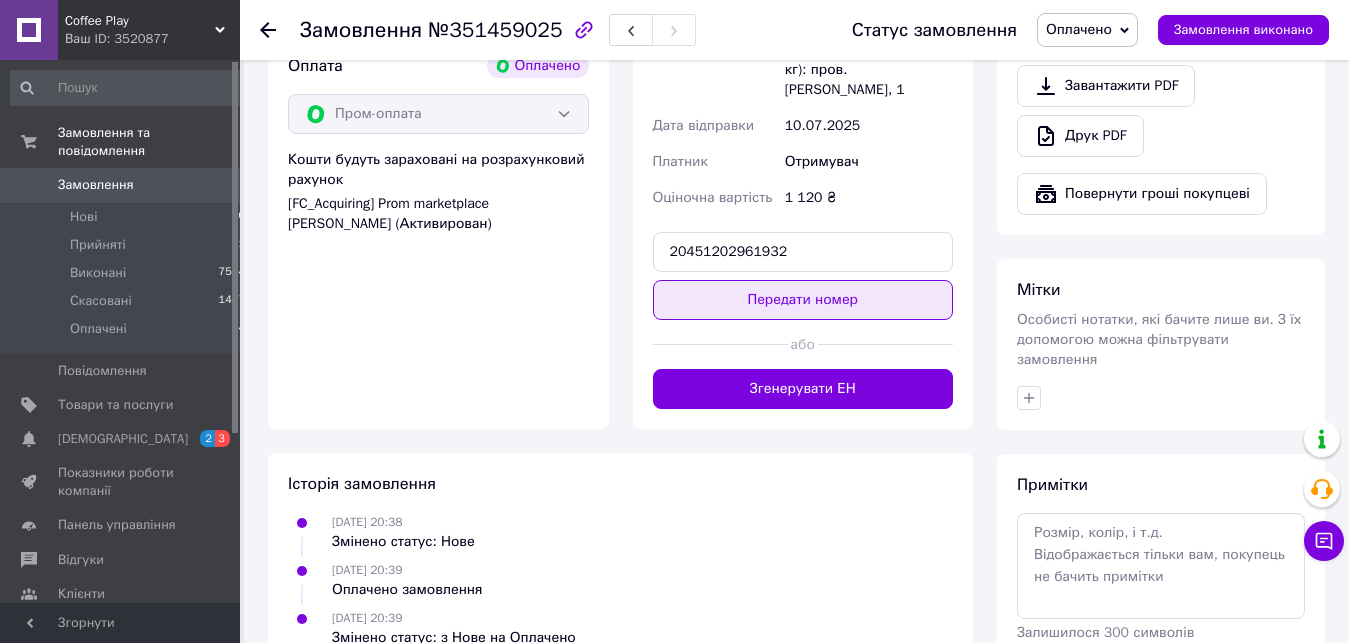 click on "Передати номер" at bounding box center (803, 300) 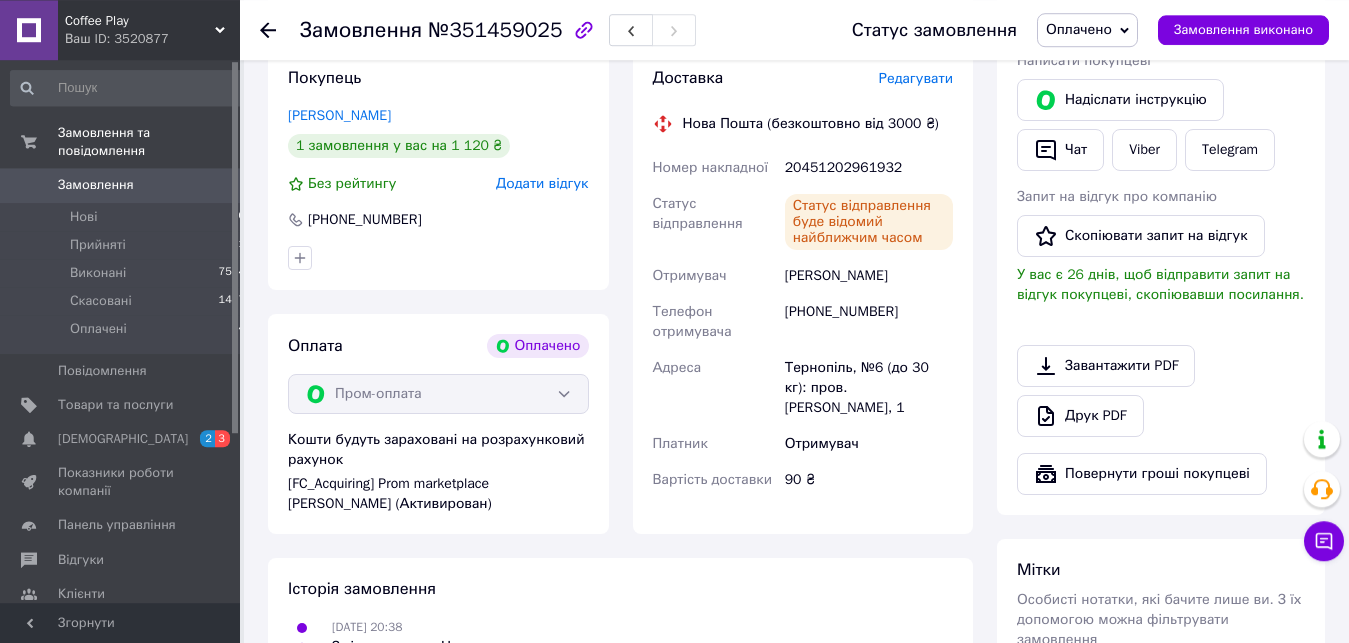 scroll, scrollTop: 408, scrollLeft: 0, axis: vertical 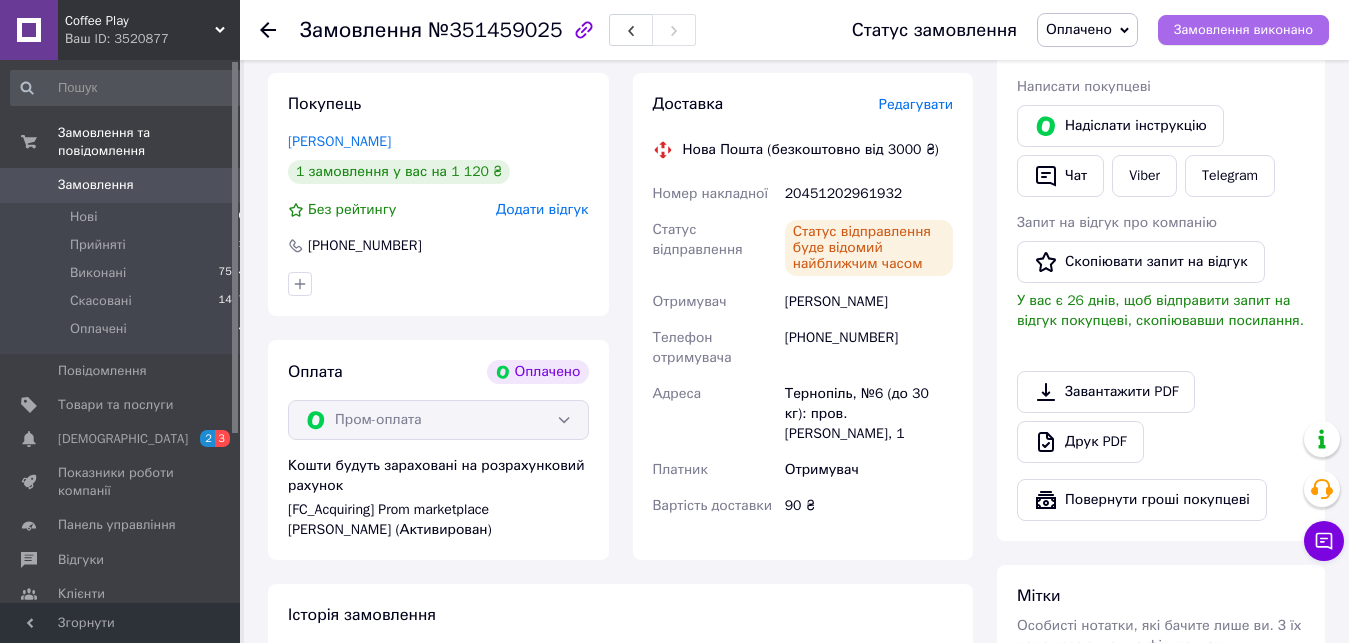 click on "Замовлення виконано" at bounding box center [1243, 30] 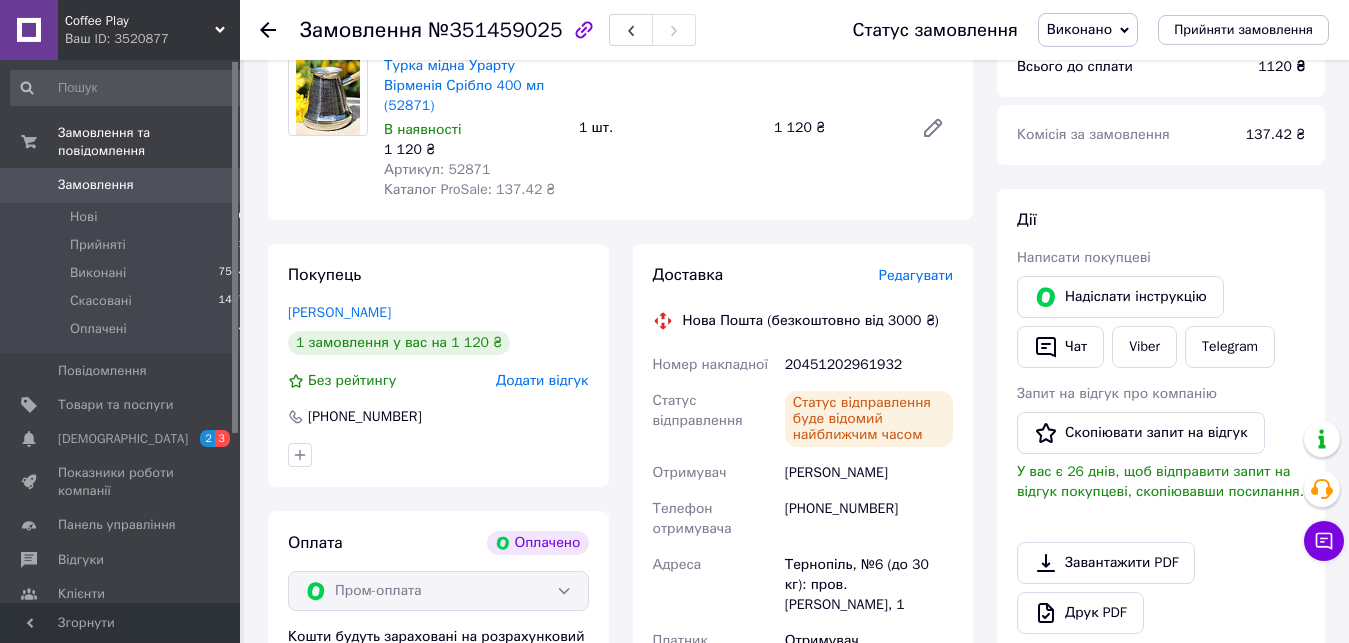 scroll, scrollTop: 0, scrollLeft: 0, axis: both 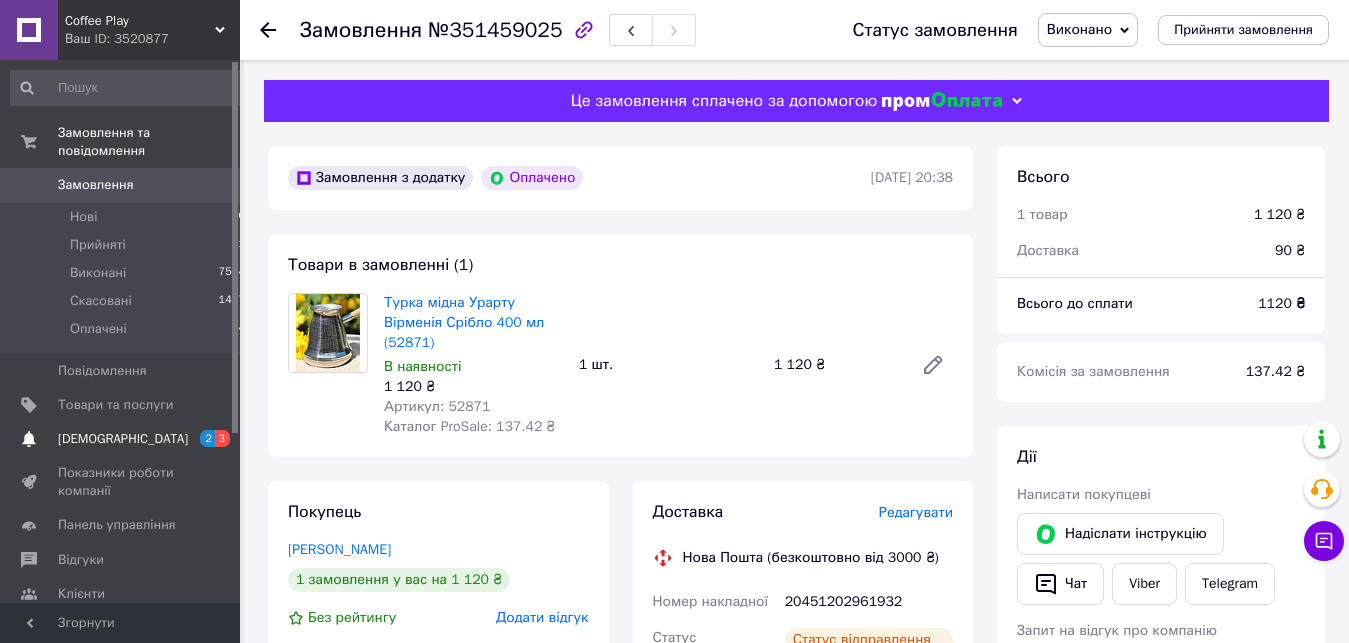 click on "[DEMOGRAPHIC_DATA]" at bounding box center [121, 439] 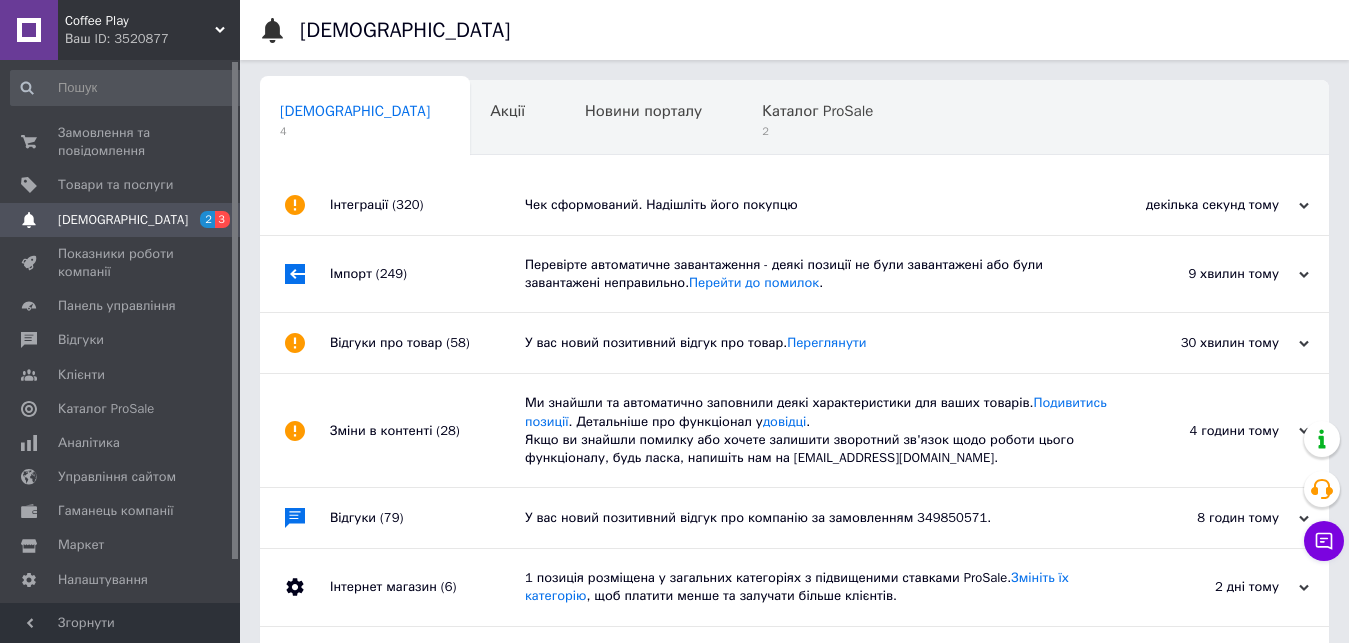 click on "У вас новий позитивний відгук про товар.  Переглянути" at bounding box center (817, 343) 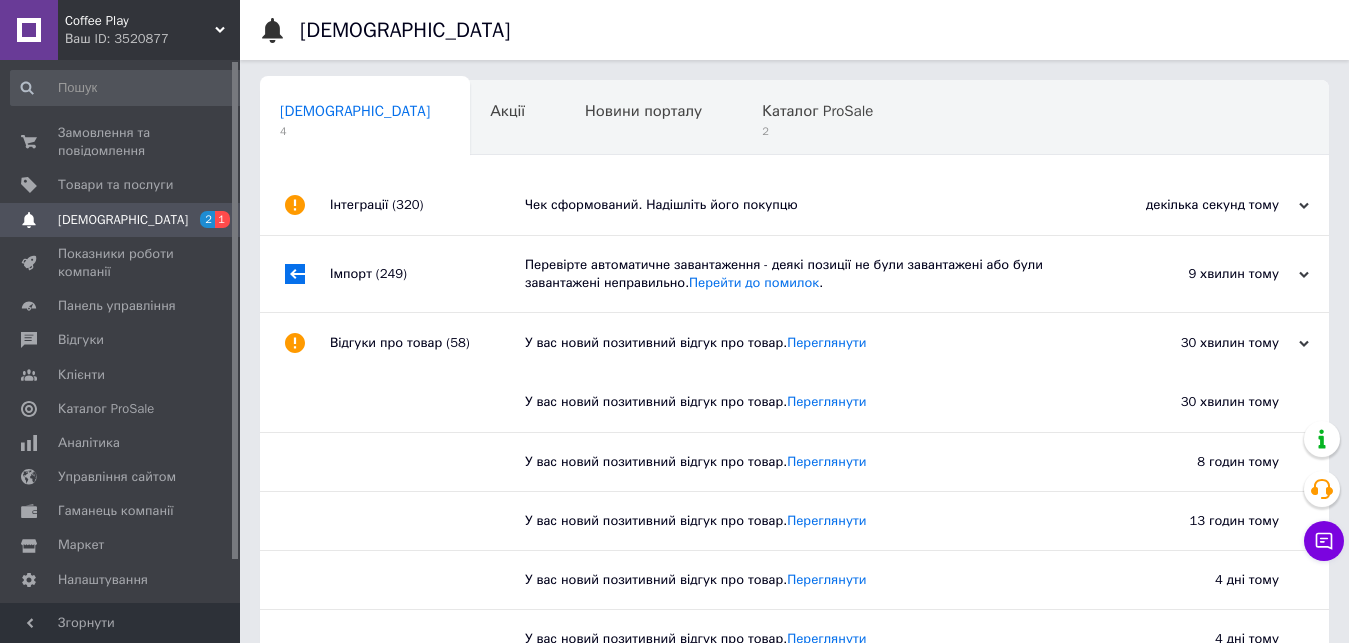 click on "Перевірте автоматичне завантаження - деякі позиції не були завантажені або були завантажені неправильно.  Перейти до помилок ." at bounding box center [817, 274] 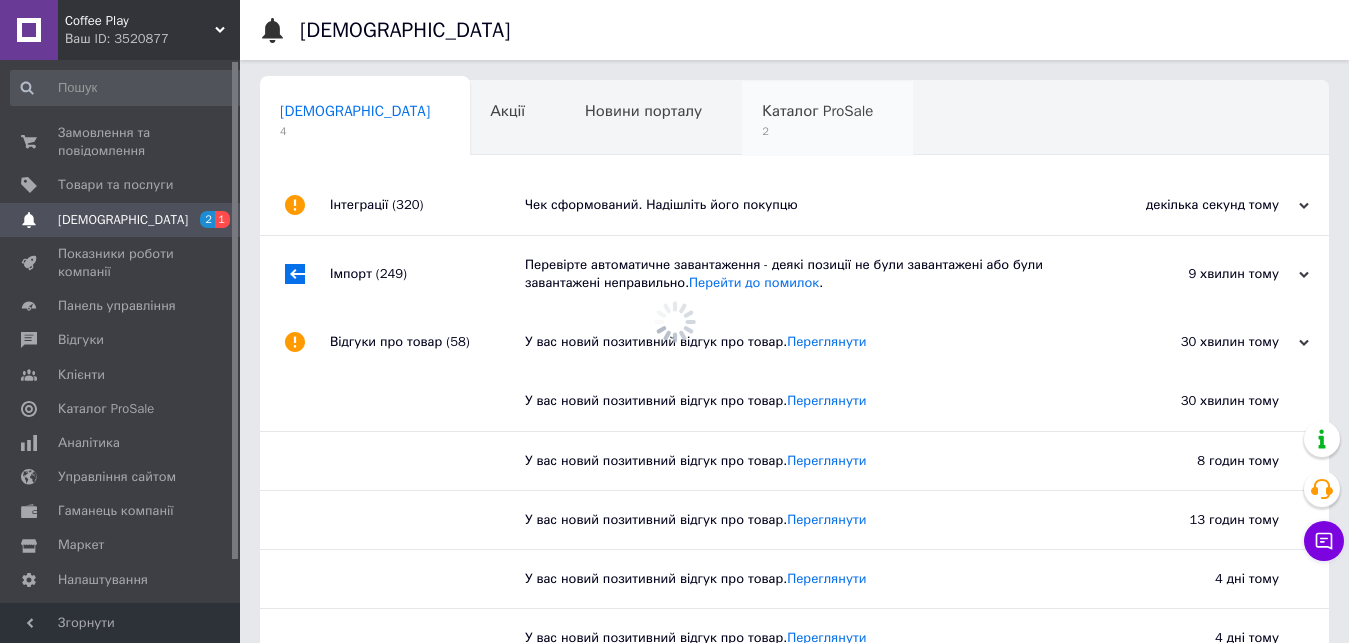 drag, startPoint x: 612, startPoint y: 229, endPoint x: 686, endPoint y: 144, distance: 112.698715 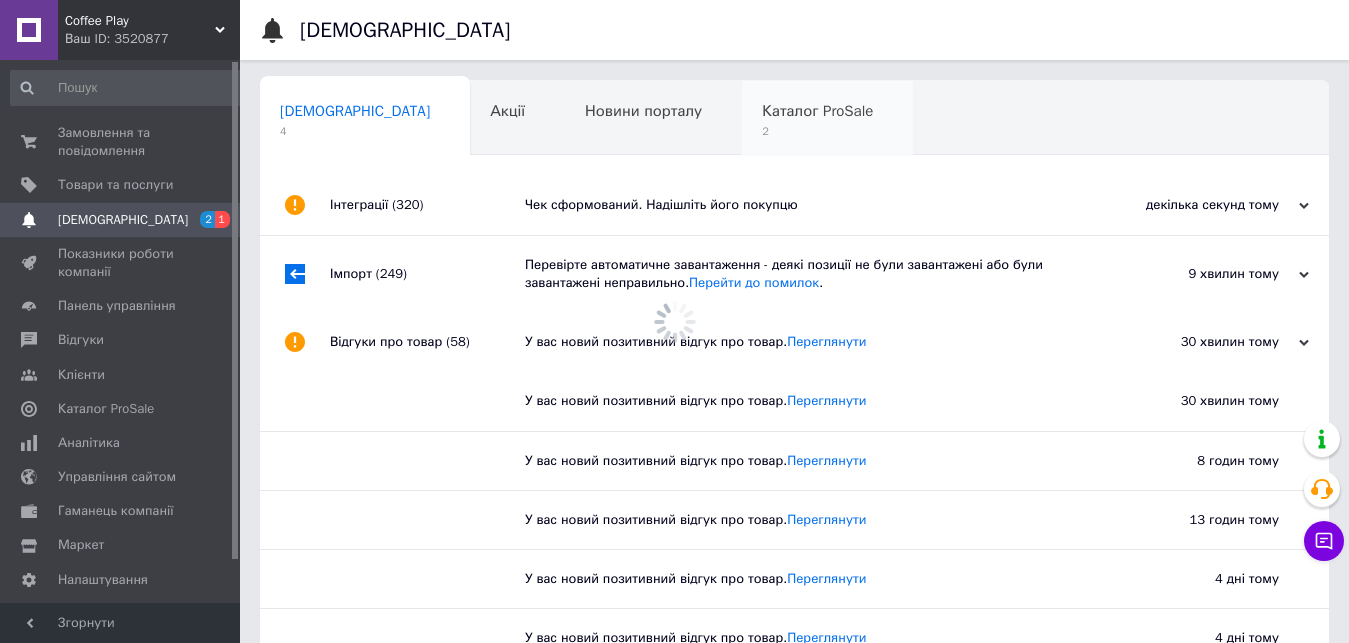 click on "Чек сформований. Надішліть його покупцю" at bounding box center (817, 205) 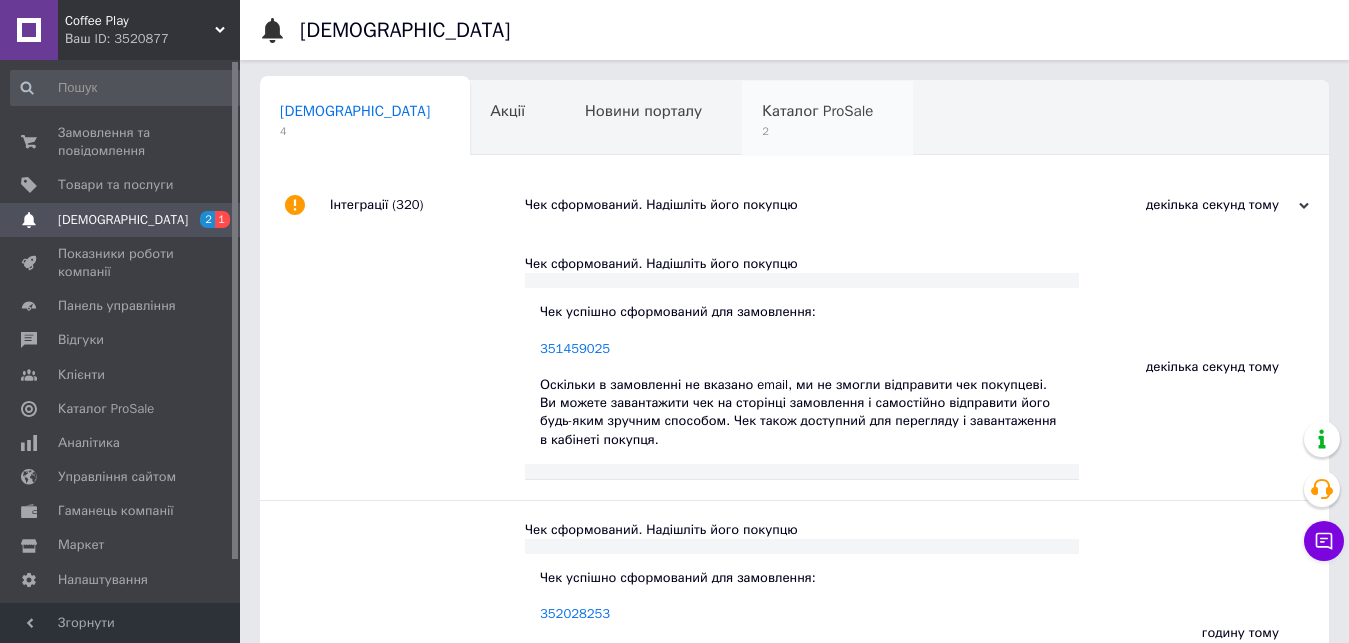 click on "Каталог ProSale" at bounding box center [817, 111] 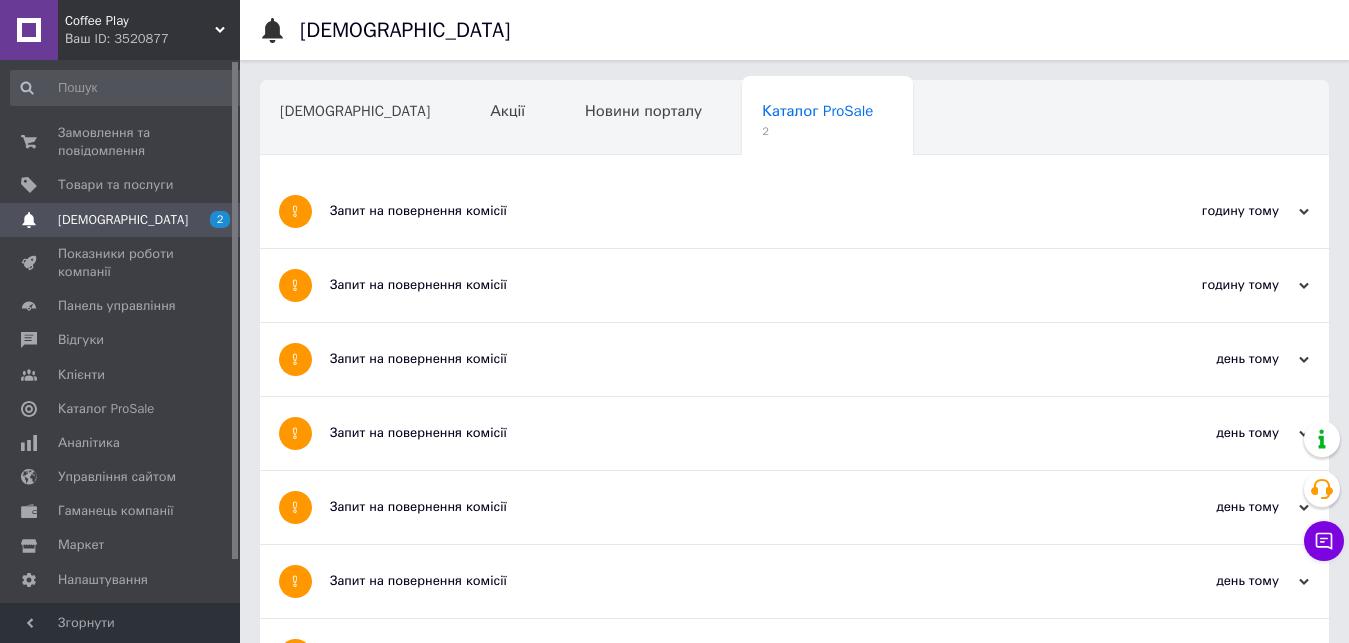 click on "[DEMOGRAPHIC_DATA]" at bounding box center [121, 220] 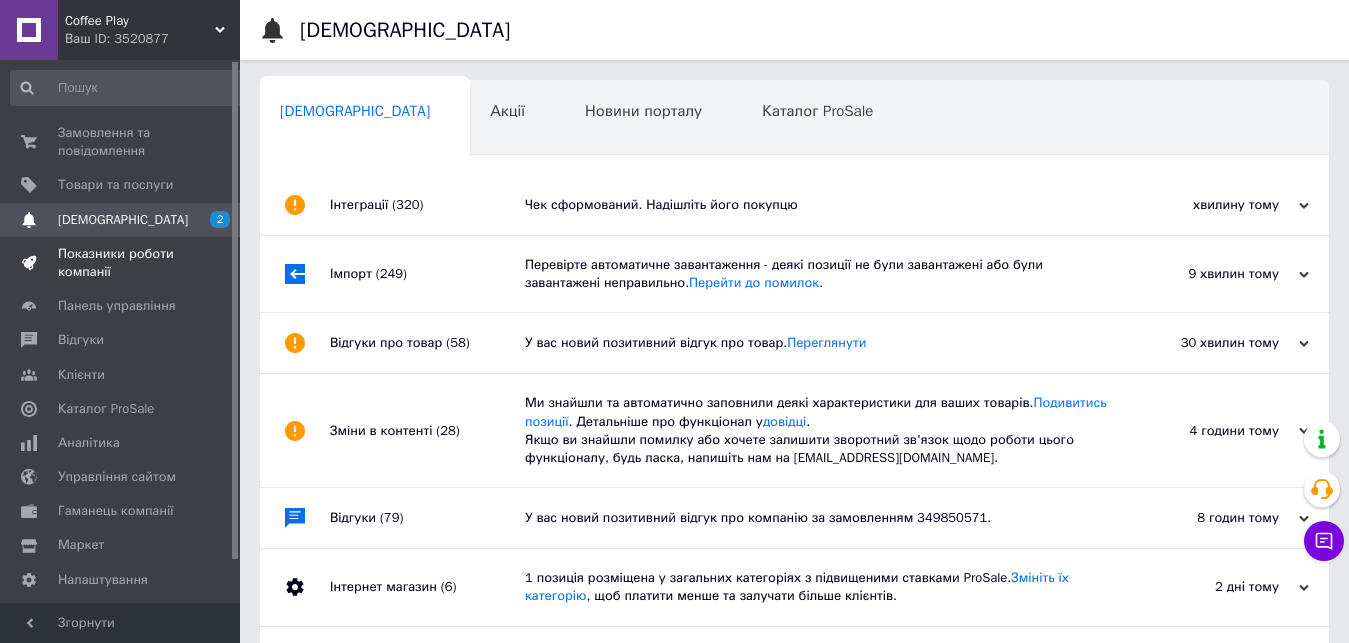 drag, startPoint x: 155, startPoint y: 245, endPoint x: 154, endPoint y: 231, distance: 14.035668 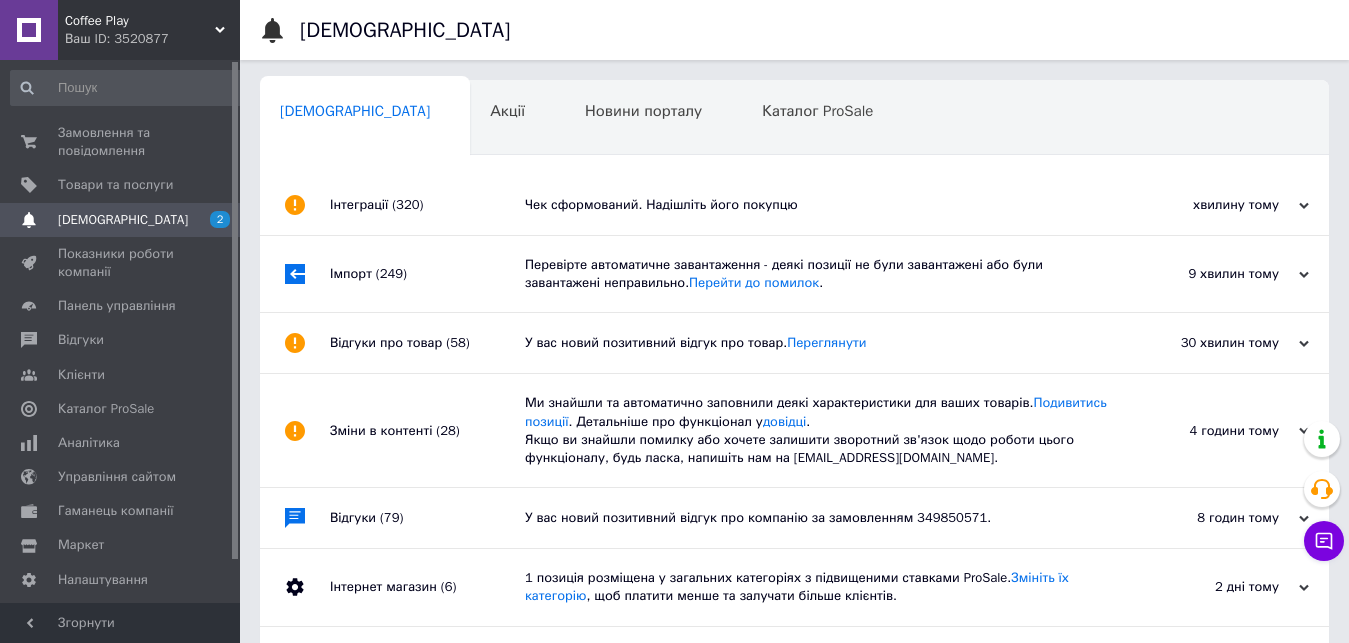 click on "Показники роботи компанії" at bounding box center [121, 263] 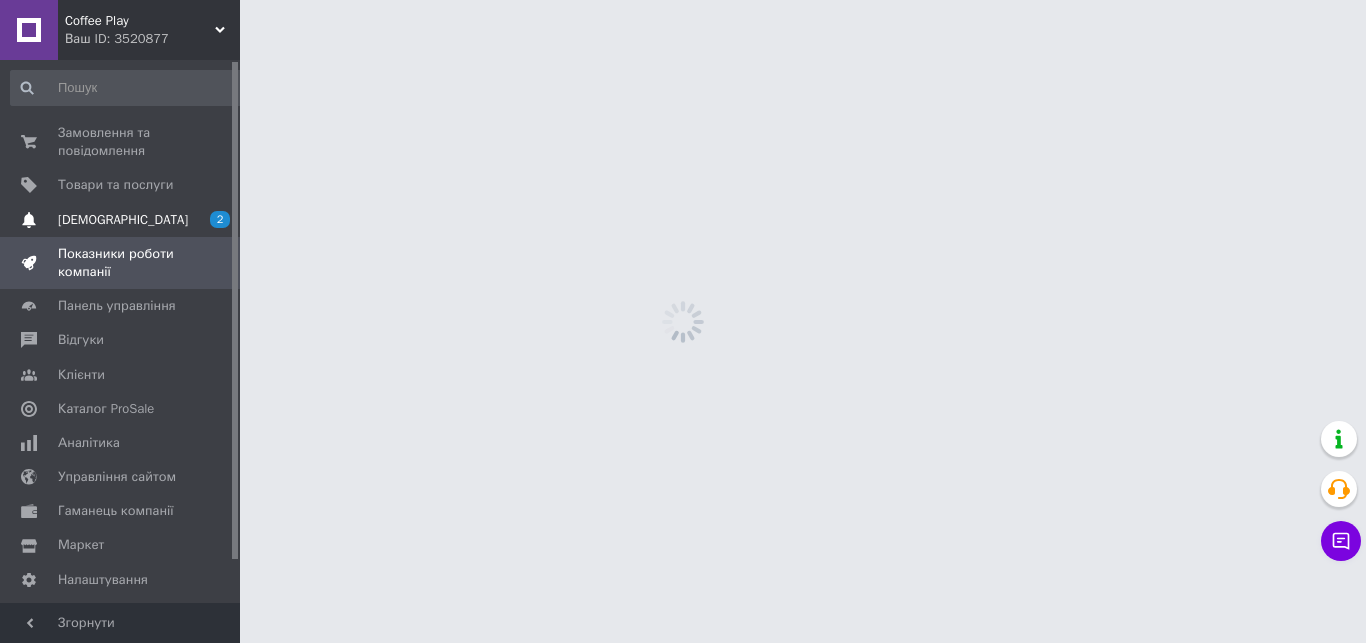 click on "[DEMOGRAPHIC_DATA]" at bounding box center [121, 220] 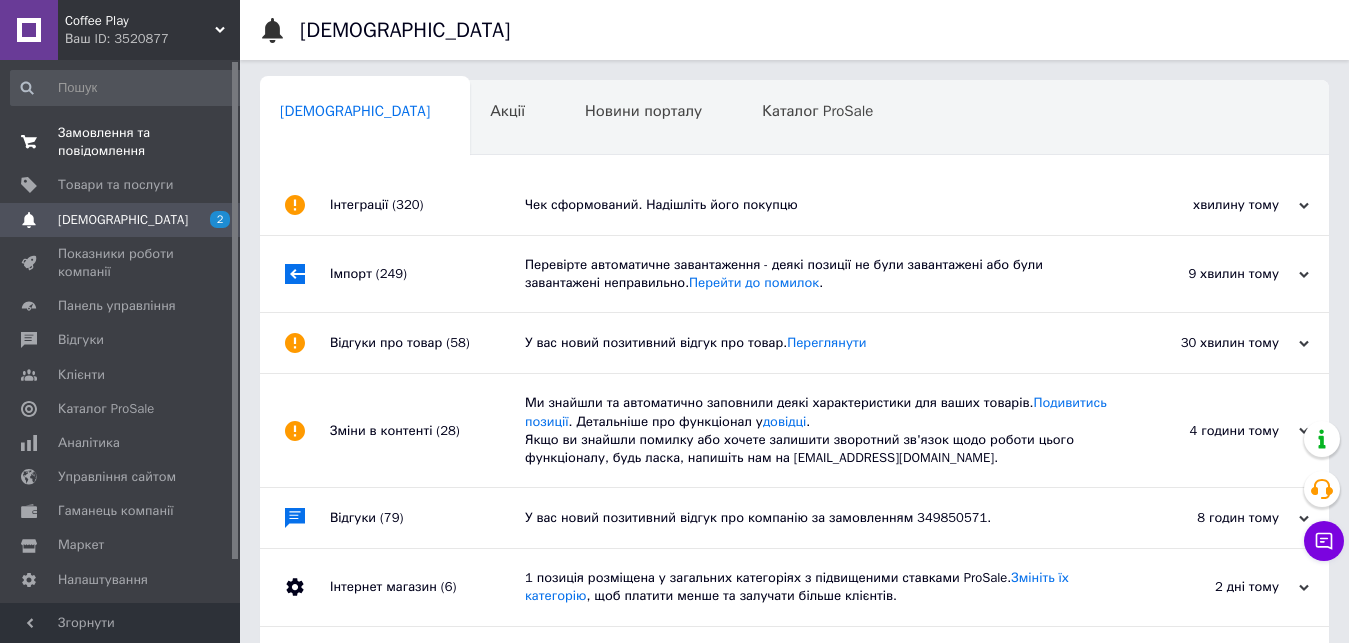 click on "Замовлення та повідомлення" at bounding box center [121, 142] 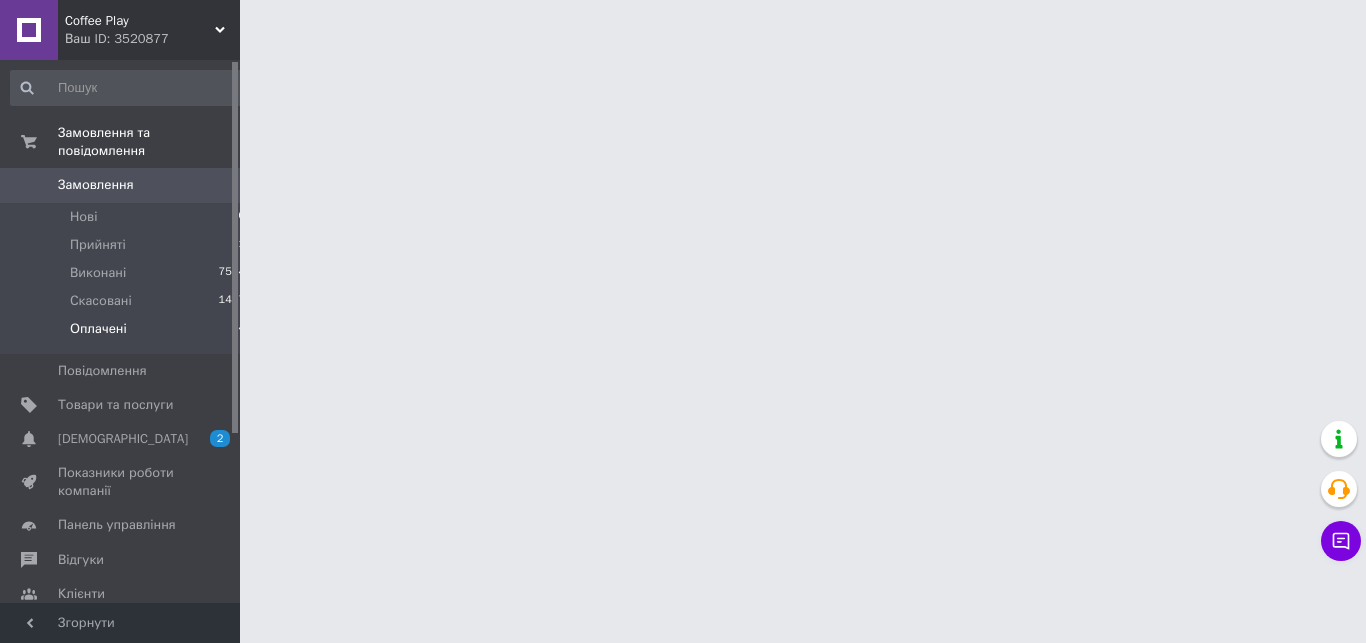 click on "Оплачені 4" at bounding box center (128, 334) 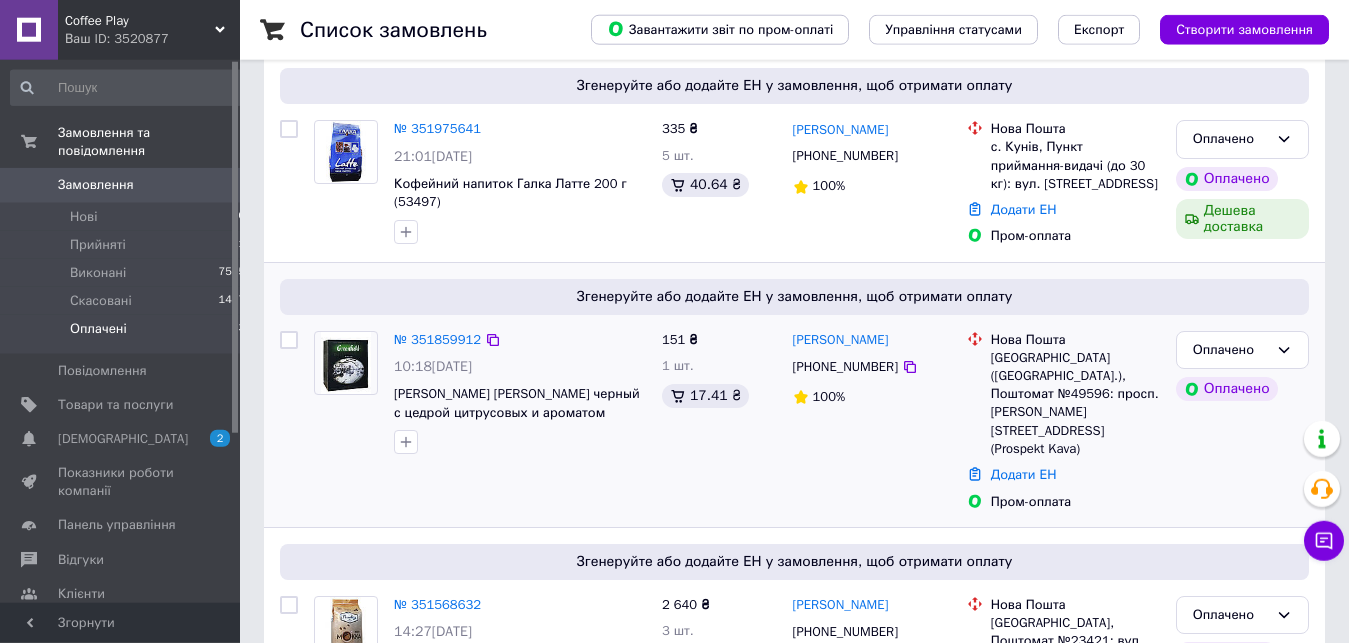scroll, scrollTop: 335, scrollLeft: 0, axis: vertical 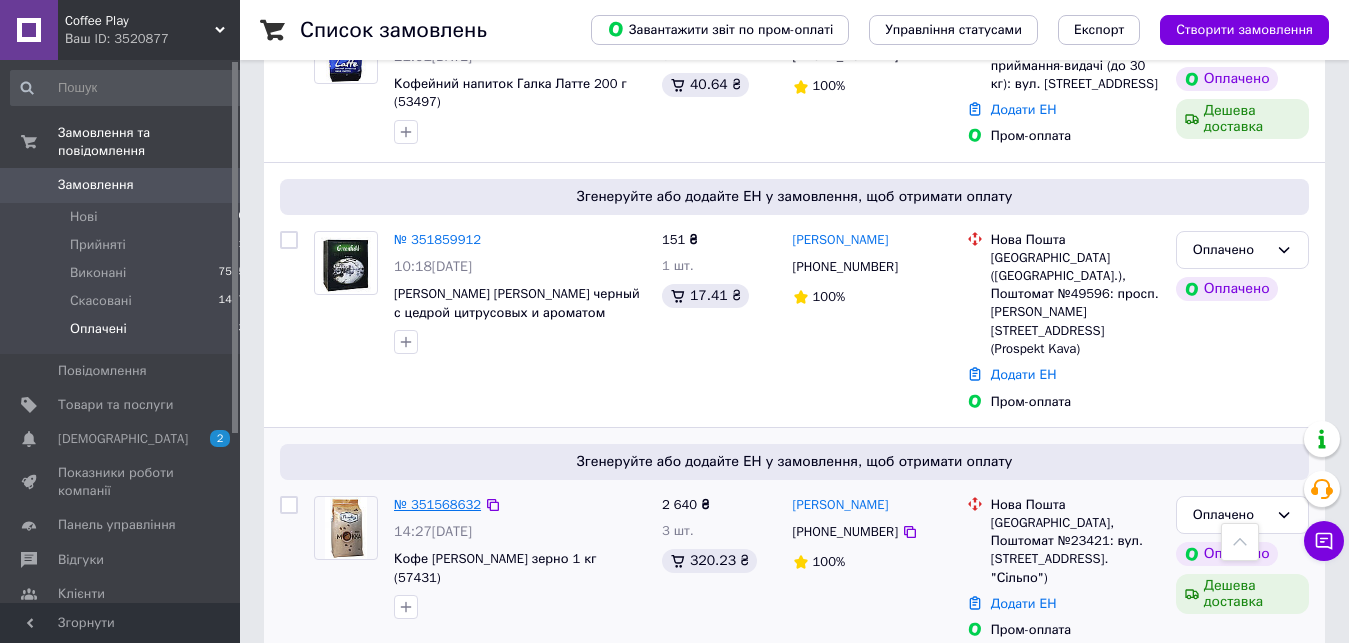click on "№ 351568632" at bounding box center (437, 504) 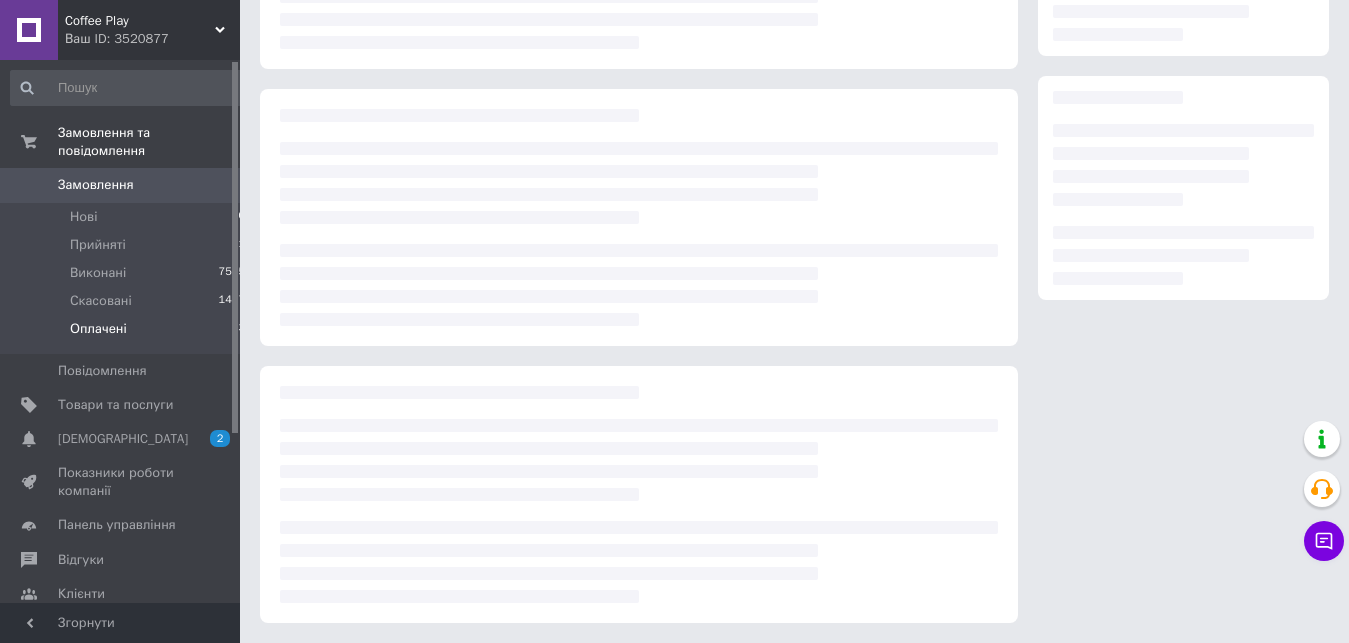 scroll, scrollTop: 271, scrollLeft: 0, axis: vertical 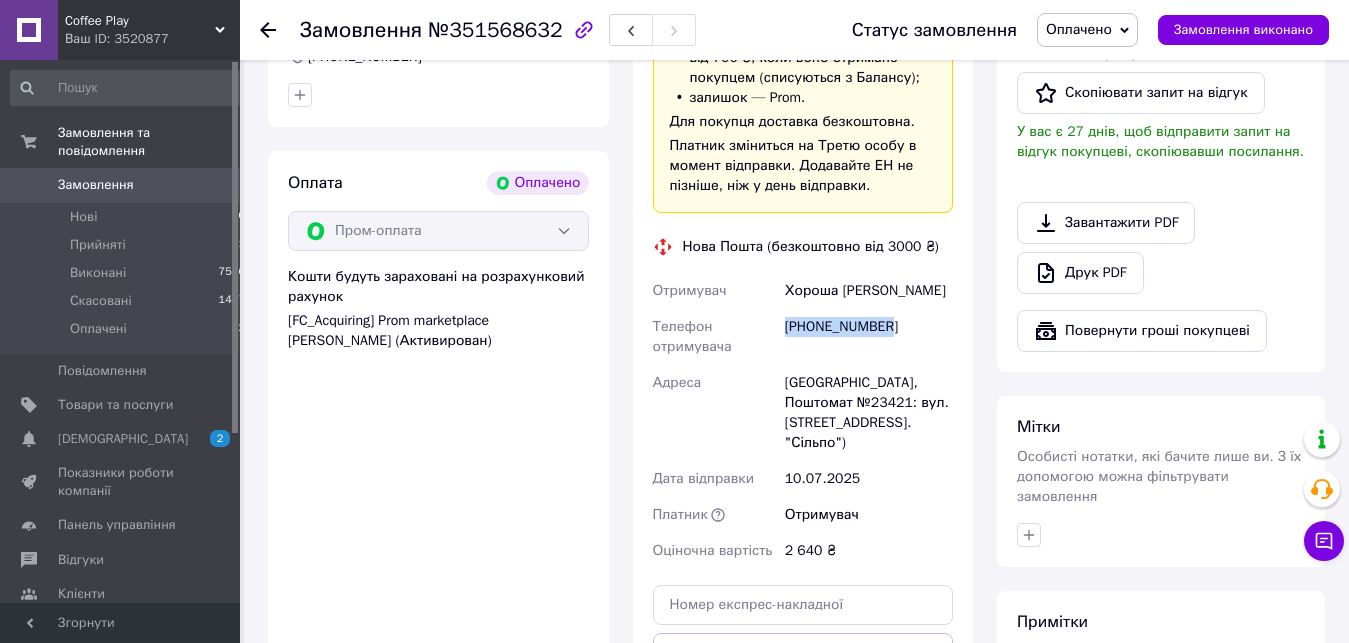 drag, startPoint x: 789, startPoint y: 331, endPoint x: 909, endPoint y: 319, distance: 120.59851 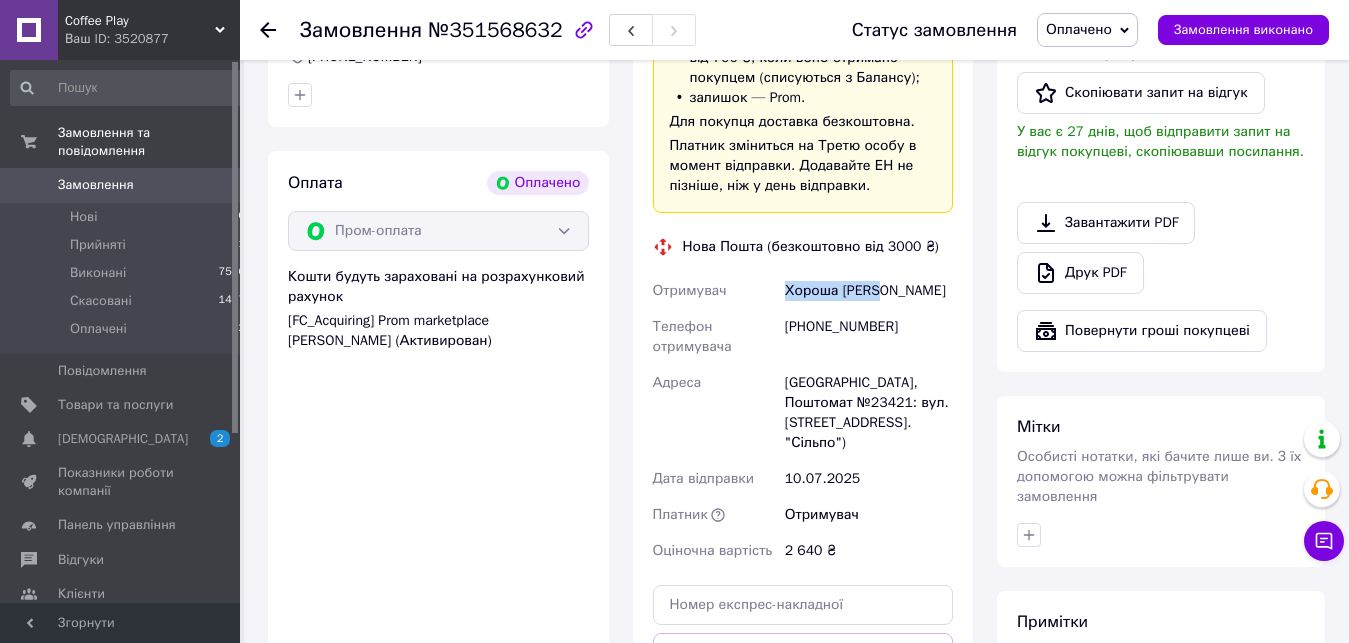 drag, startPoint x: 782, startPoint y: 294, endPoint x: 940, endPoint y: 288, distance: 158.11388 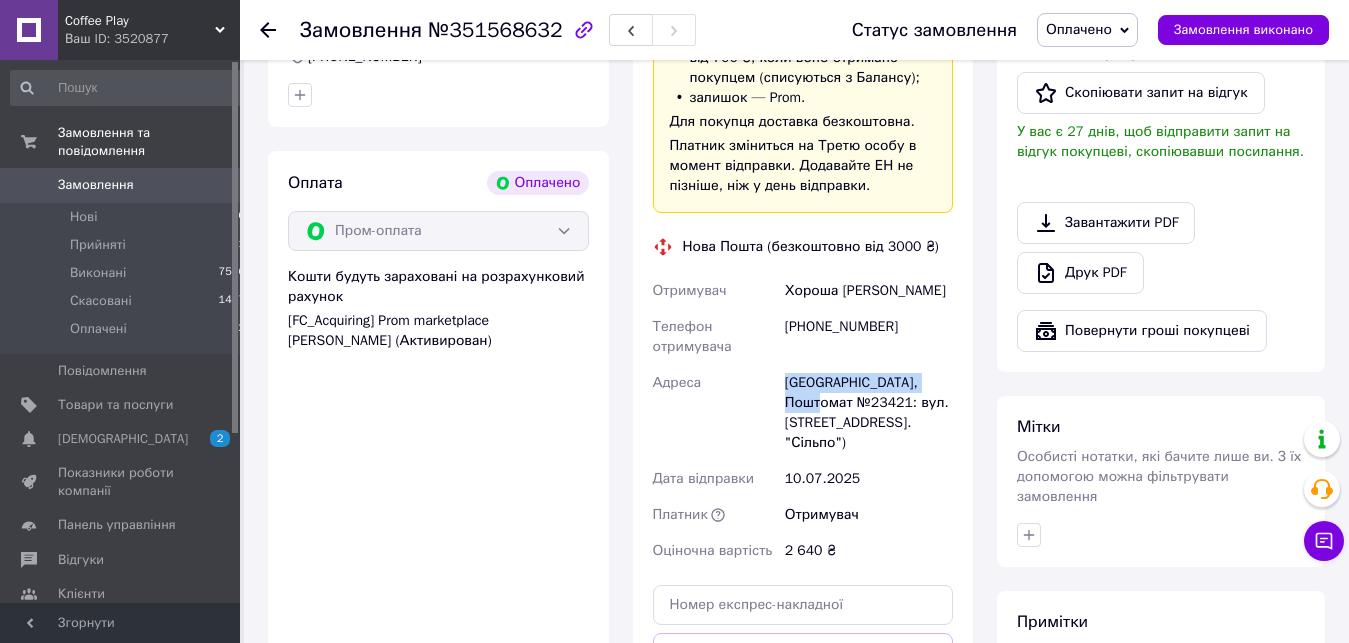 drag, startPoint x: 778, startPoint y: 384, endPoint x: 933, endPoint y: 375, distance: 155.26108 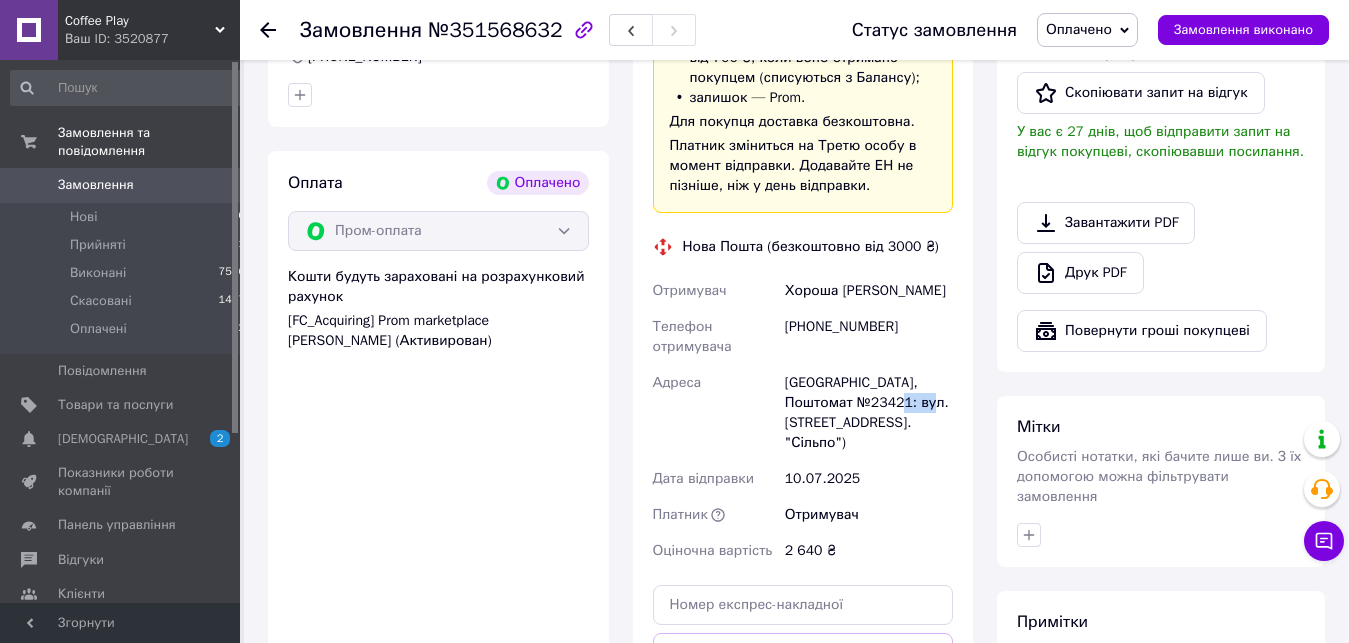 click on "[GEOGRAPHIC_DATA], Поштомат №23421: вул. [STREET_ADDRESS]. "Сільпо")" at bounding box center (869, 413) 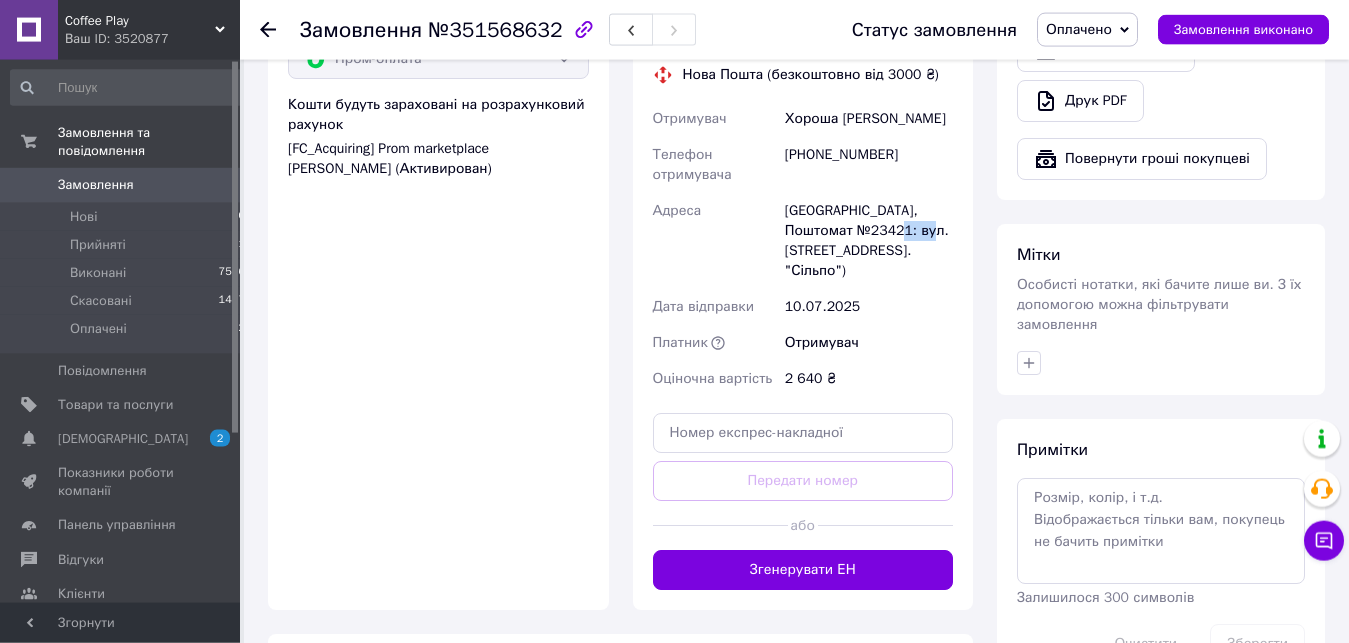 scroll, scrollTop: 781, scrollLeft: 0, axis: vertical 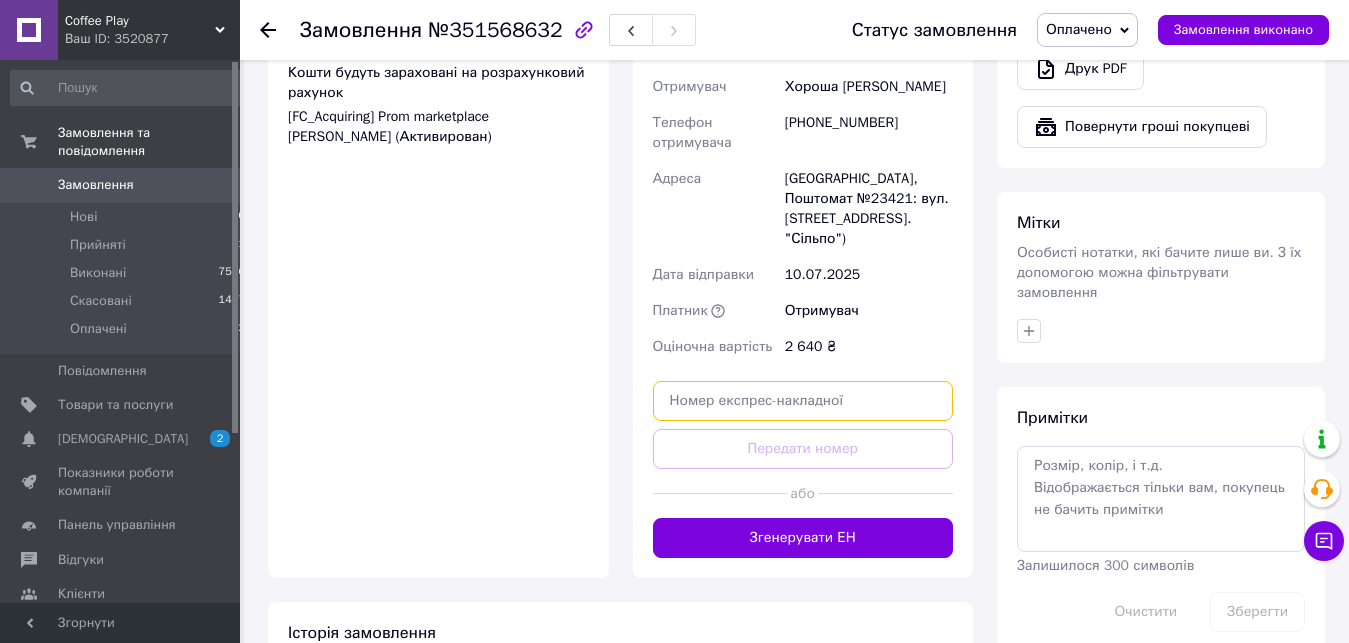 drag, startPoint x: 742, startPoint y: 394, endPoint x: 739, endPoint y: 365, distance: 29.15476 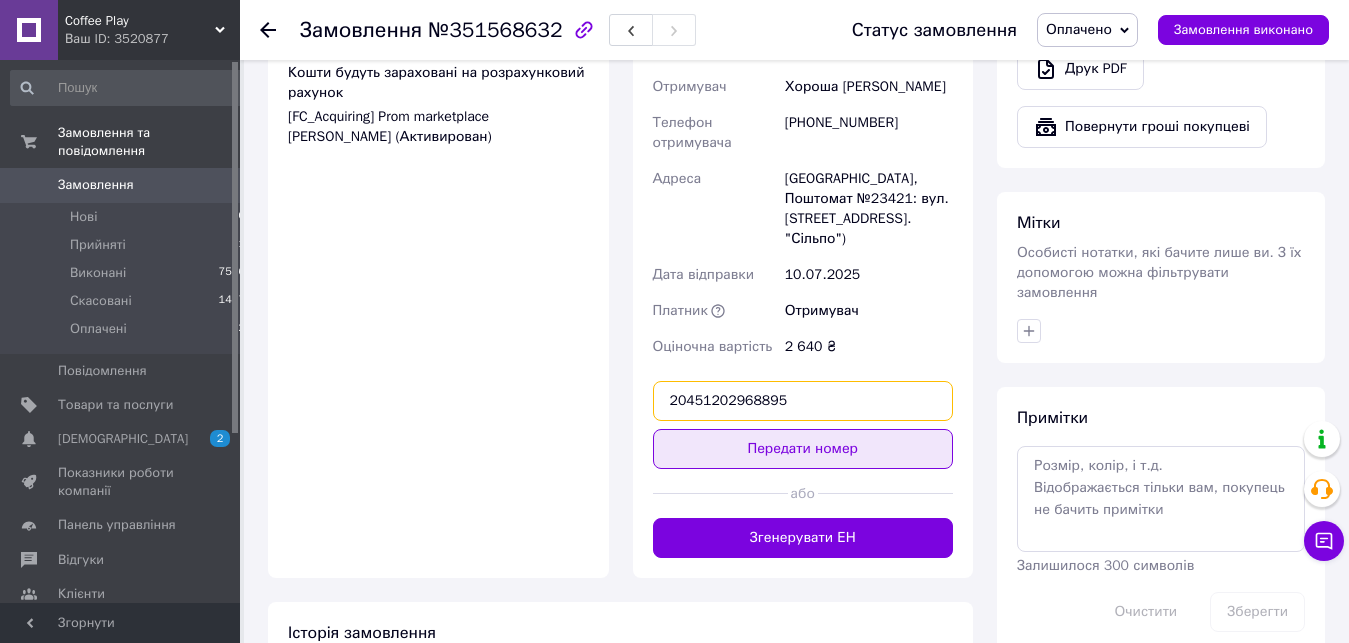 type on "20451202968895" 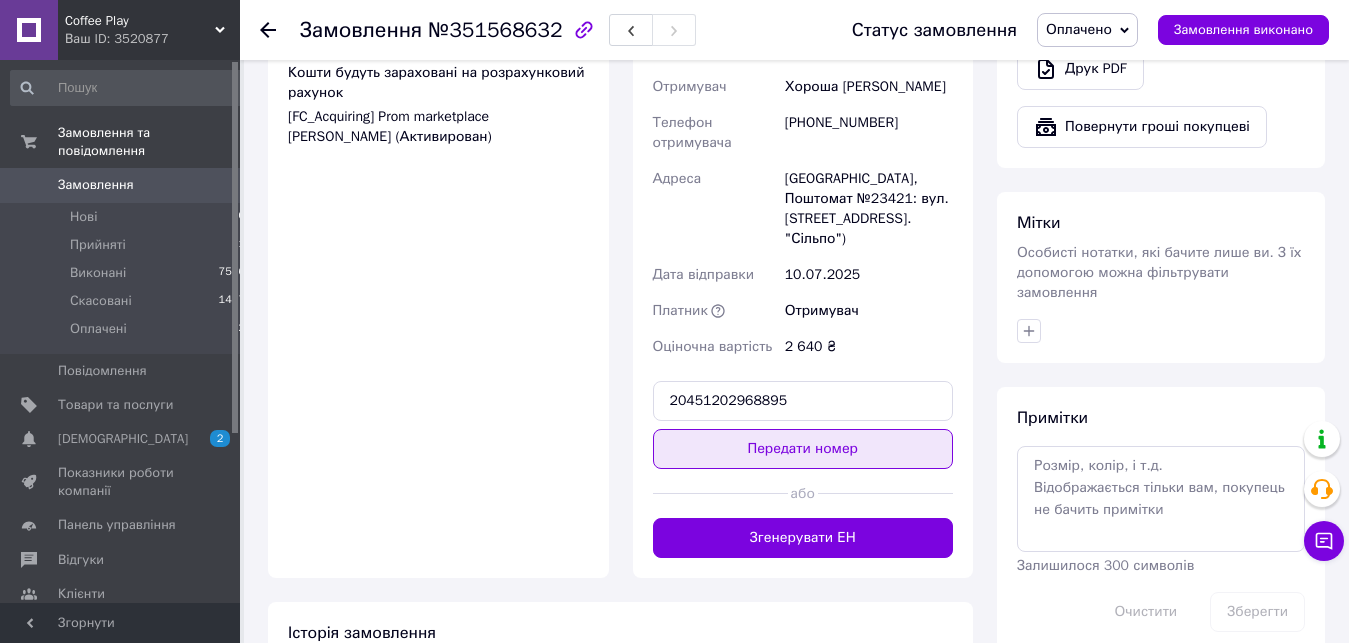 click on "Передати номер" at bounding box center (803, 449) 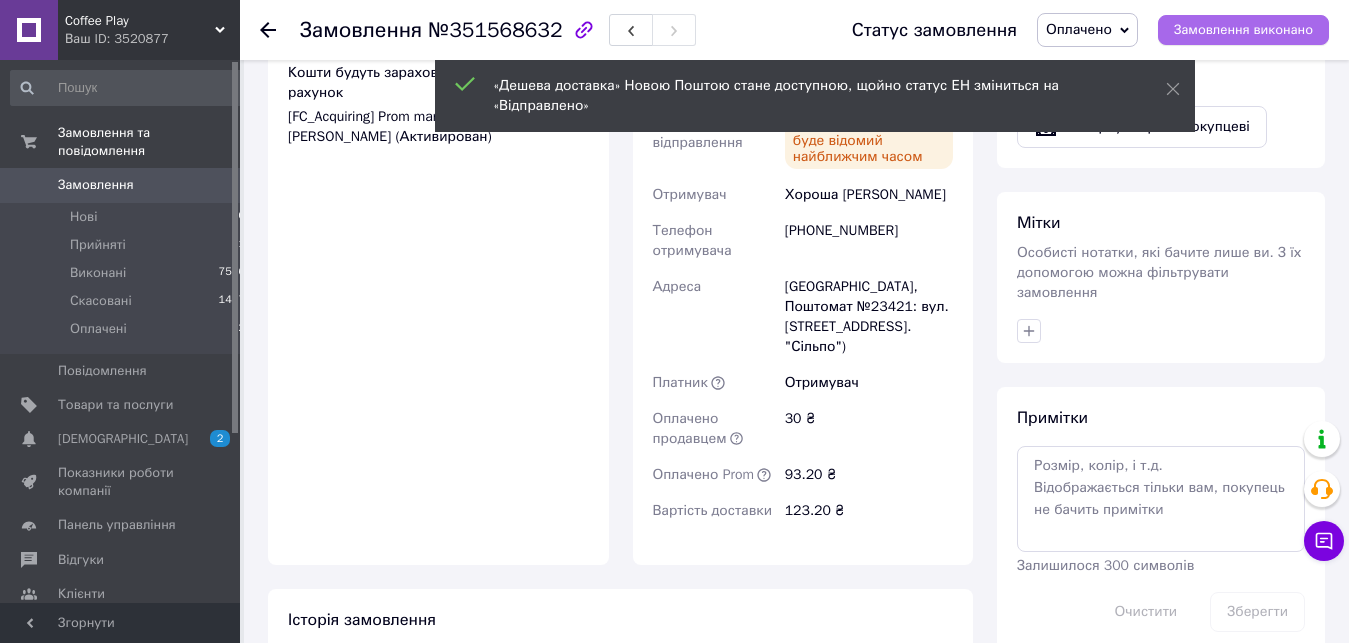 click on "Замовлення виконано" at bounding box center [1243, 30] 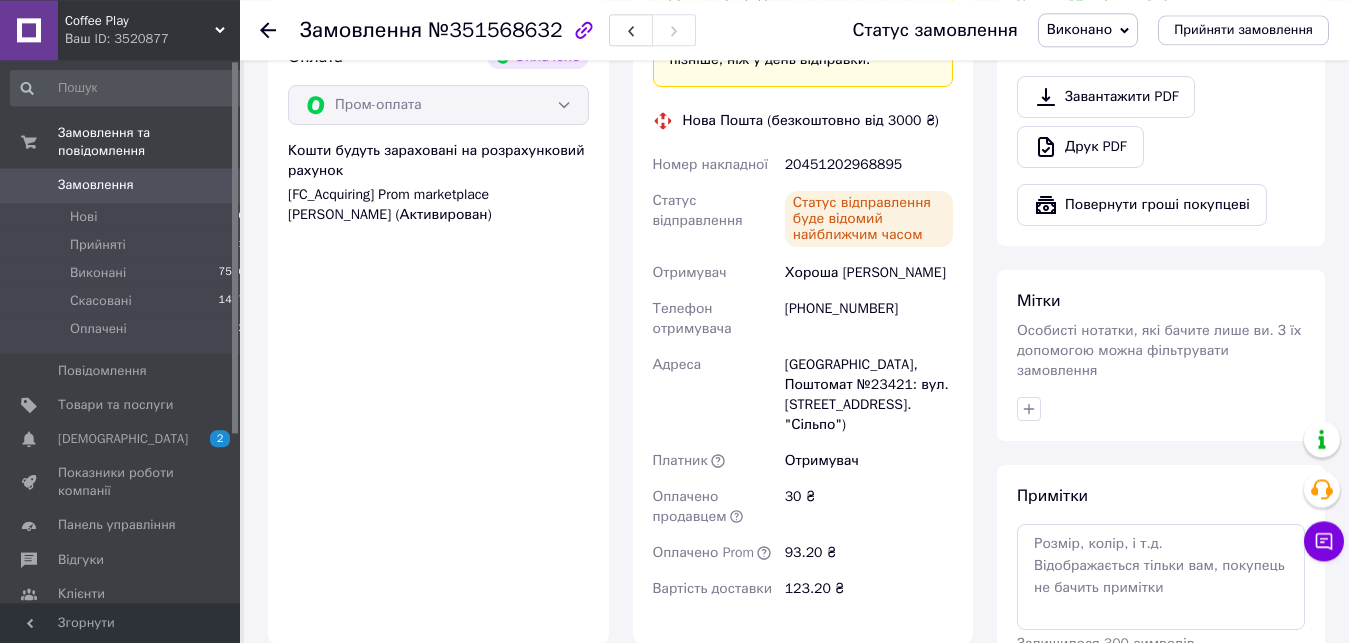 scroll, scrollTop: 679, scrollLeft: 0, axis: vertical 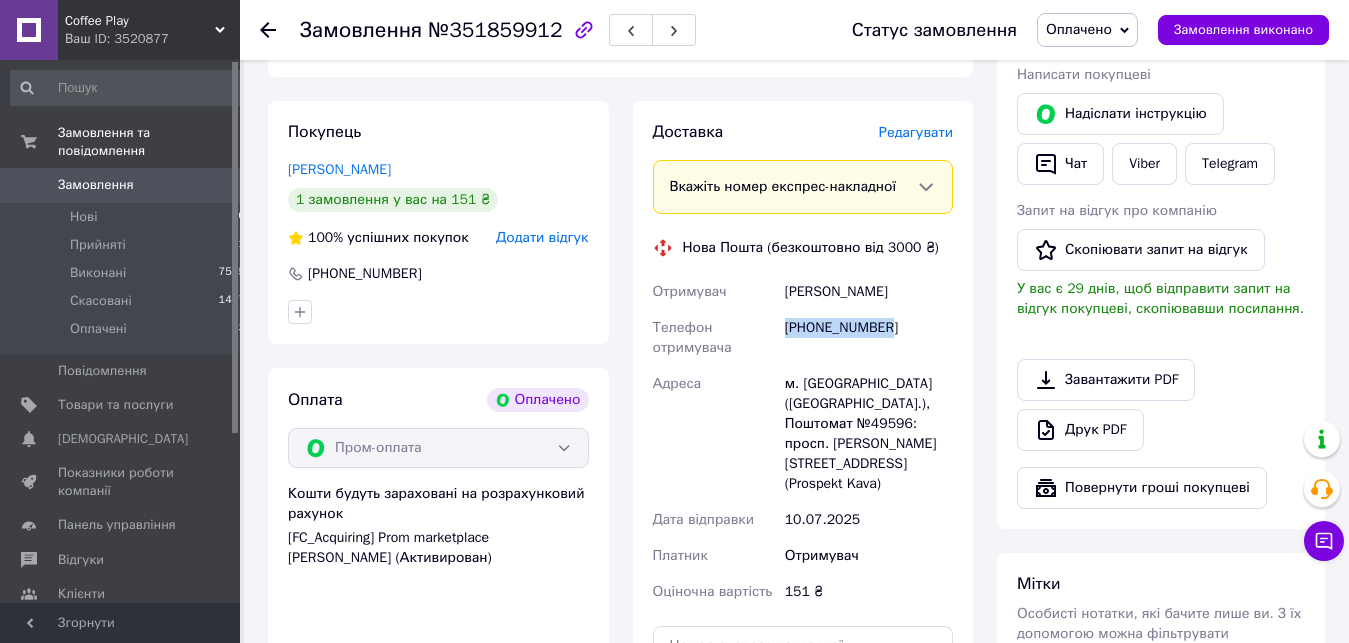 drag, startPoint x: 787, startPoint y: 328, endPoint x: 898, endPoint y: 321, distance: 111.220505 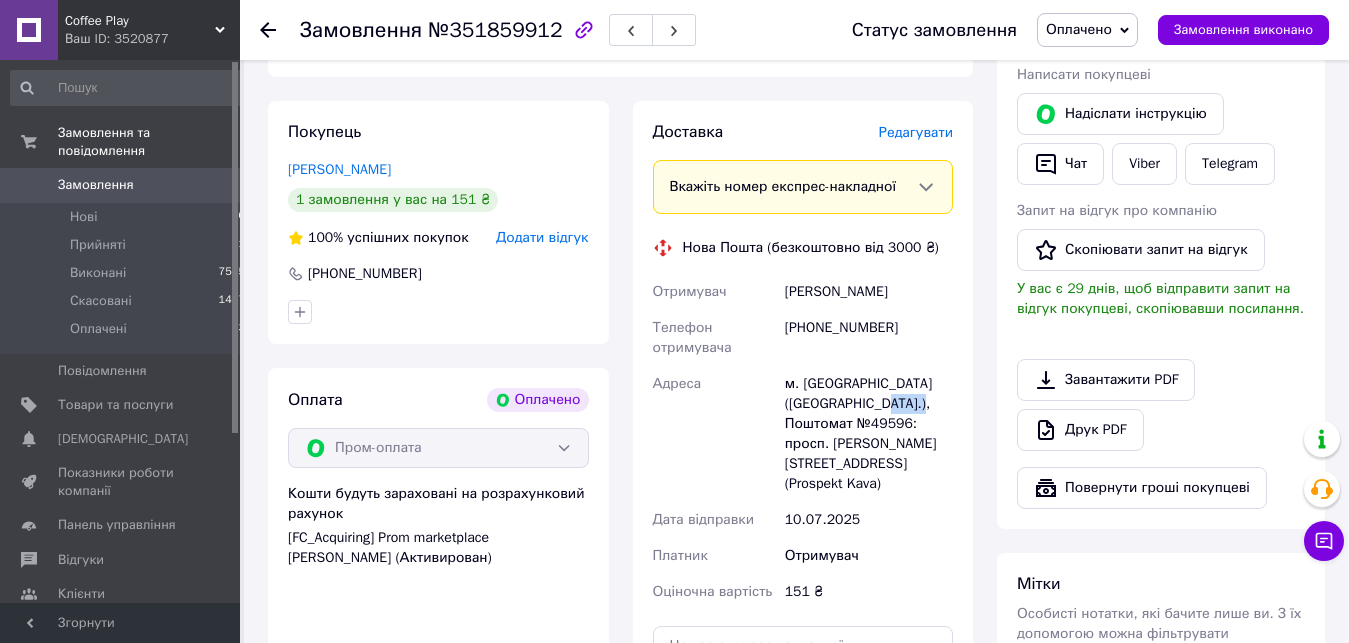 drag, startPoint x: 872, startPoint y: 409, endPoint x: 910, endPoint y: 407, distance: 38.052597 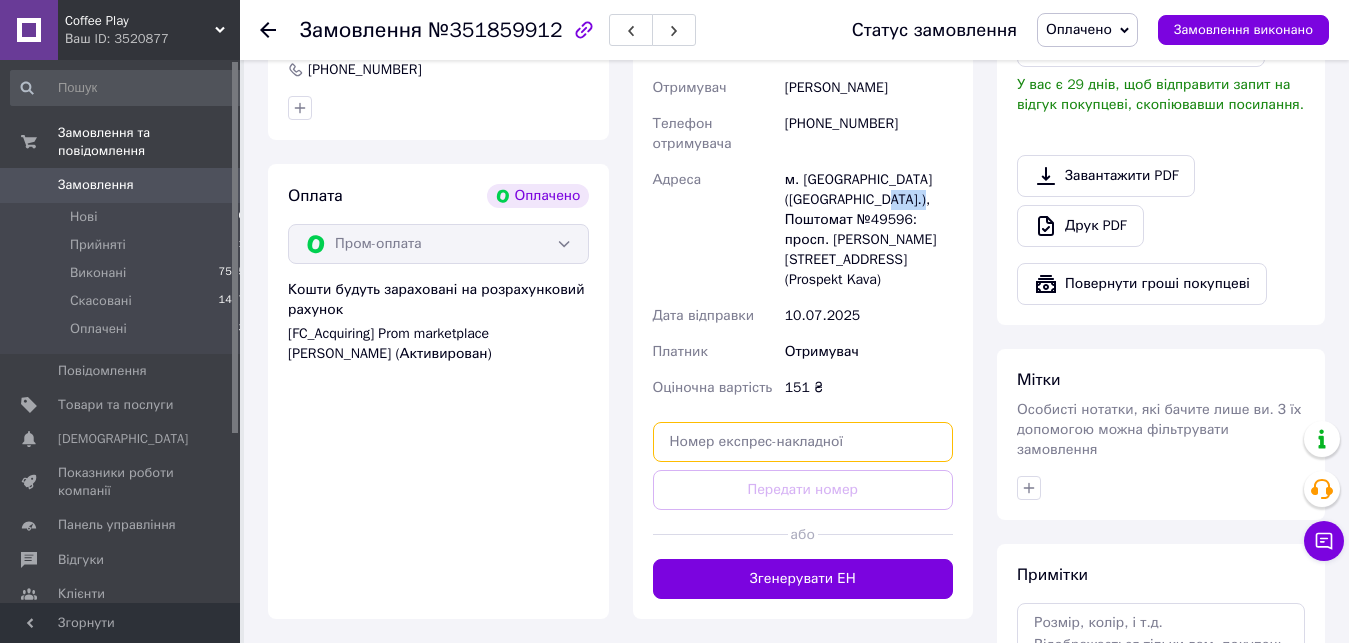 click at bounding box center (803, 442) 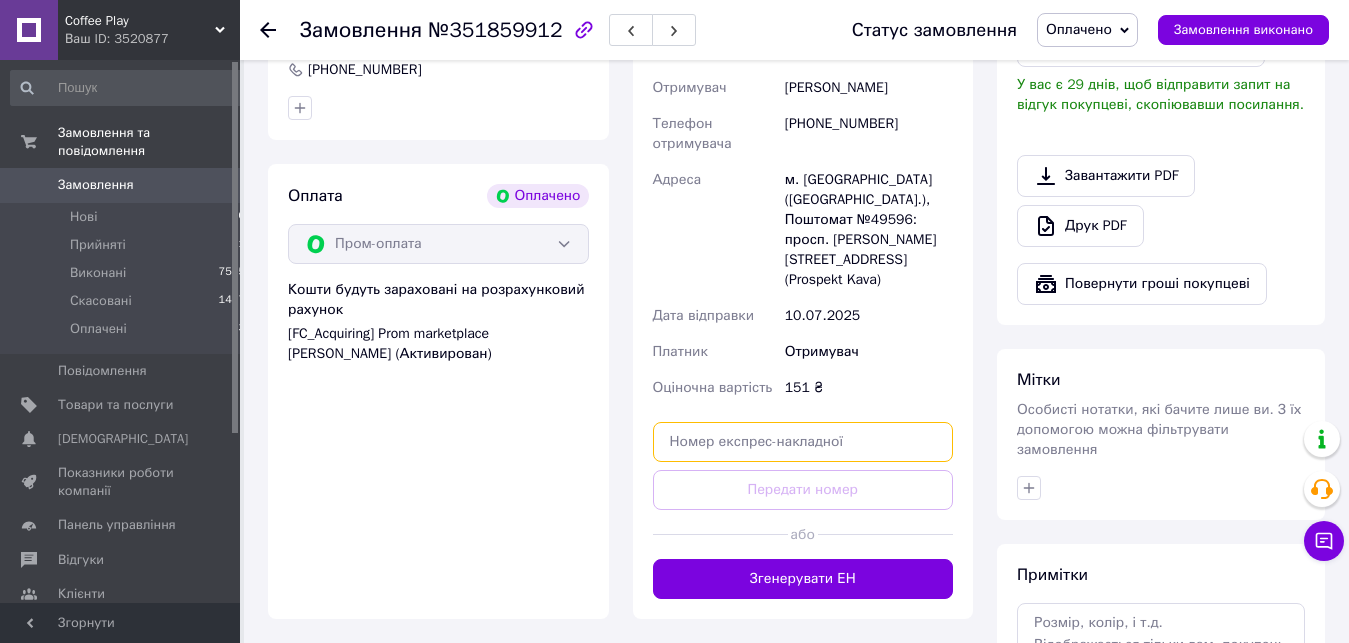 paste on "20451202966043" 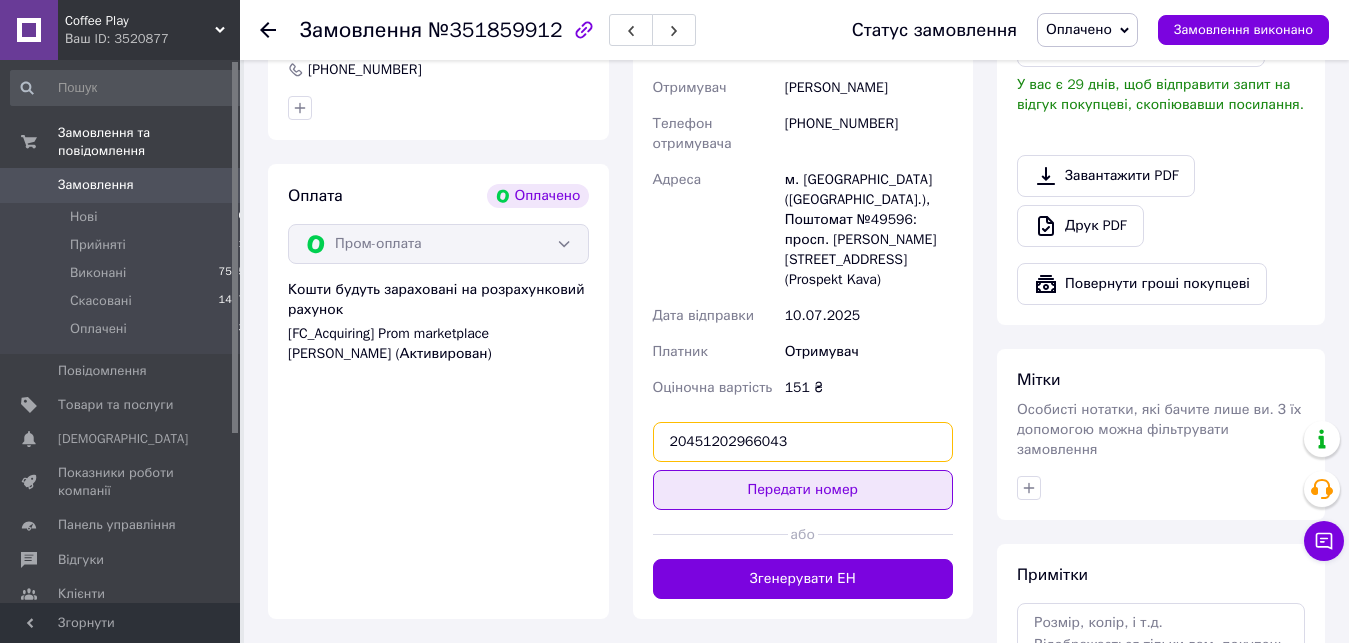 type on "20451202966043" 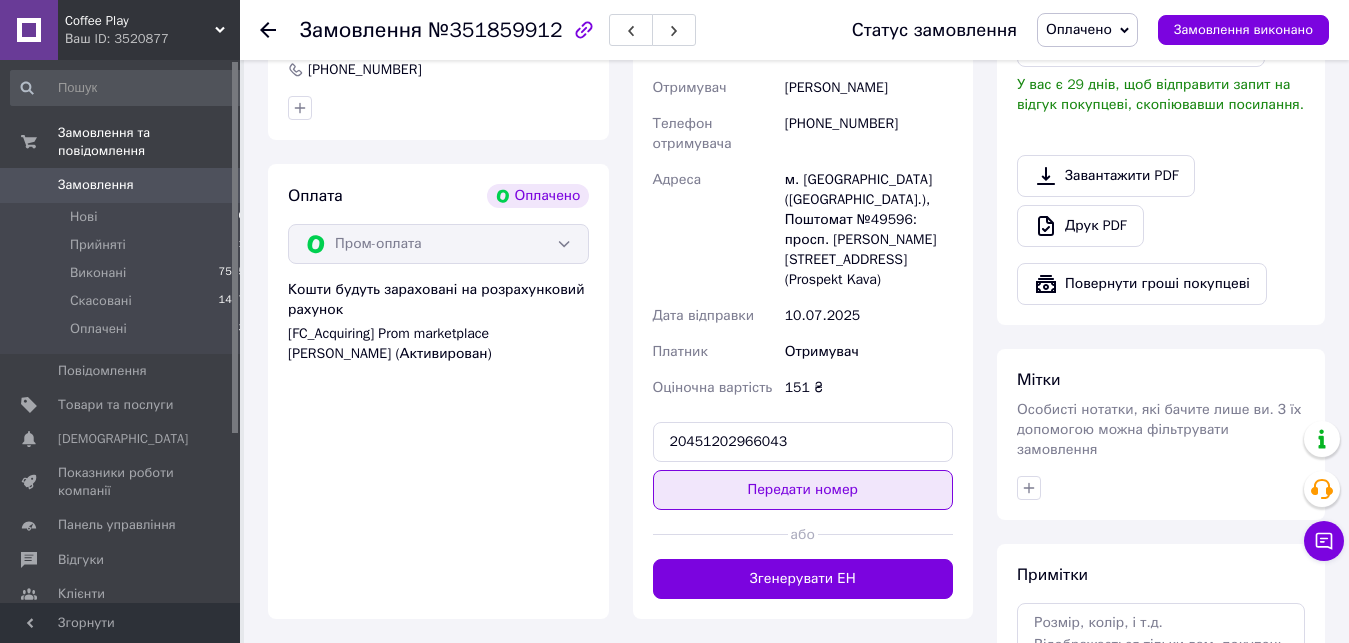 click on "Передати номер" at bounding box center (803, 490) 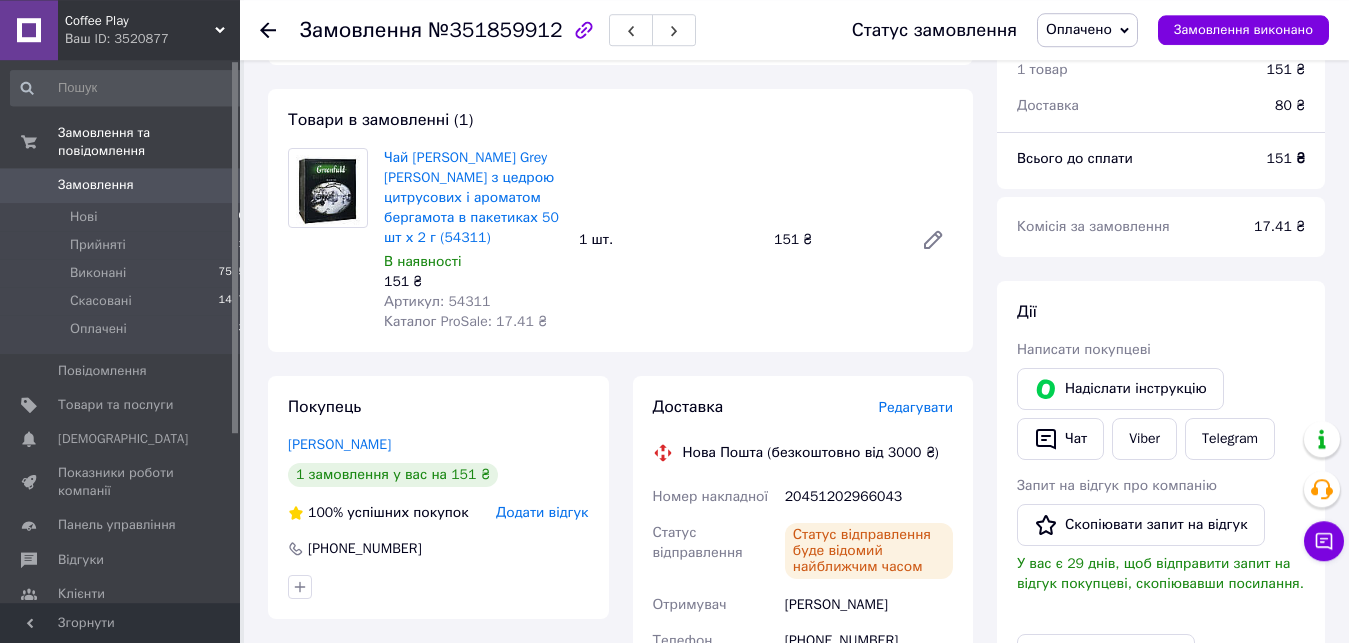 scroll, scrollTop: 114, scrollLeft: 0, axis: vertical 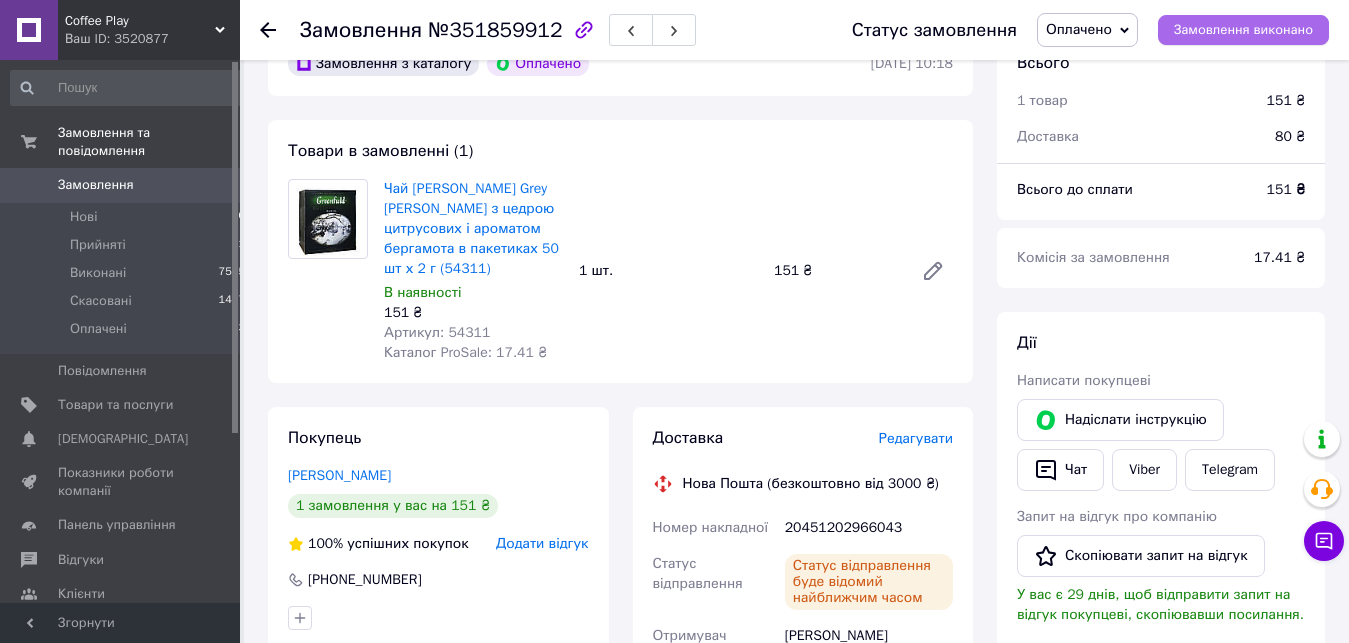 click on "Замовлення виконано" at bounding box center (1243, 30) 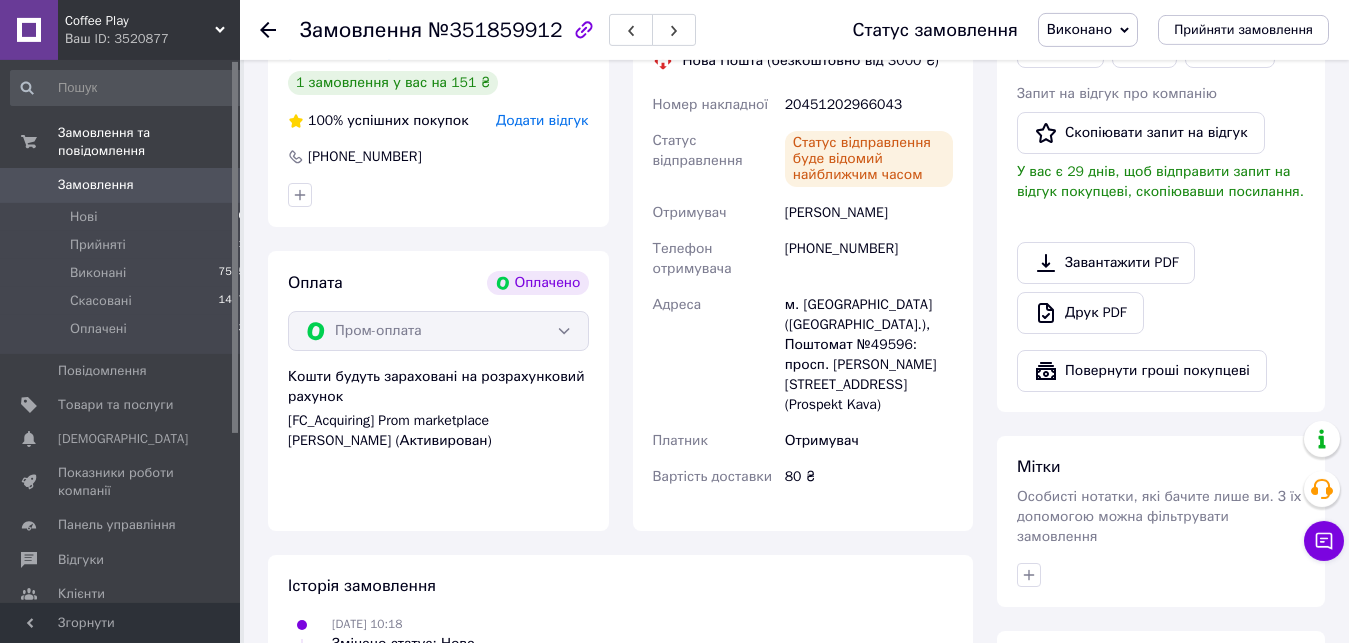 scroll, scrollTop: 795, scrollLeft: 0, axis: vertical 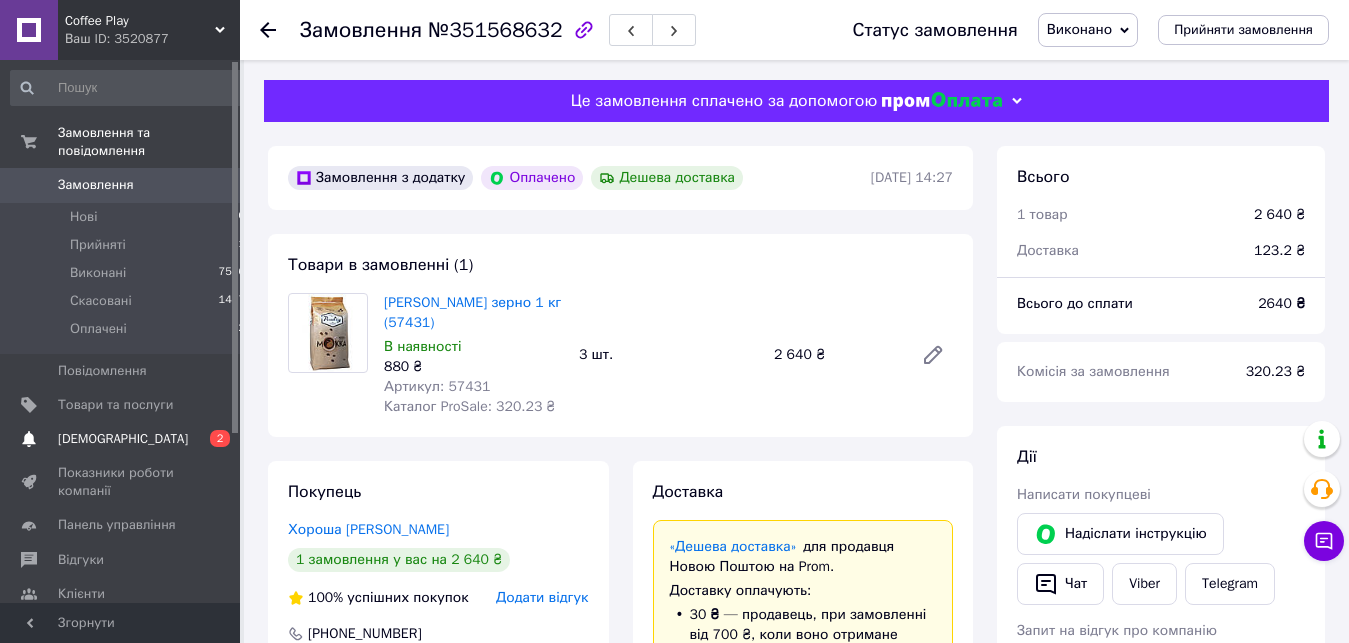click on "[DEMOGRAPHIC_DATA] 0 2" at bounding box center (128, 439) 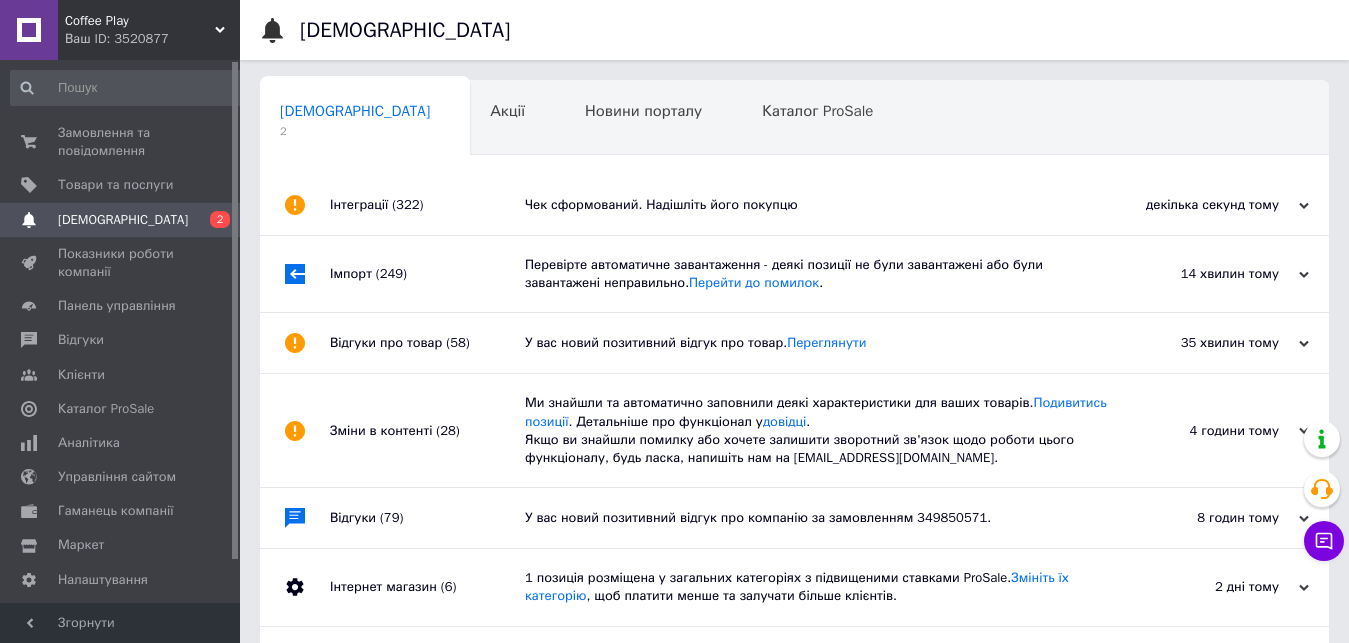 click on "Чек сформований. Надішліть його покупцю" at bounding box center (817, 205) 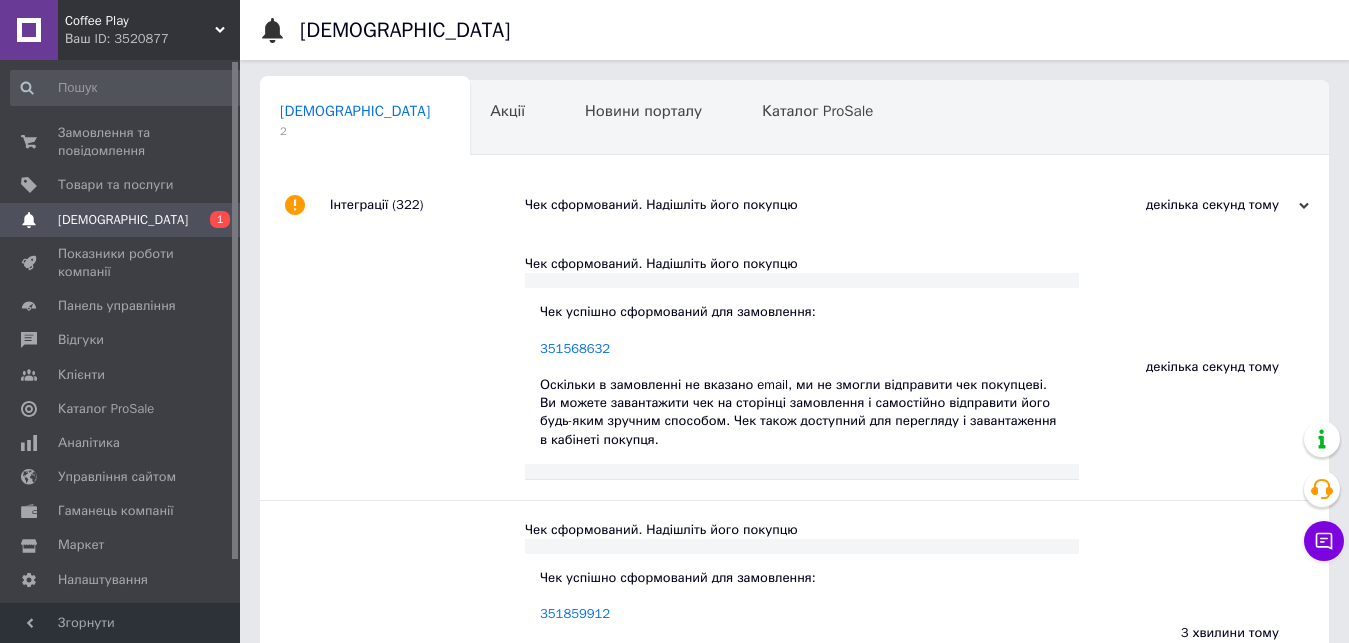 click on "Чек сформований. Надішліть його покупцю" at bounding box center [802, 264] 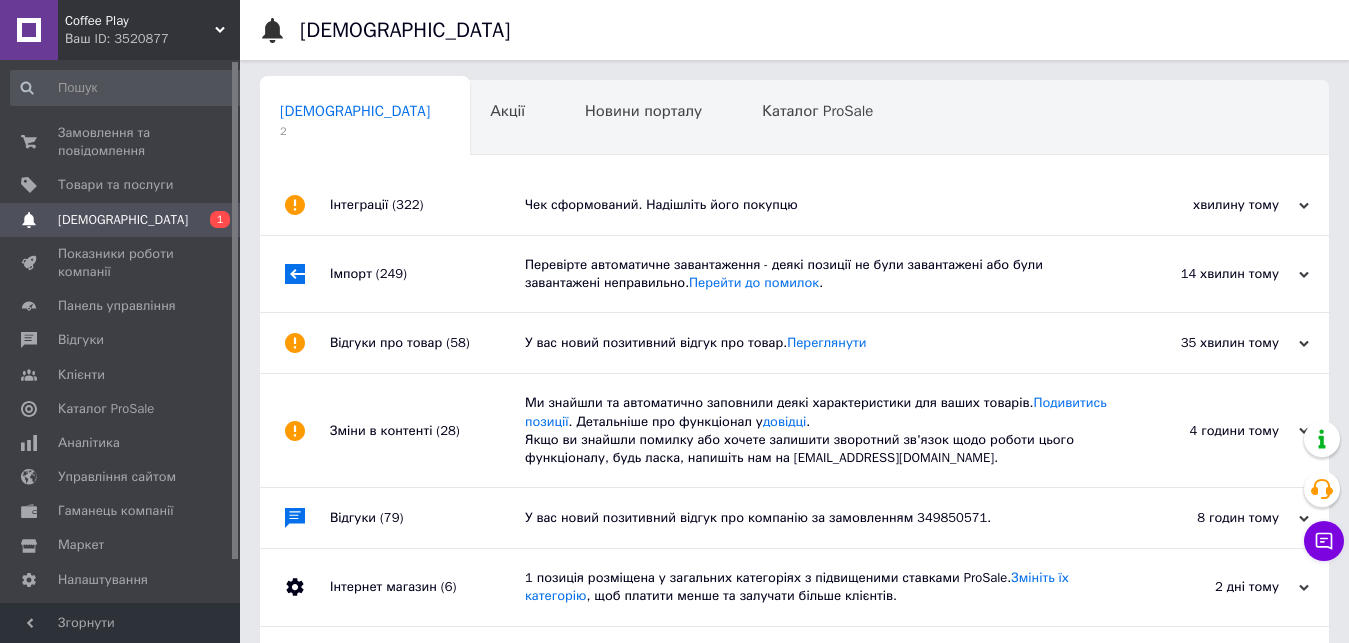 click on "Чек сформований. Надішліть його покупцю" at bounding box center [817, 205] 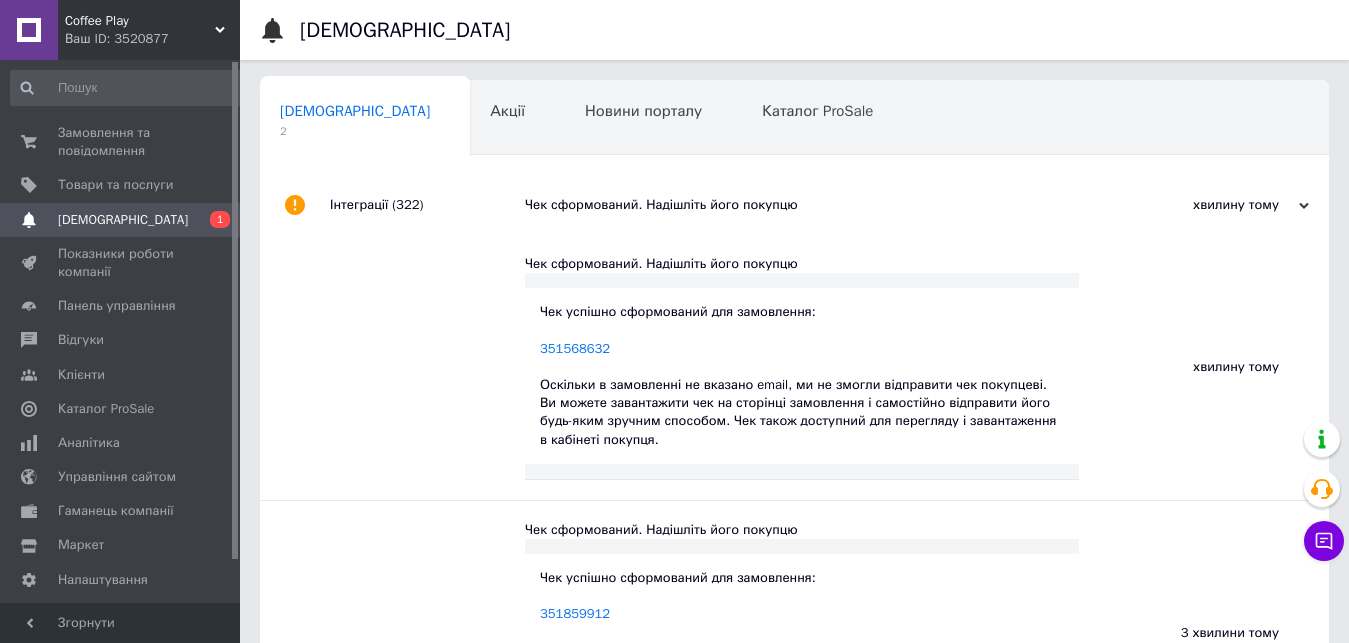 drag, startPoint x: 696, startPoint y: 262, endPoint x: 263, endPoint y: 257, distance: 433.02887 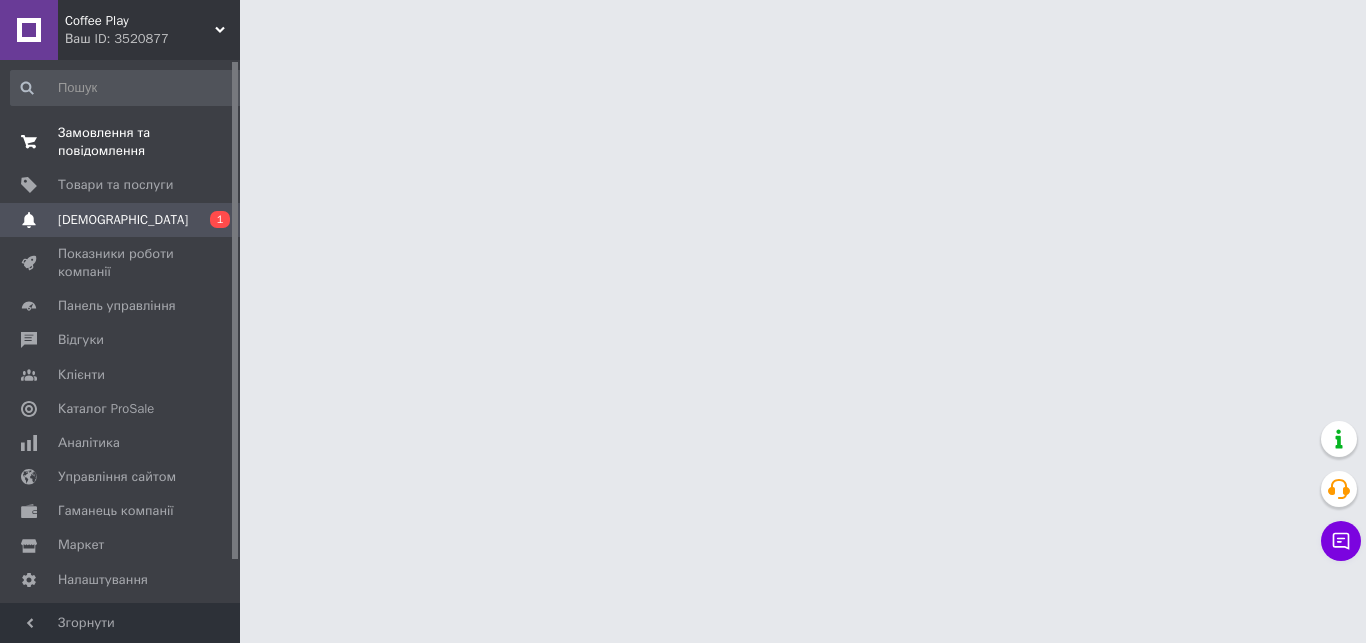 click on "Замовлення та повідомлення" at bounding box center (121, 142) 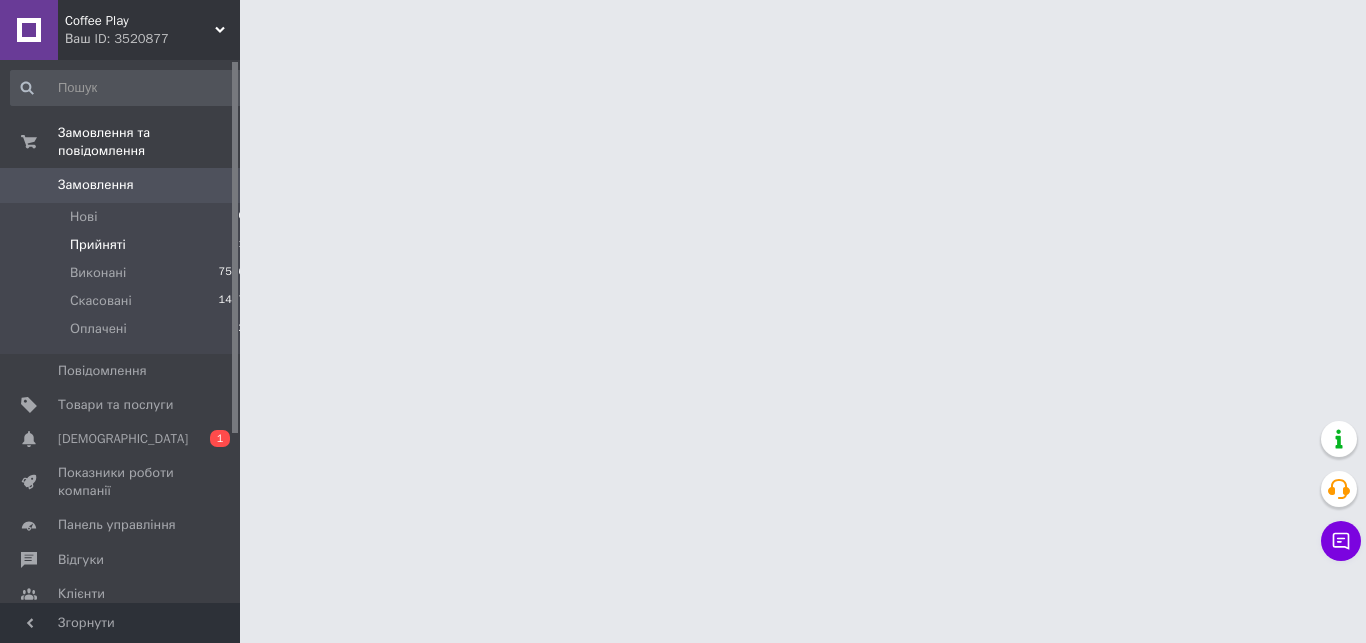 click on "Прийняті 1" at bounding box center [128, 245] 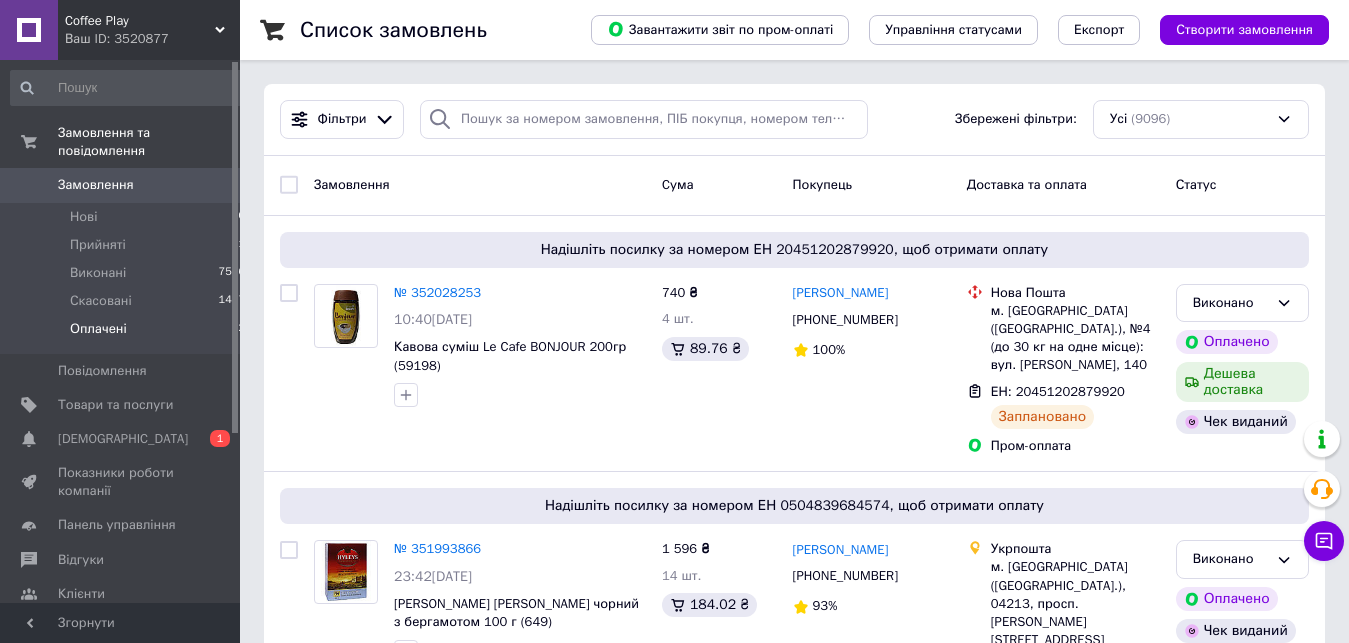 drag, startPoint x: 80, startPoint y: 313, endPoint x: 51, endPoint y: 326, distance: 31.780497 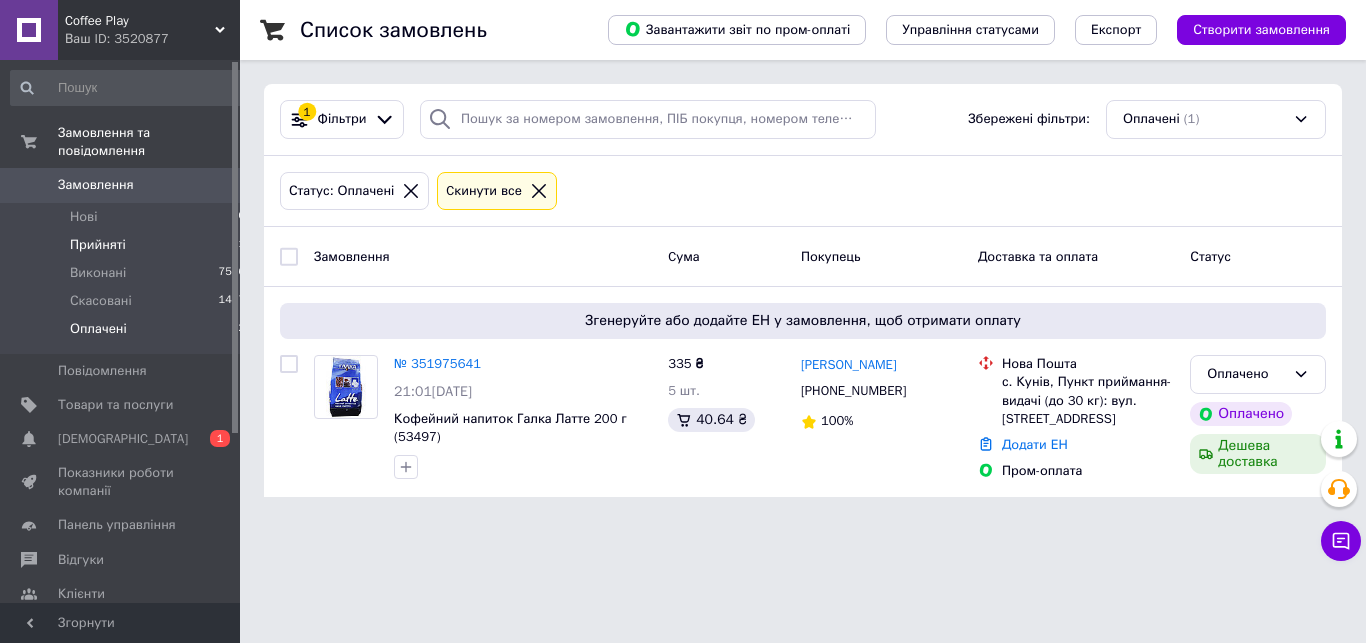 drag, startPoint x: 212, startPoint y: 237, endPoint x: 216, endPoint y: 226, distance: 11.7046995 